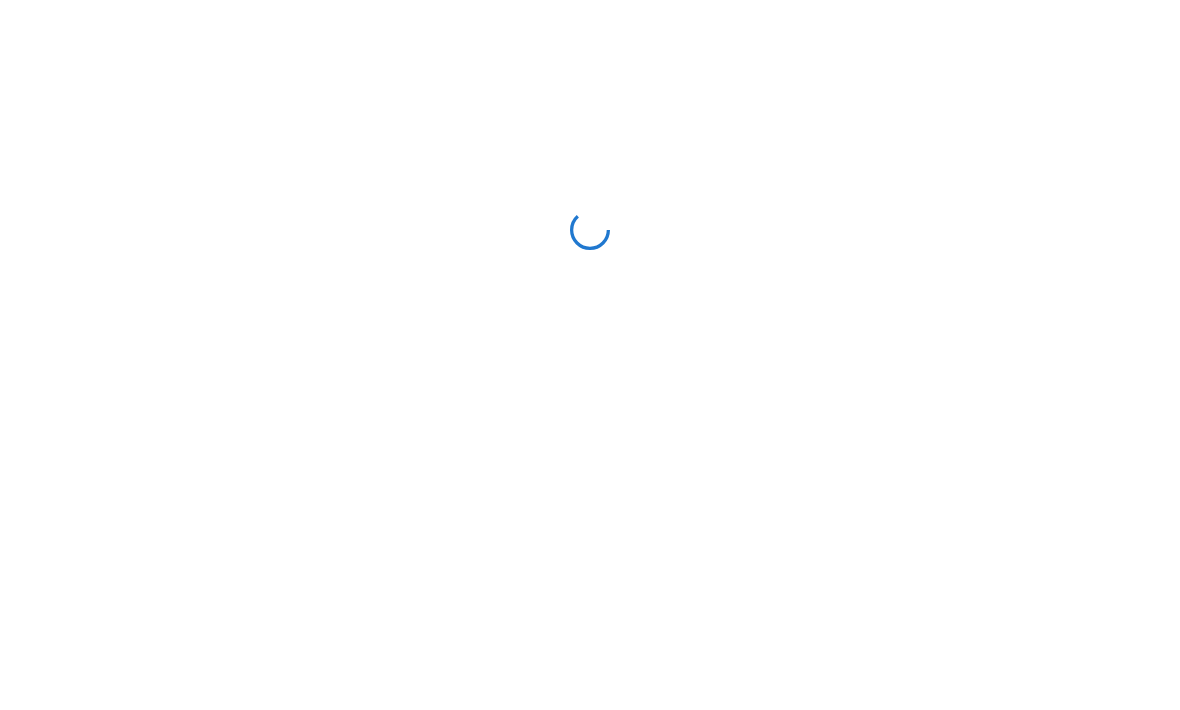 scroll, scrollTop: 0, scrollLeft: 0, axis: both 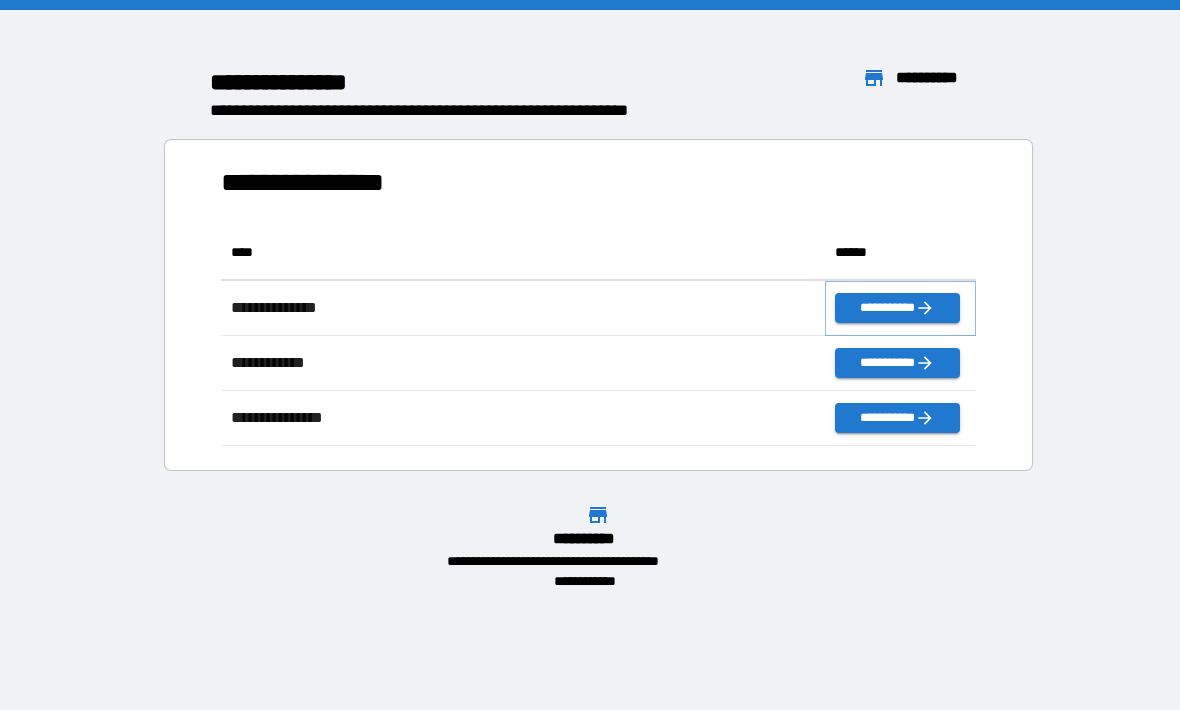 click on "**********" at bounding box center [897, 308] 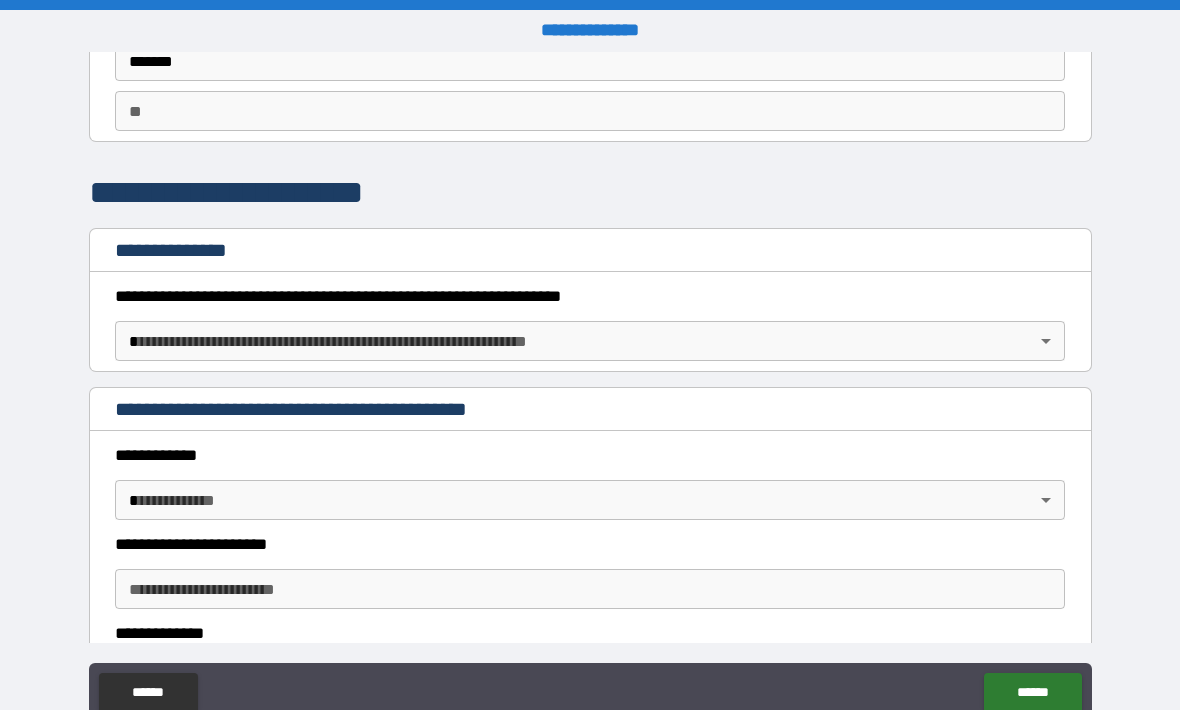 scroll, scrollTop: 155, scrollLeft: 0, axis: vertical 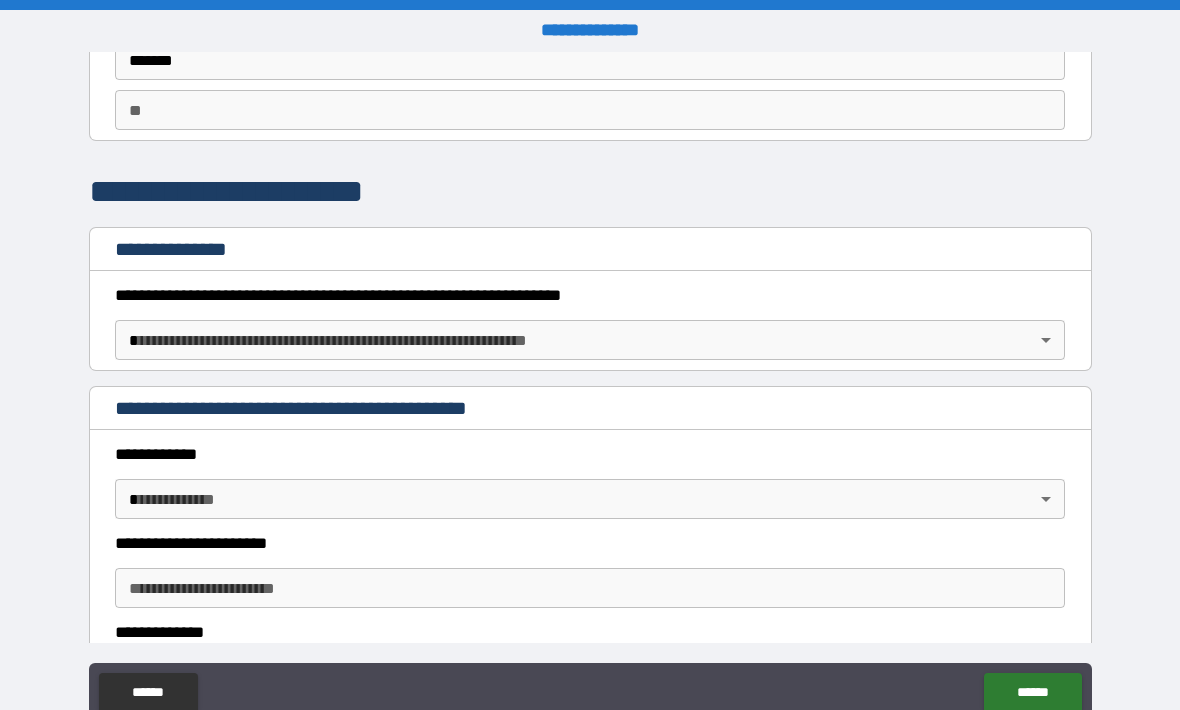 click on "**********" at bounding box center (590, 388) 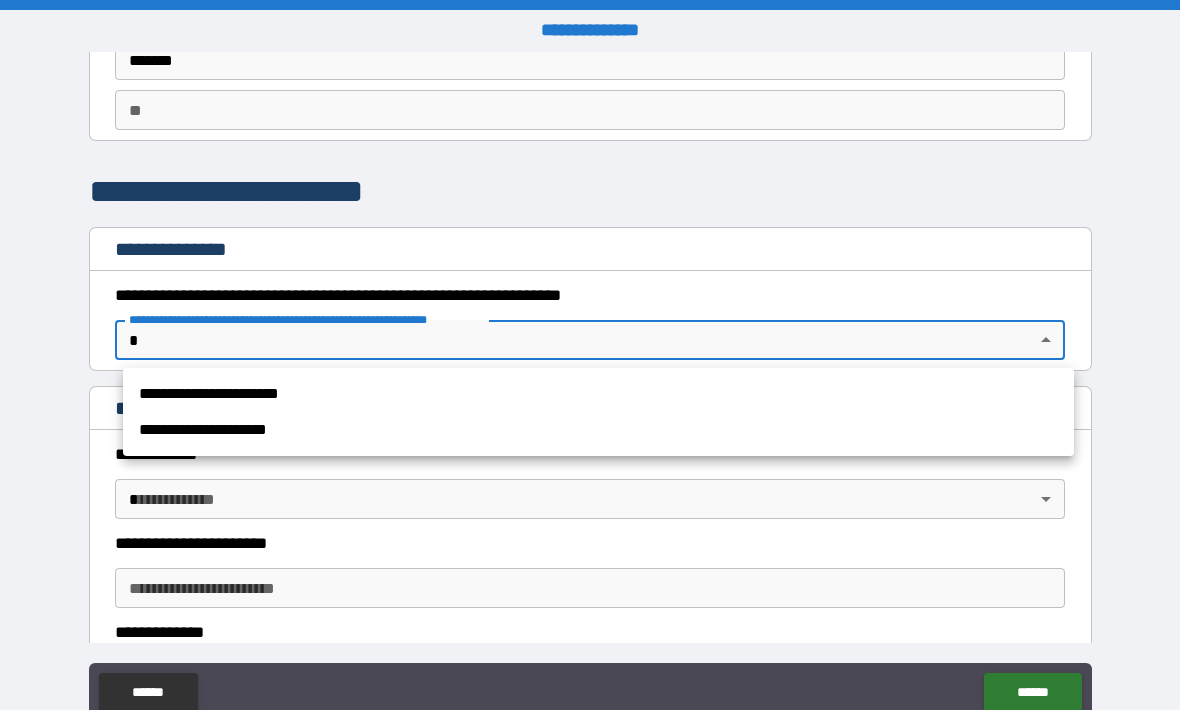 click on "**********" at bounding box center [598, 430] 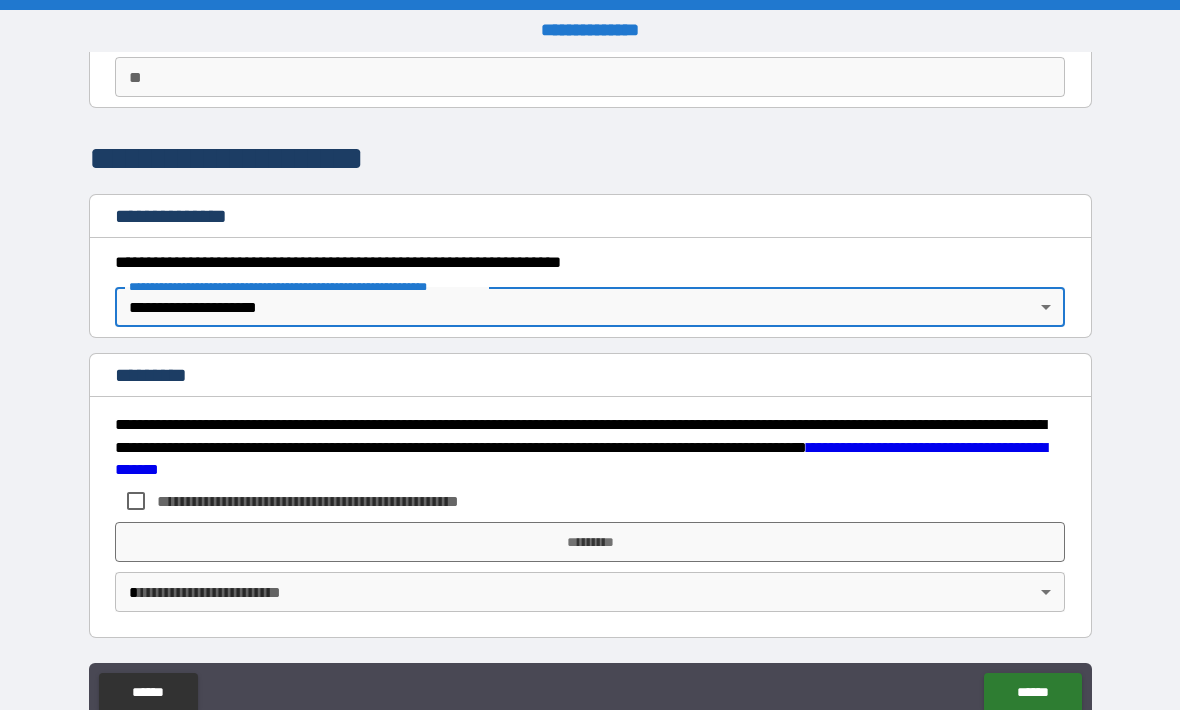 scroll, scrollTop: 188, scrollLeft: 0, axis: vertical 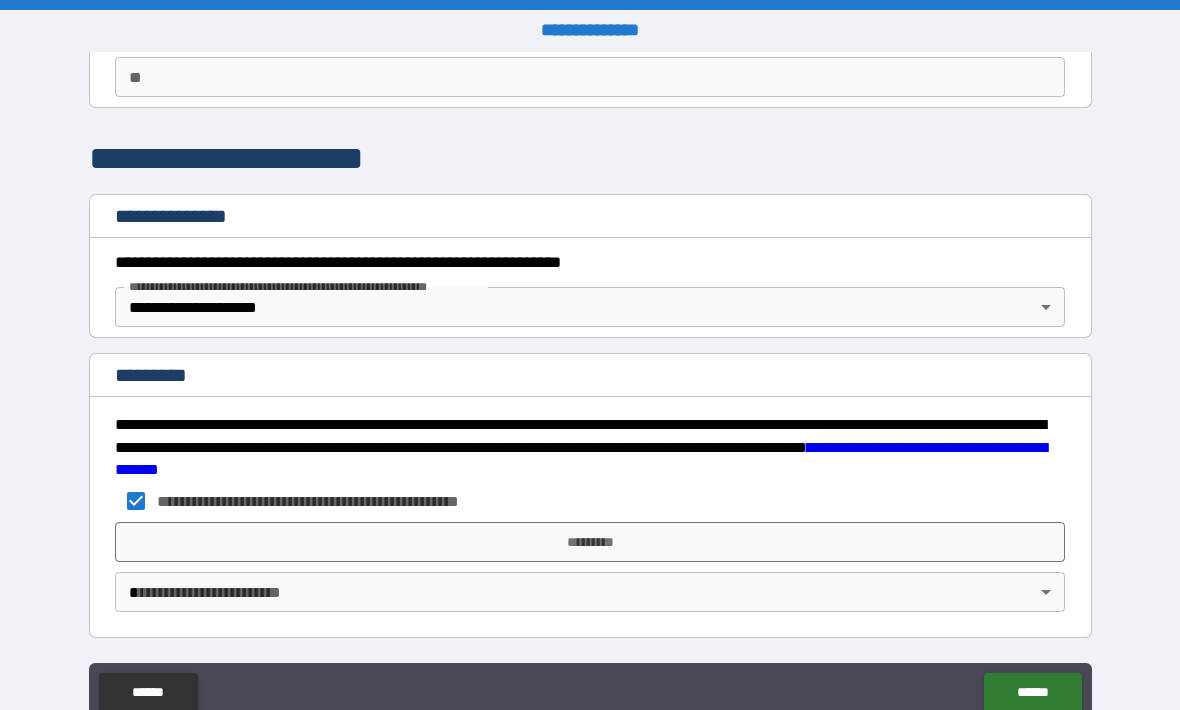 click on "**********" at bounding box center [590, 390] 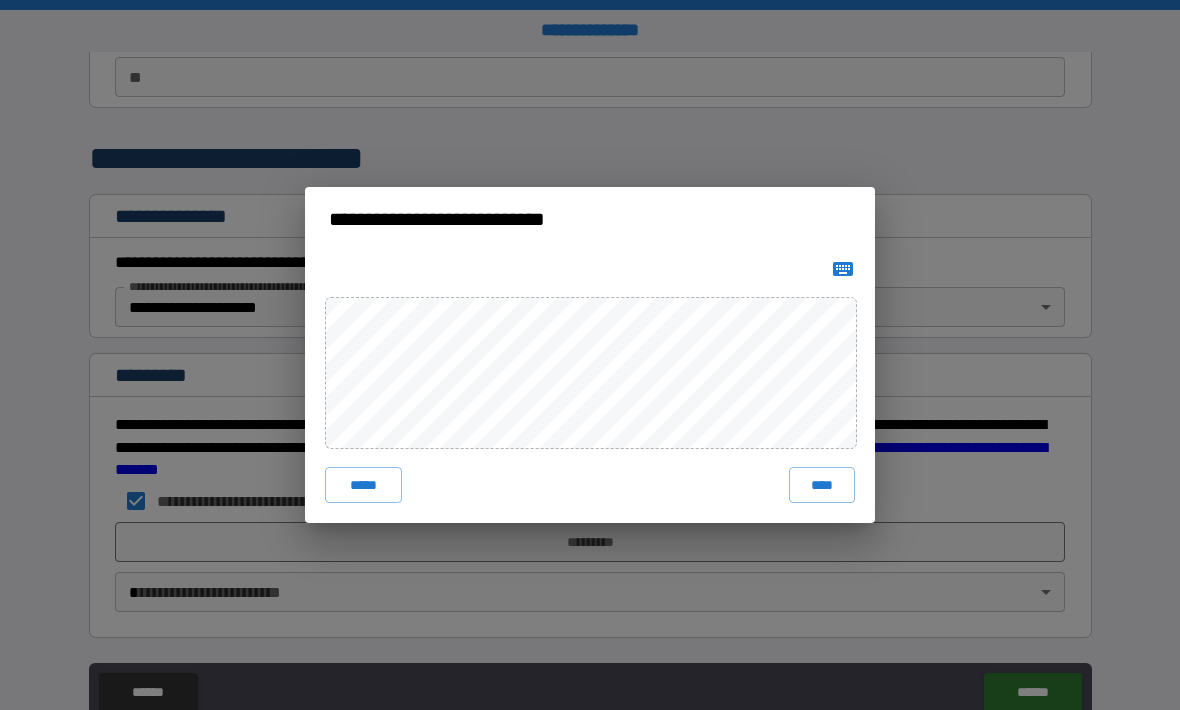 click on "****" at bounding box center (822, 485) 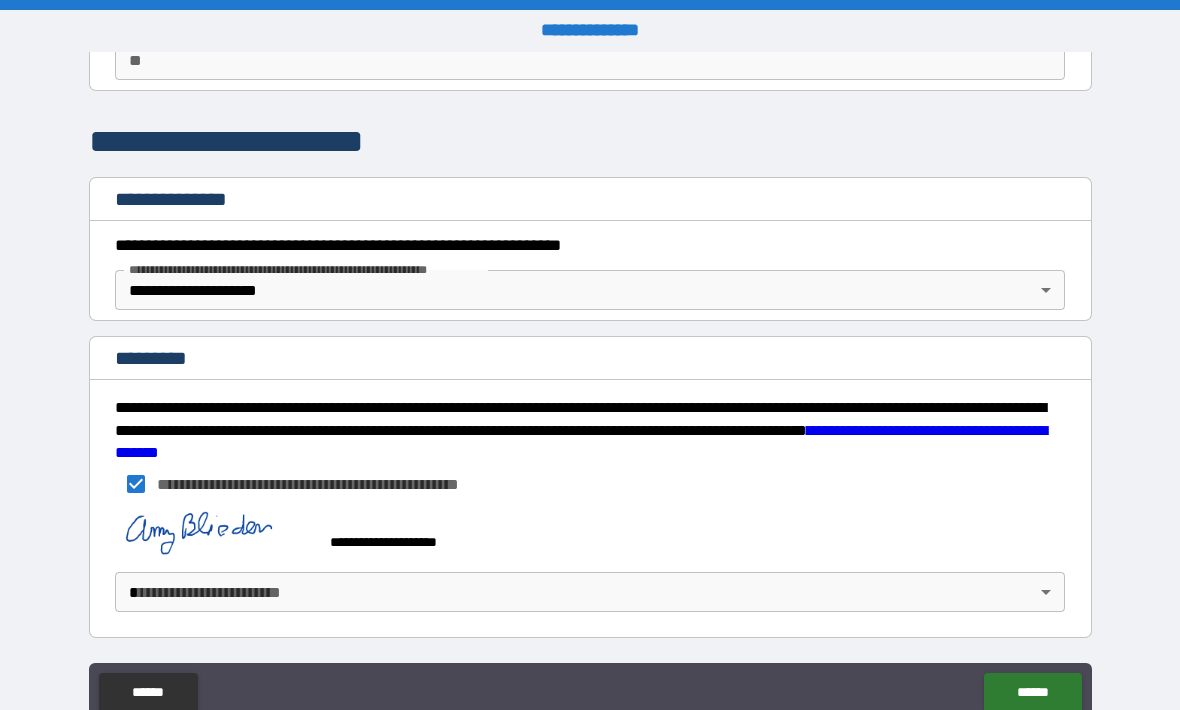 scroll, scrollTop: 205, scrollLeft: 0, axis: vertical 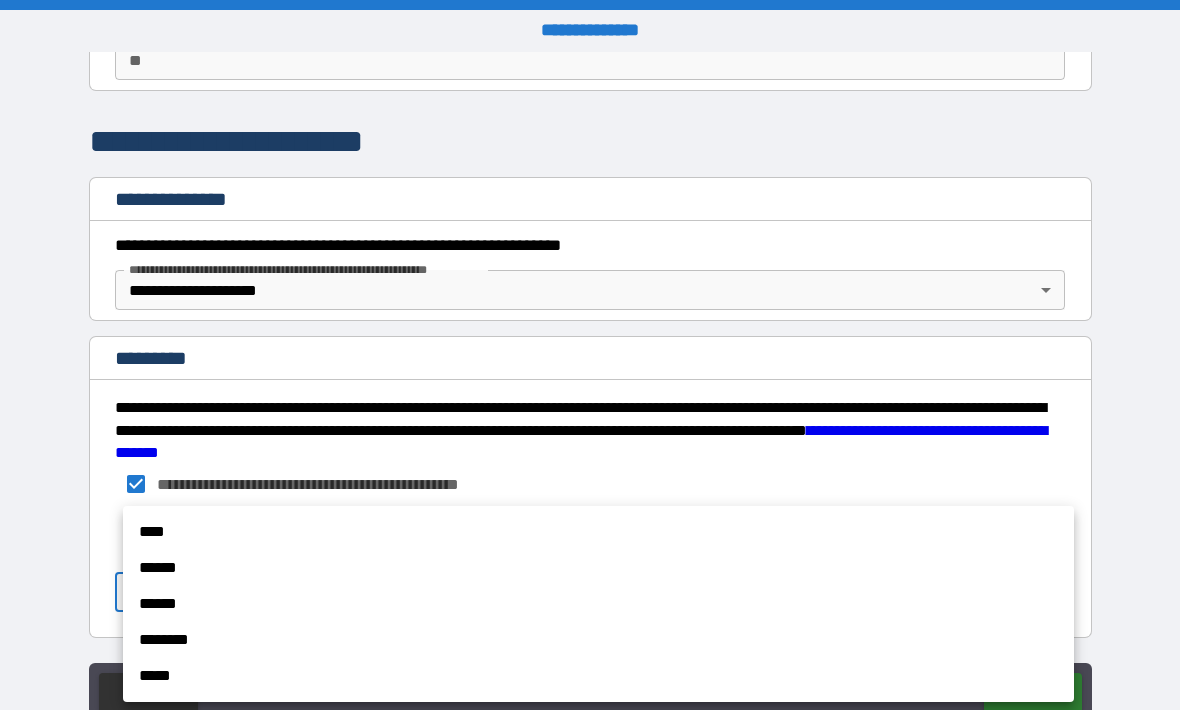 click on "****" at bounding box center [598, 532] 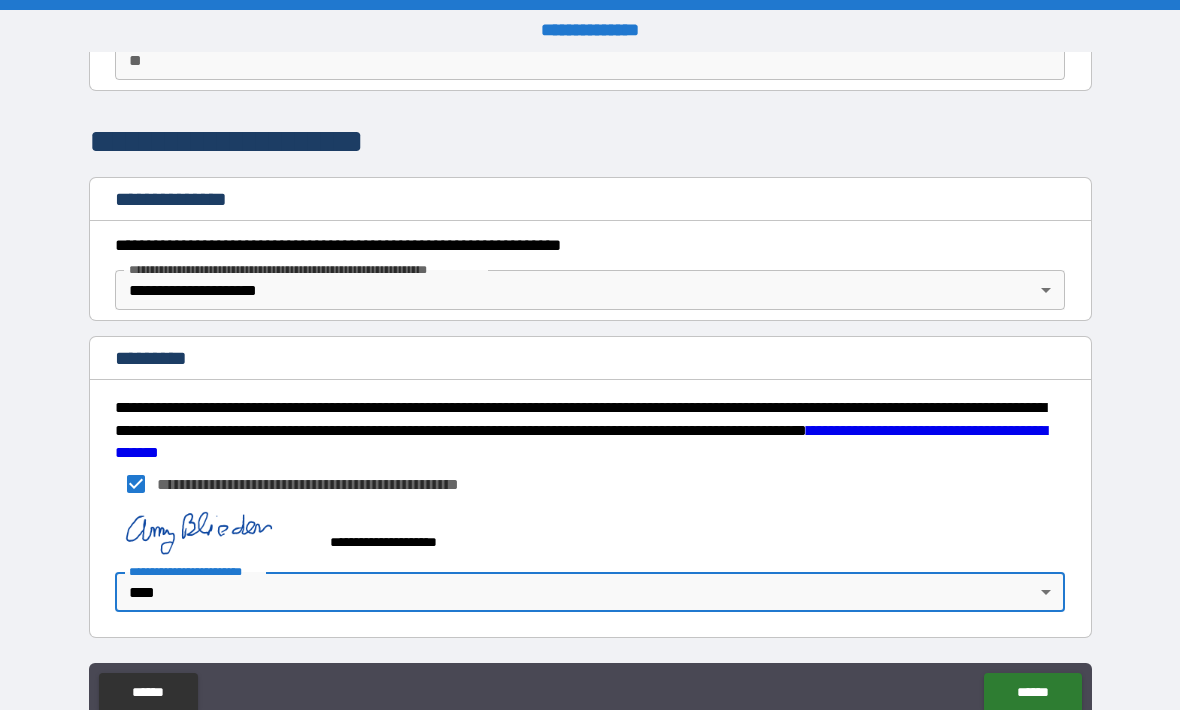 click on "******" at bounding box center (1032, 693) 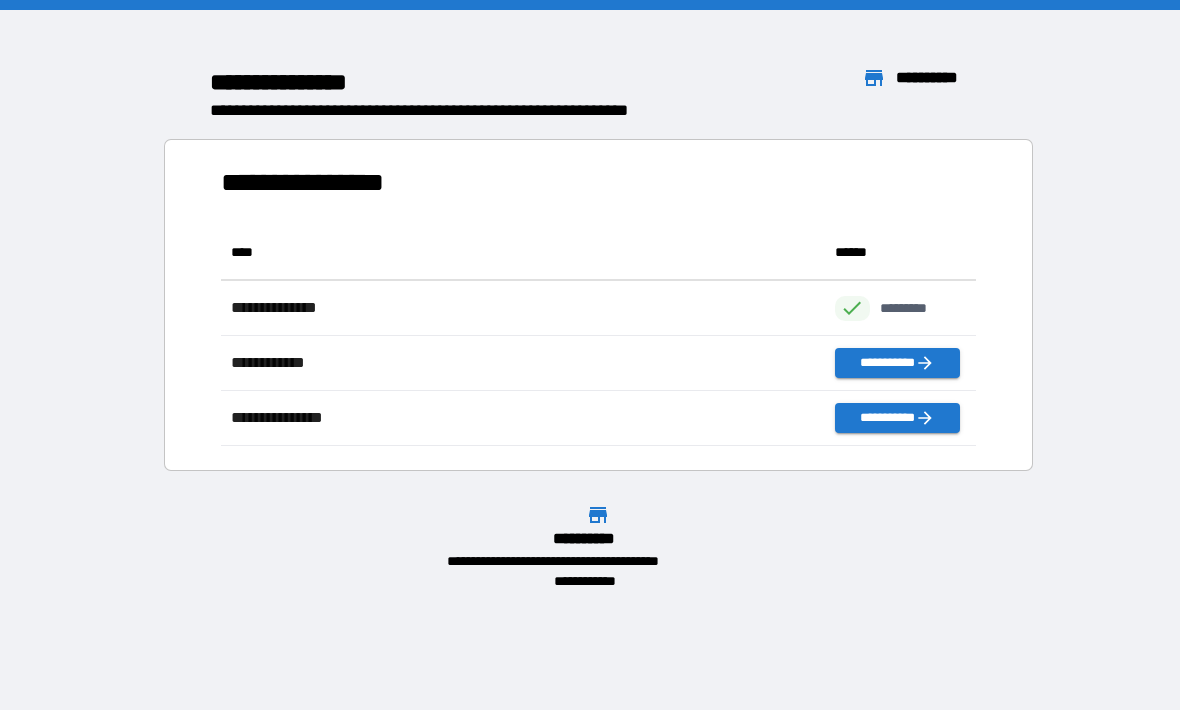 scroll, scrollTop: 1, scrollLeft: 1, axis: both 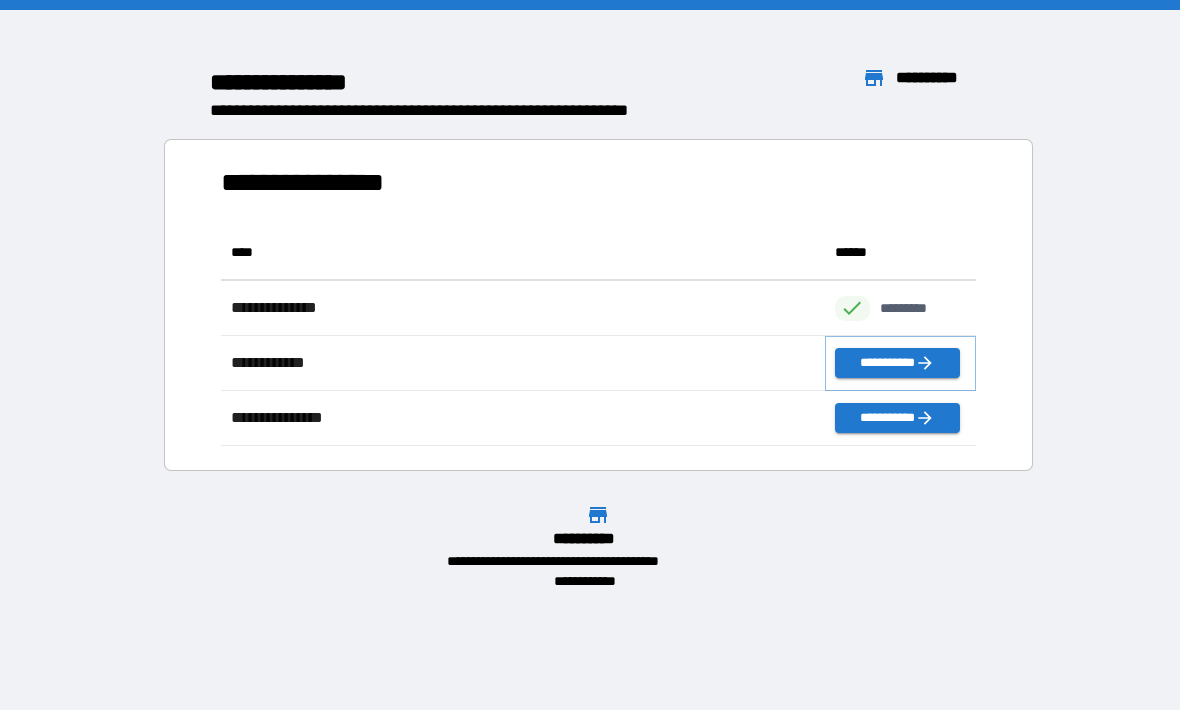 click on "**********" at bounding box center [897, 363] 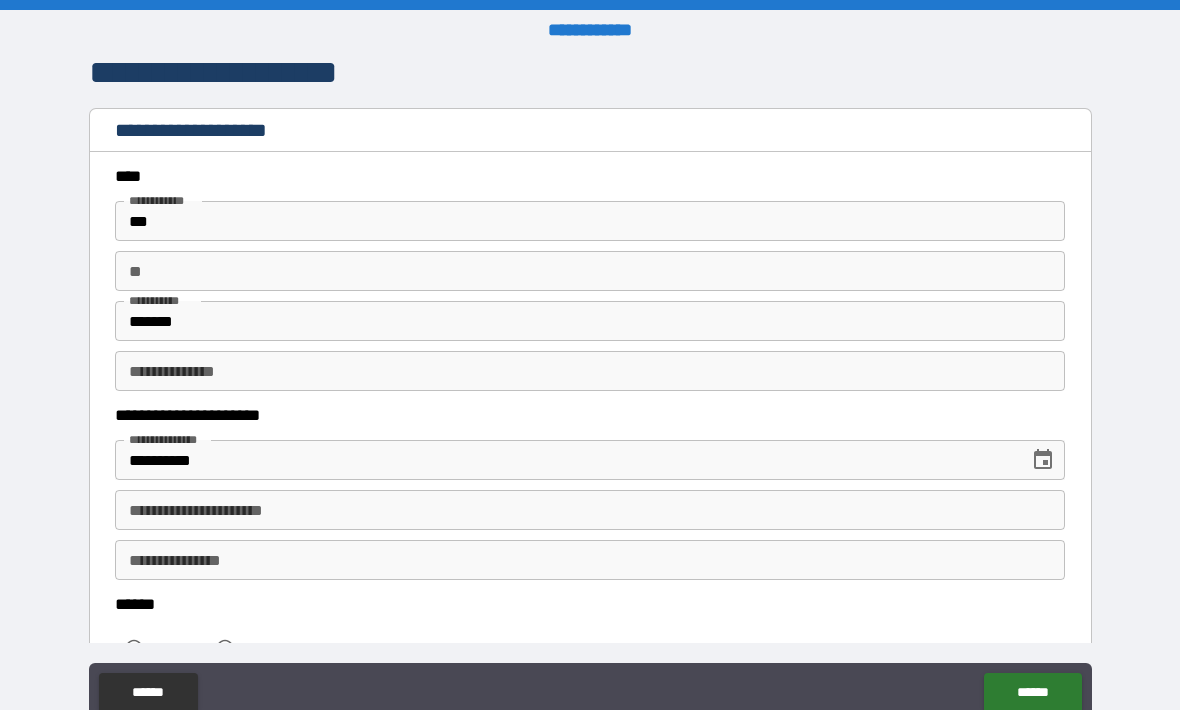 click on "**" at bounding box center (590, 271) 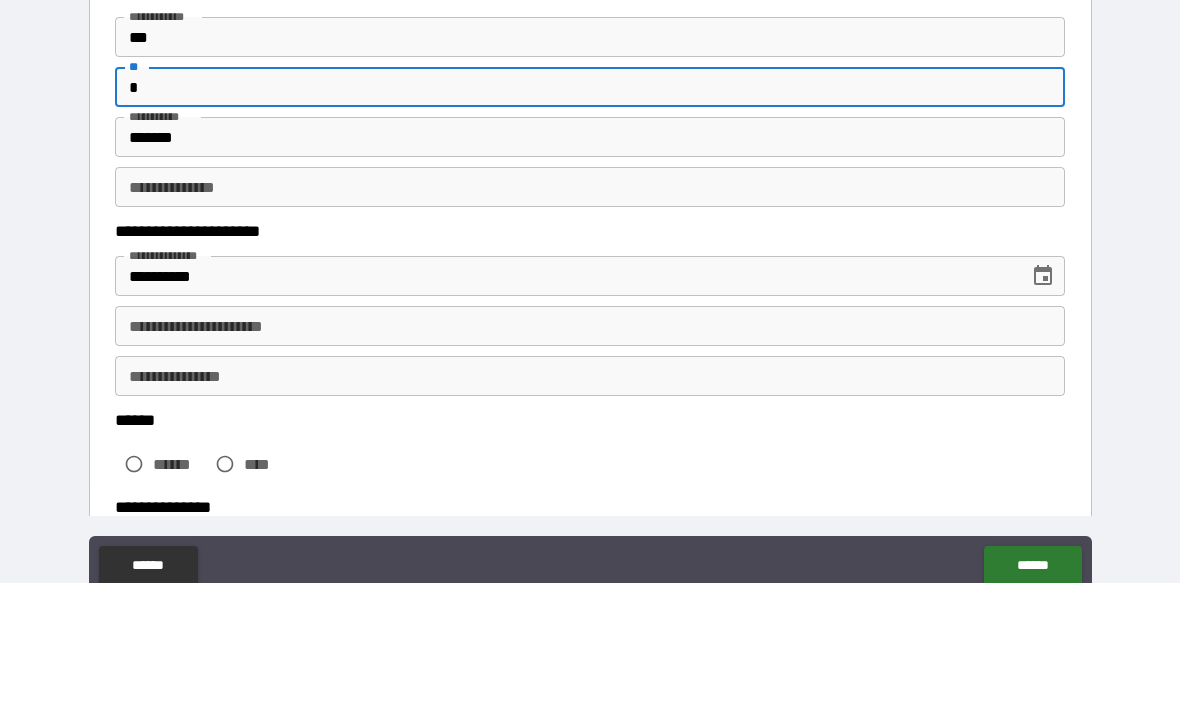scroll, scrollTop: 58, scrollLeft: 0, axis: vertical 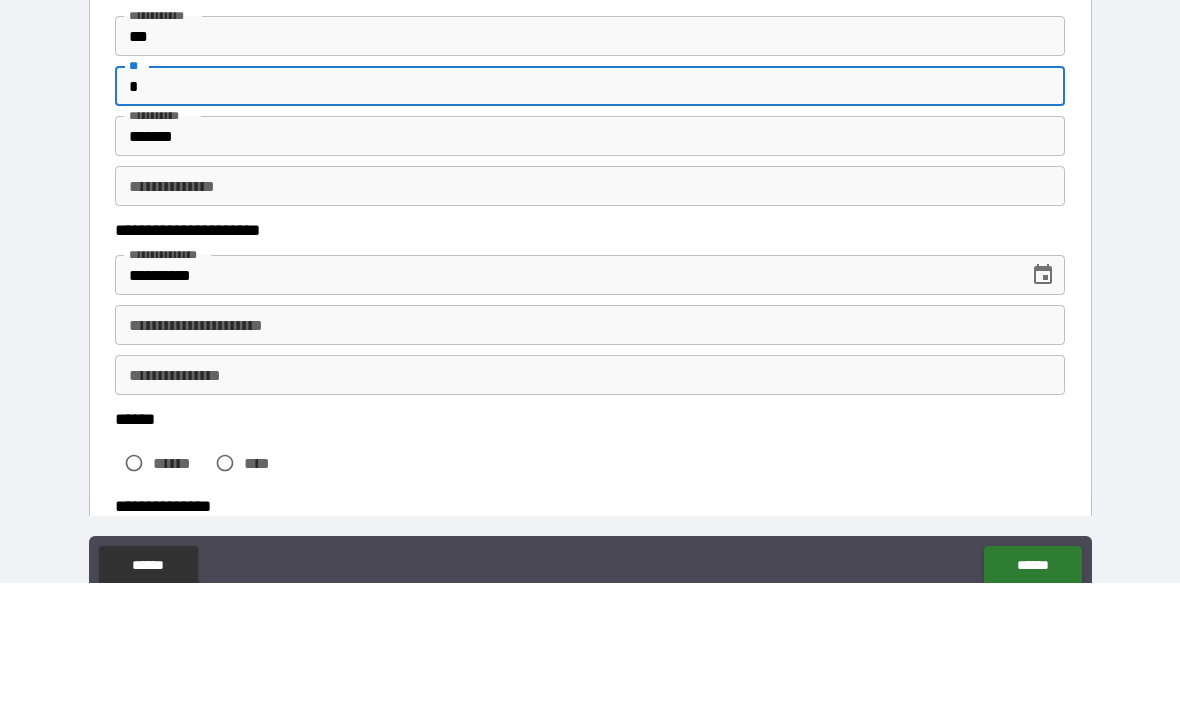 type on "*" 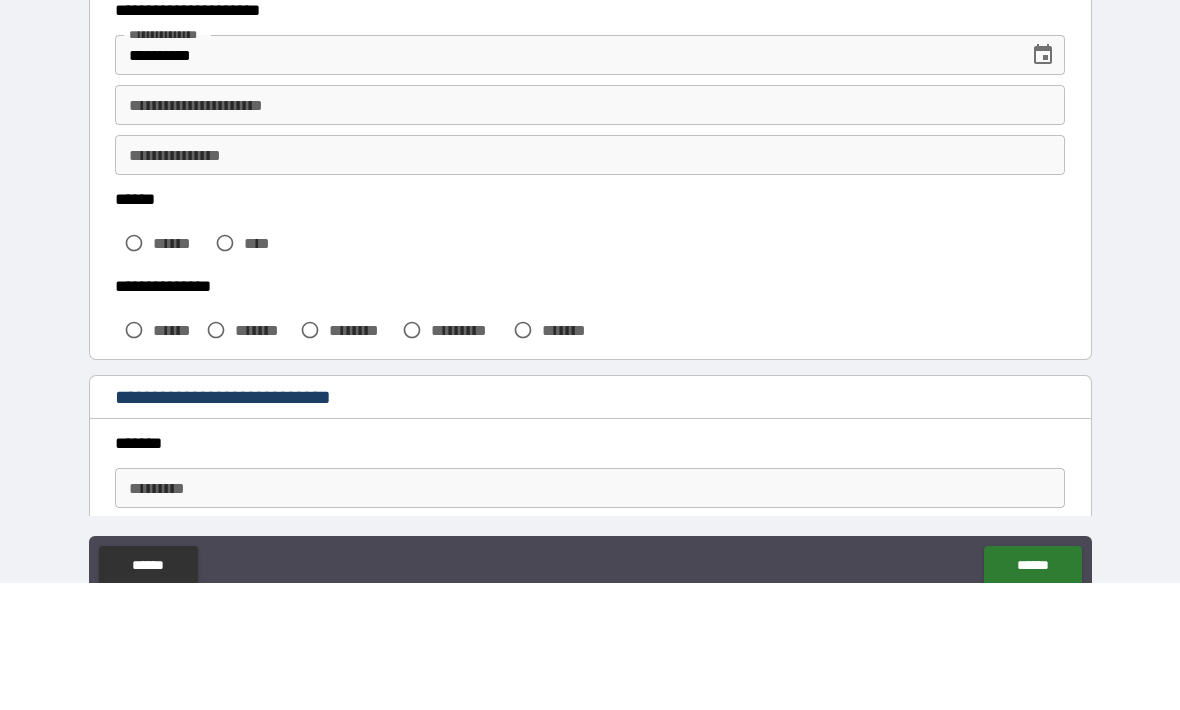 scroll, scrollTop: 280, scrollLeft: 0, axis: vertical 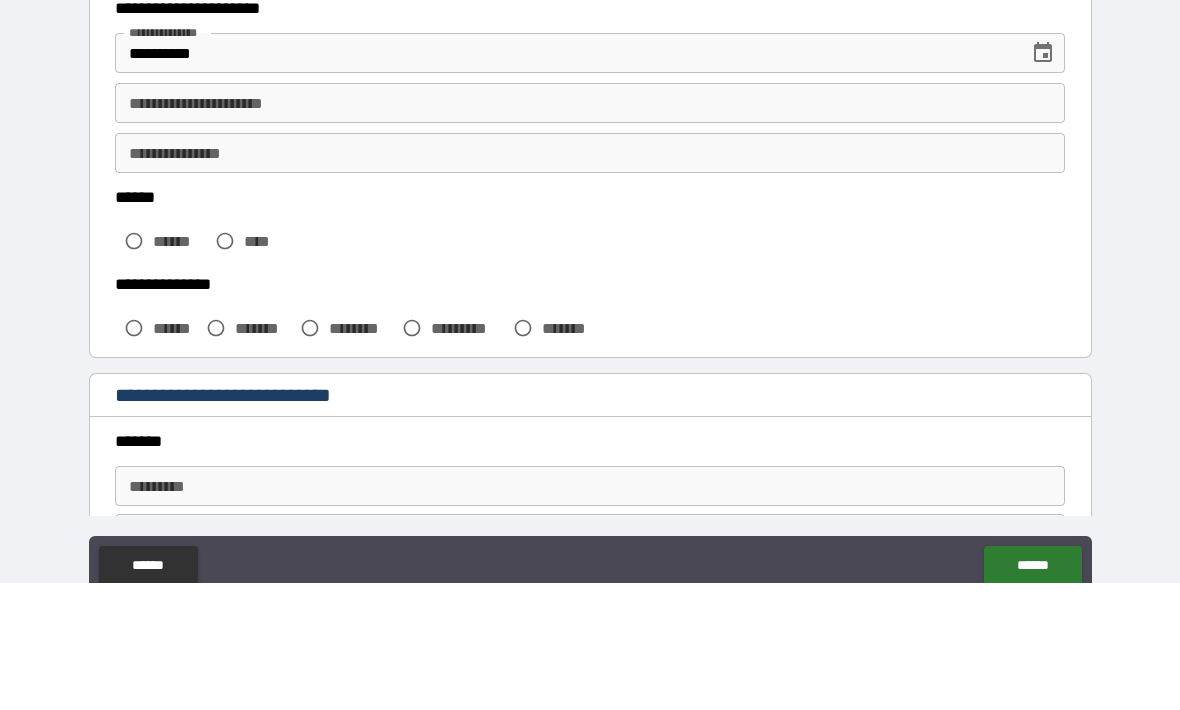 type on "***" 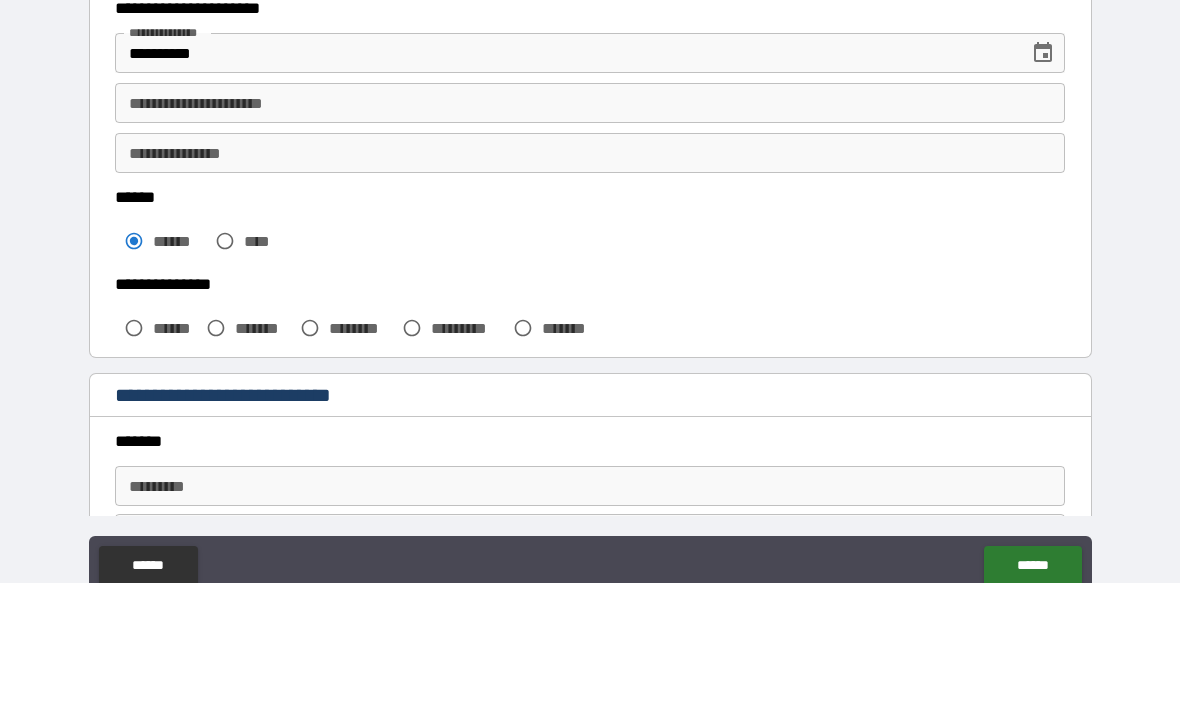 scroll, scrollTop: 66, scrollLeft: 0, axis: vertical 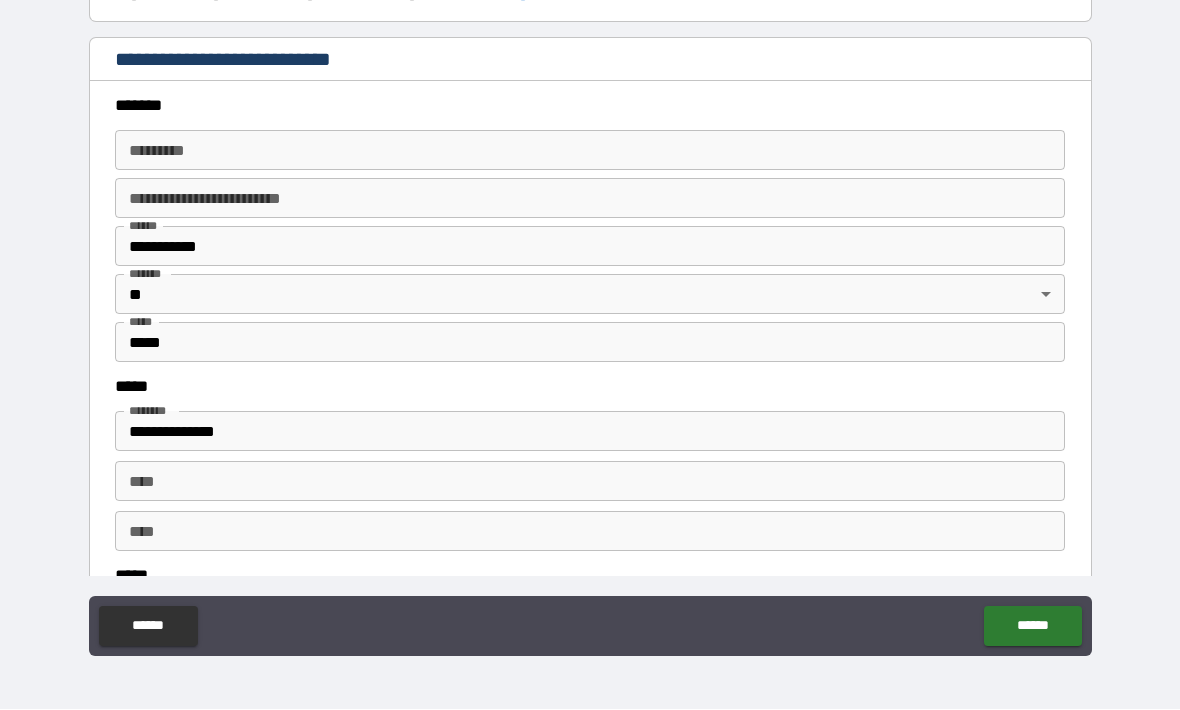 click on "*******   * *******   *" at bounding box center (590, 151) 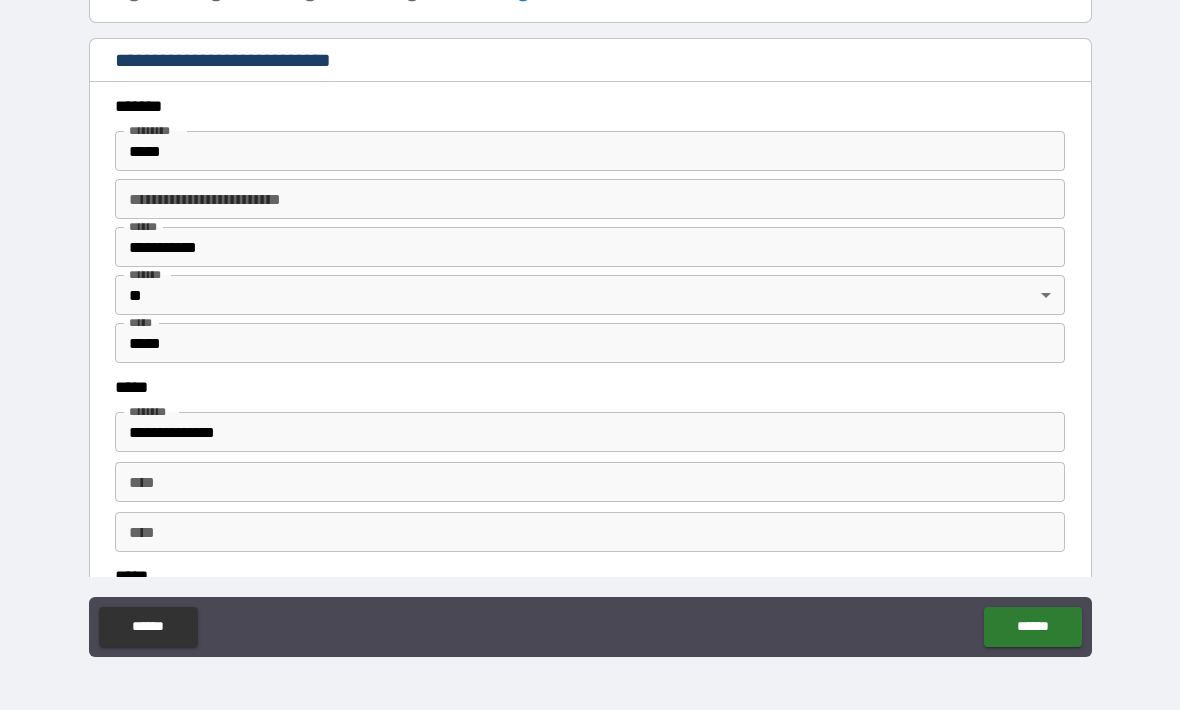 type on "**********" 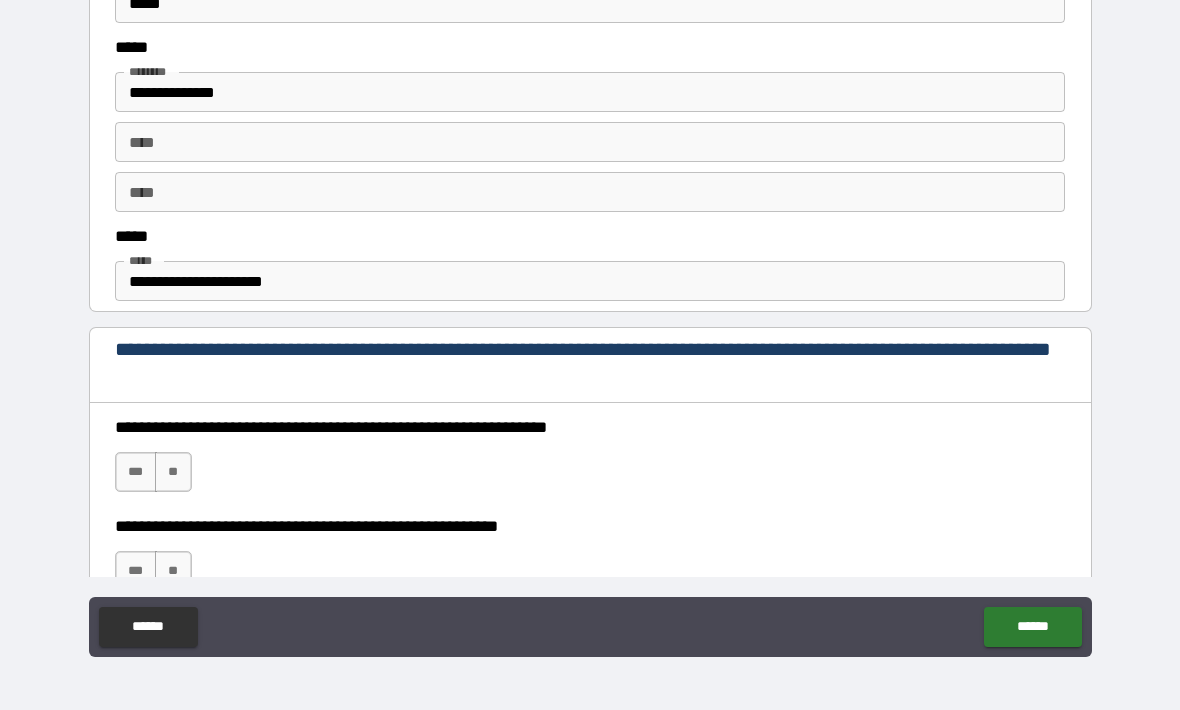 scroll, scrollTop: 1017, scrollLeft: 0, axis: vertical 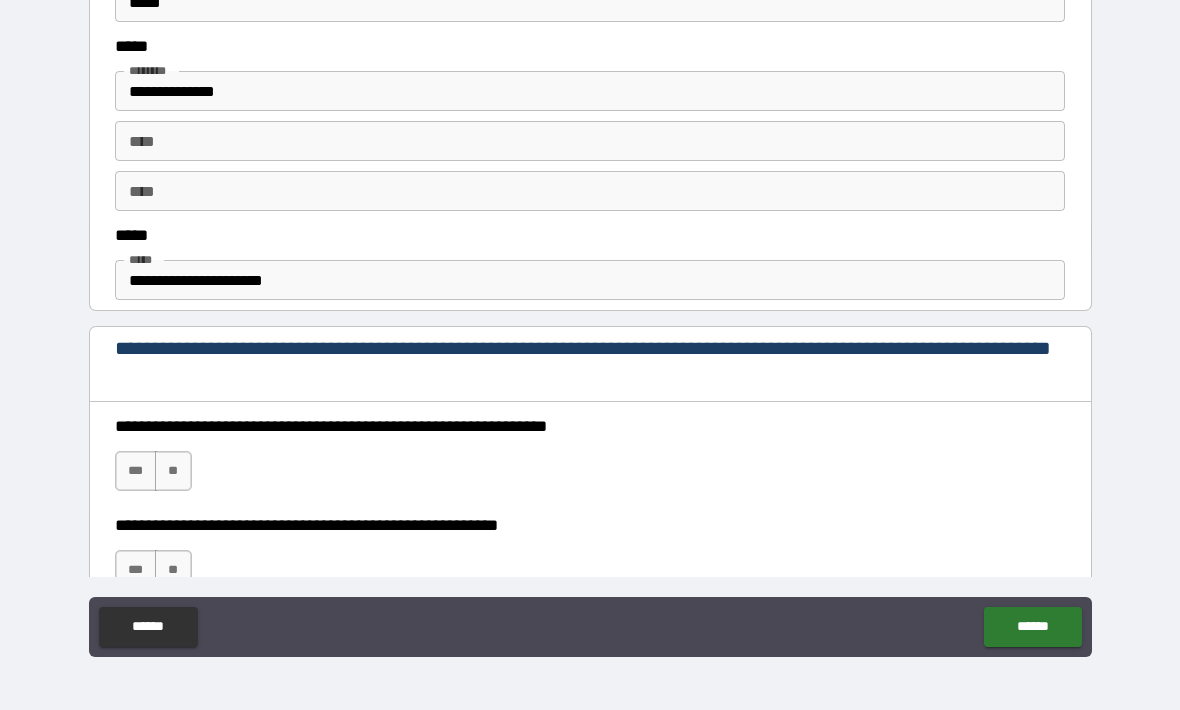 click on "***" at bounding box center [136, 471] 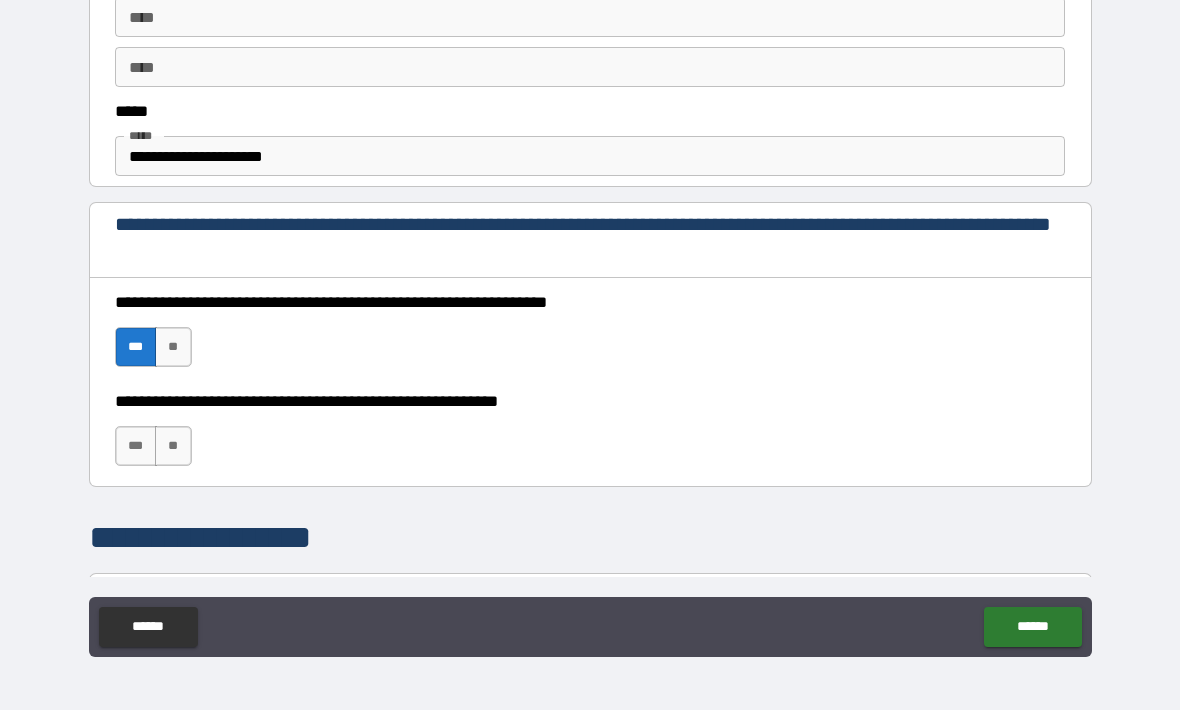scroll, scrollTop: 1142, scrollLeft: 0, axis: vertical 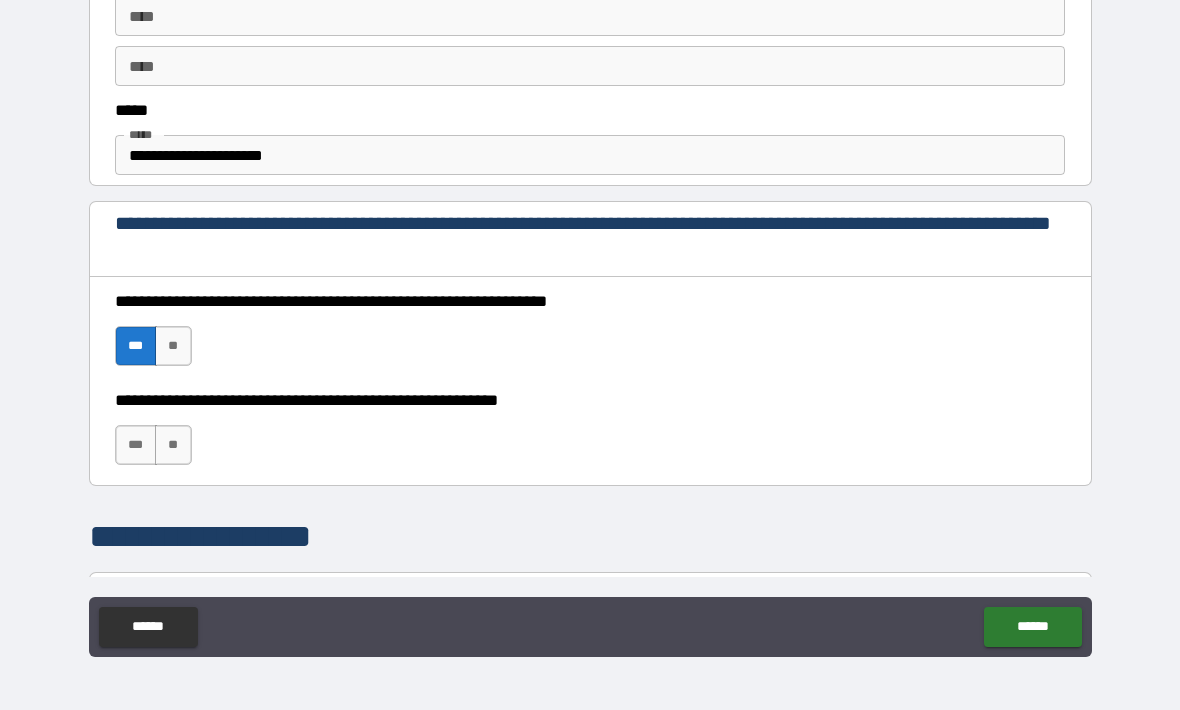 click on "***" at bounding box center [136, 445] 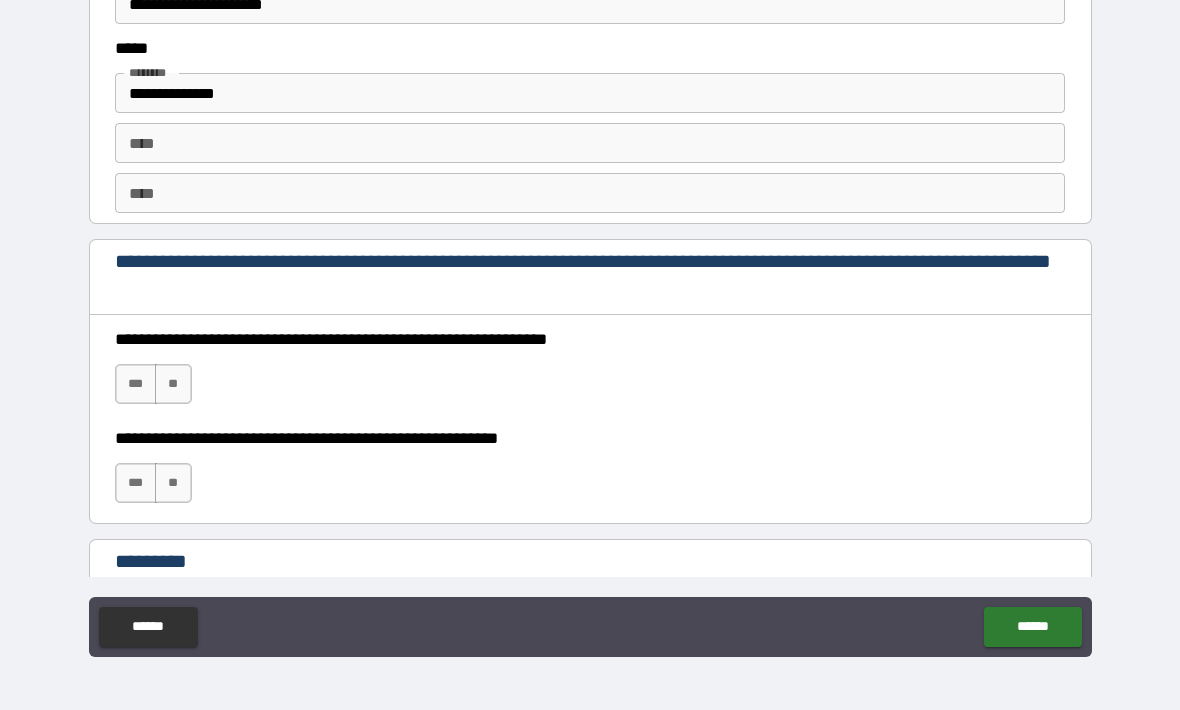 scroll, scrollTop: 2725, scrollLeft: 0, axis: vertical 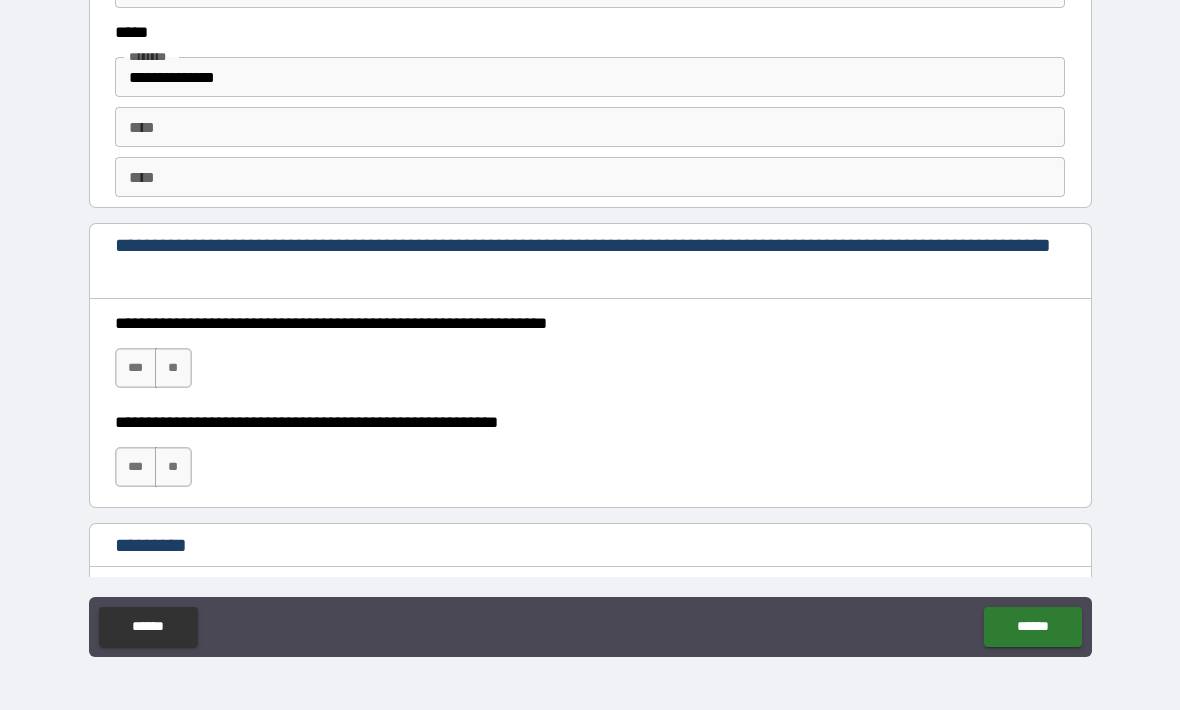 click on "***" at bounding box center (136, 368) 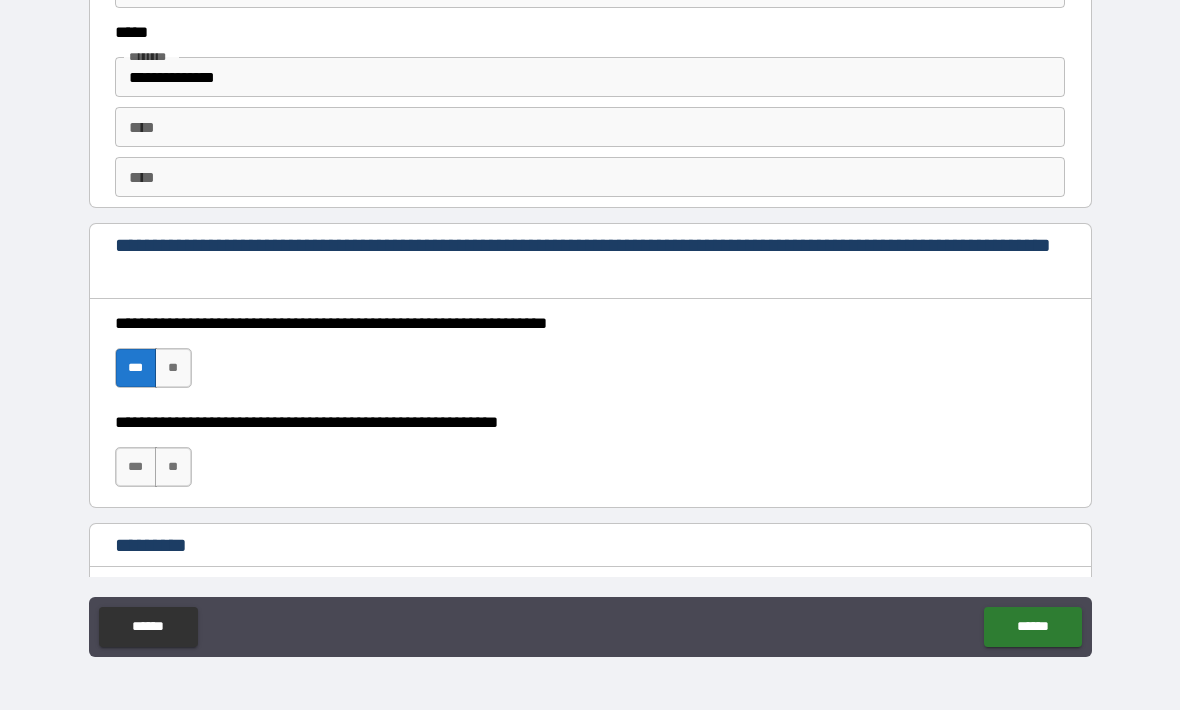 click on "***" at bounding box center [136, 467] 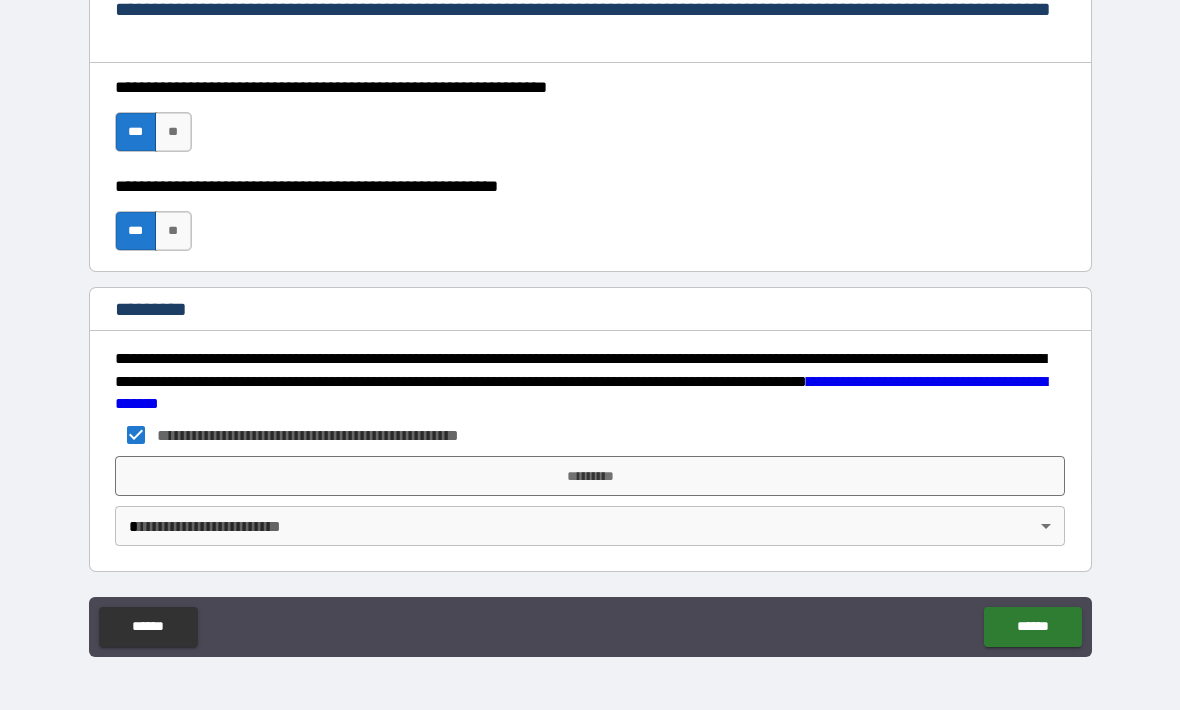 scroll, scrollTop: 2961, scrollLeft: 0, axis: vertical 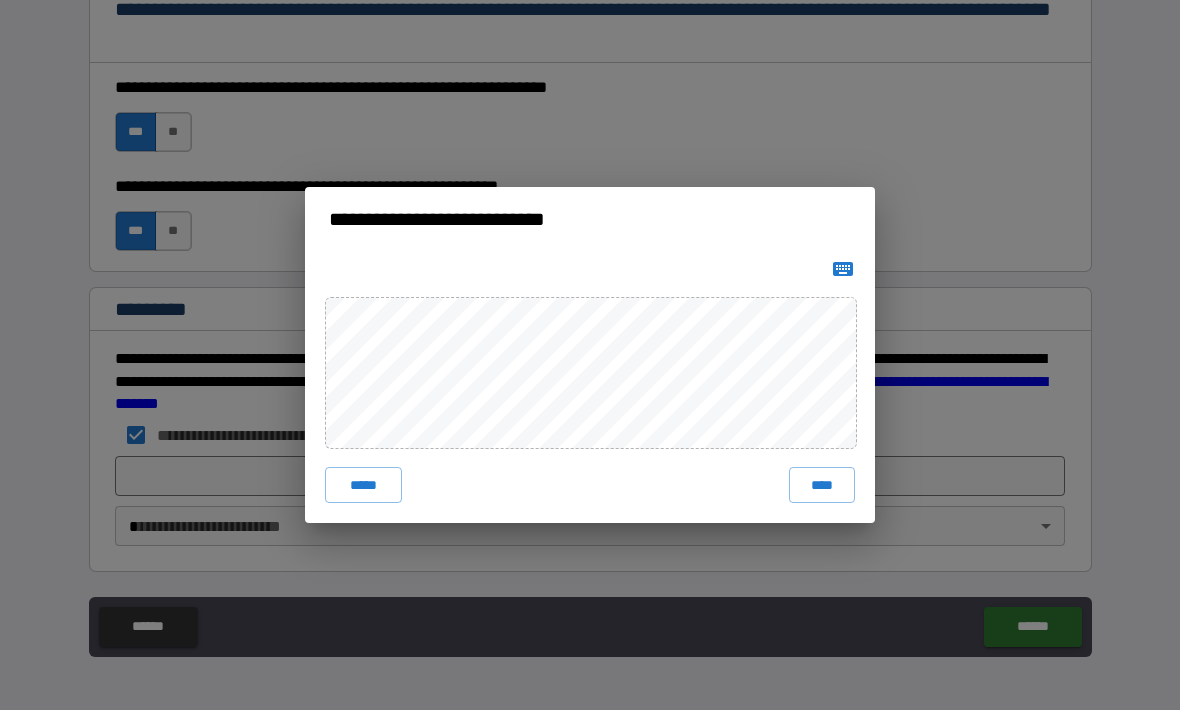 click on "****" at bounding box center (822, 485) 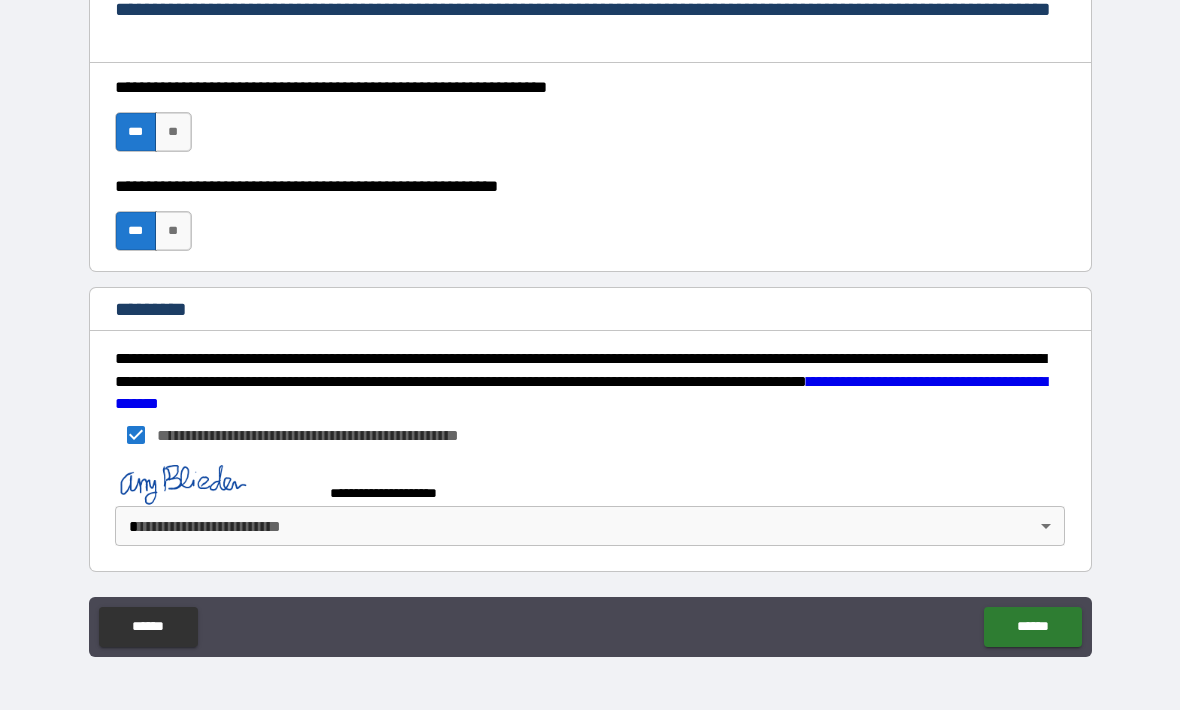 scroll, scrollTop: 2951, scrollLeft: 0, axis: vertical 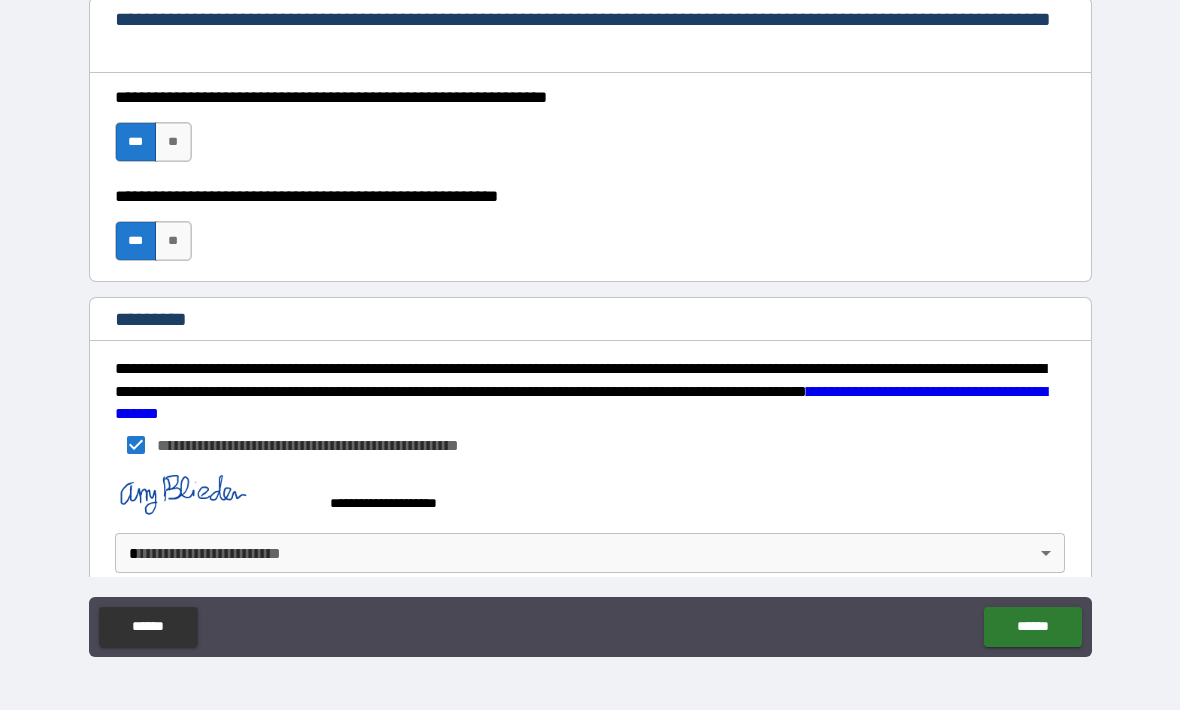 click on "**********" at bounding box center [590, 322] 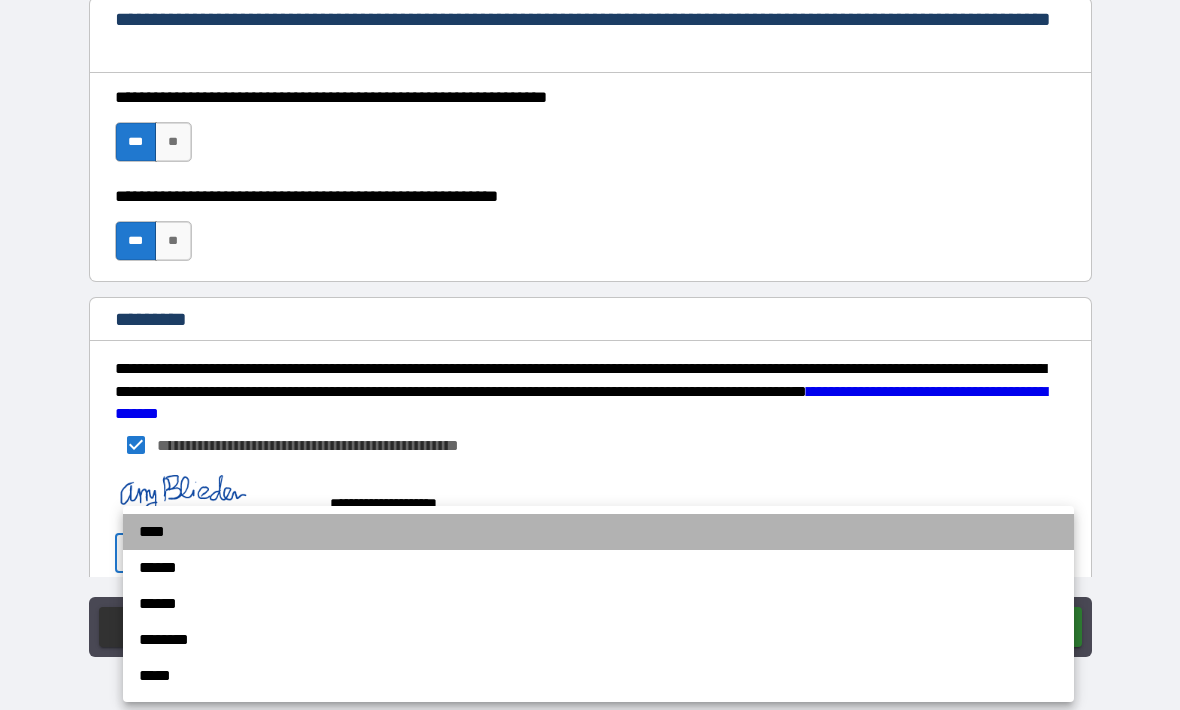click on "****" at bounding box center [598, 532] 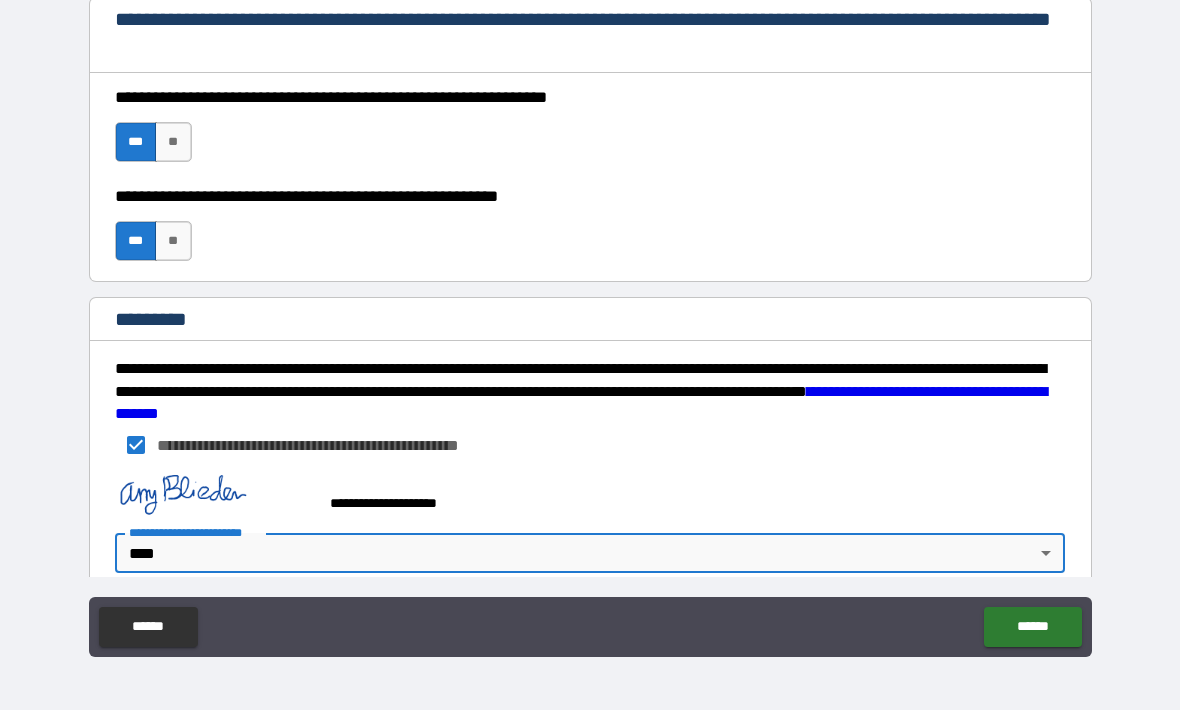 click on "******" at bounding box center (1032, 627) 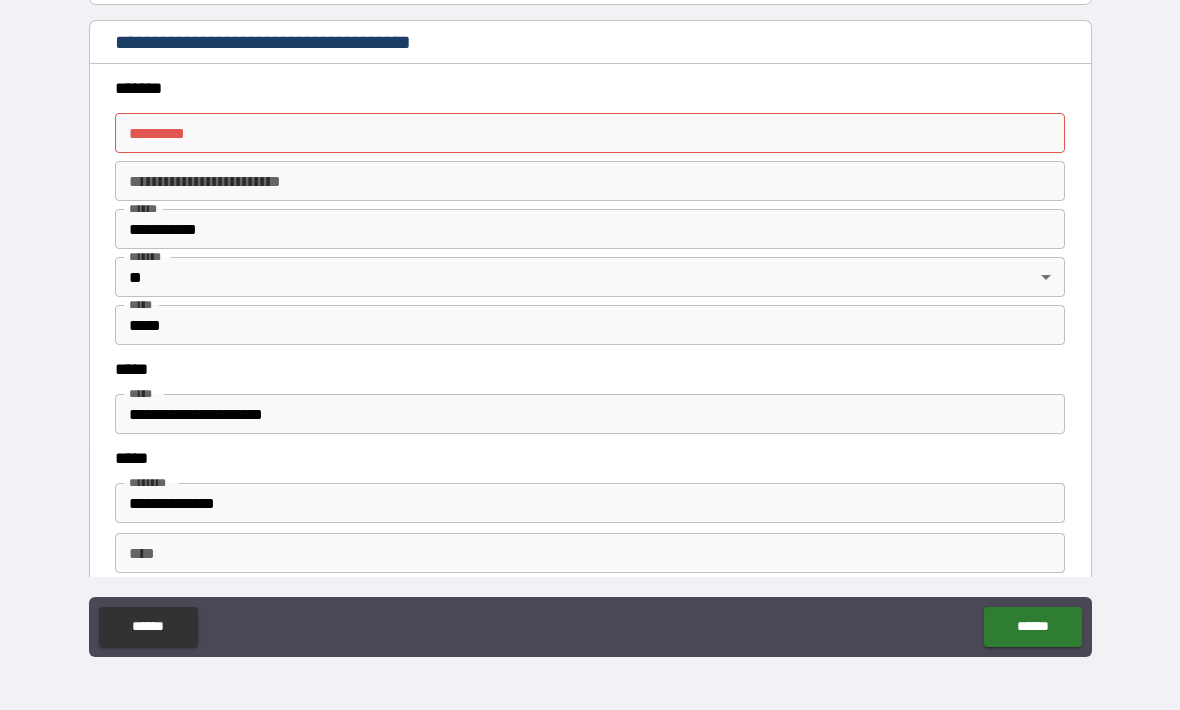 scroll, scrollTop: 2264, scrollLeft: 0, axis: vertical 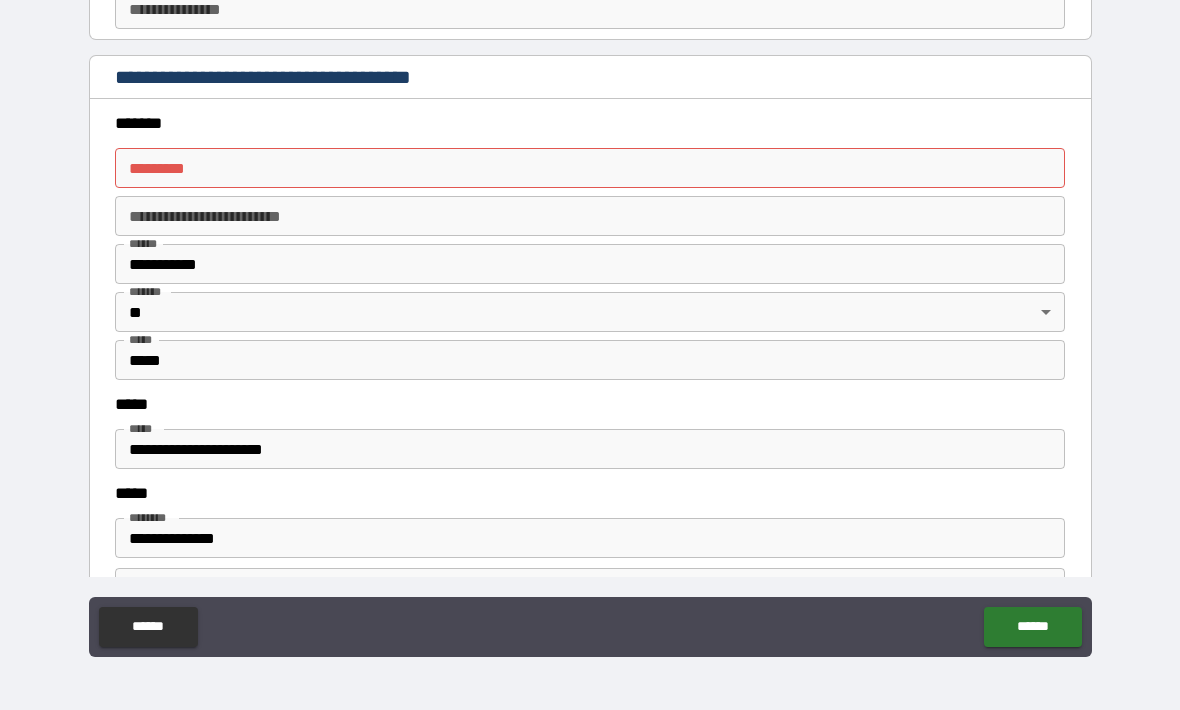click on "*******   * *******   *" at bounding box center (590, 168) 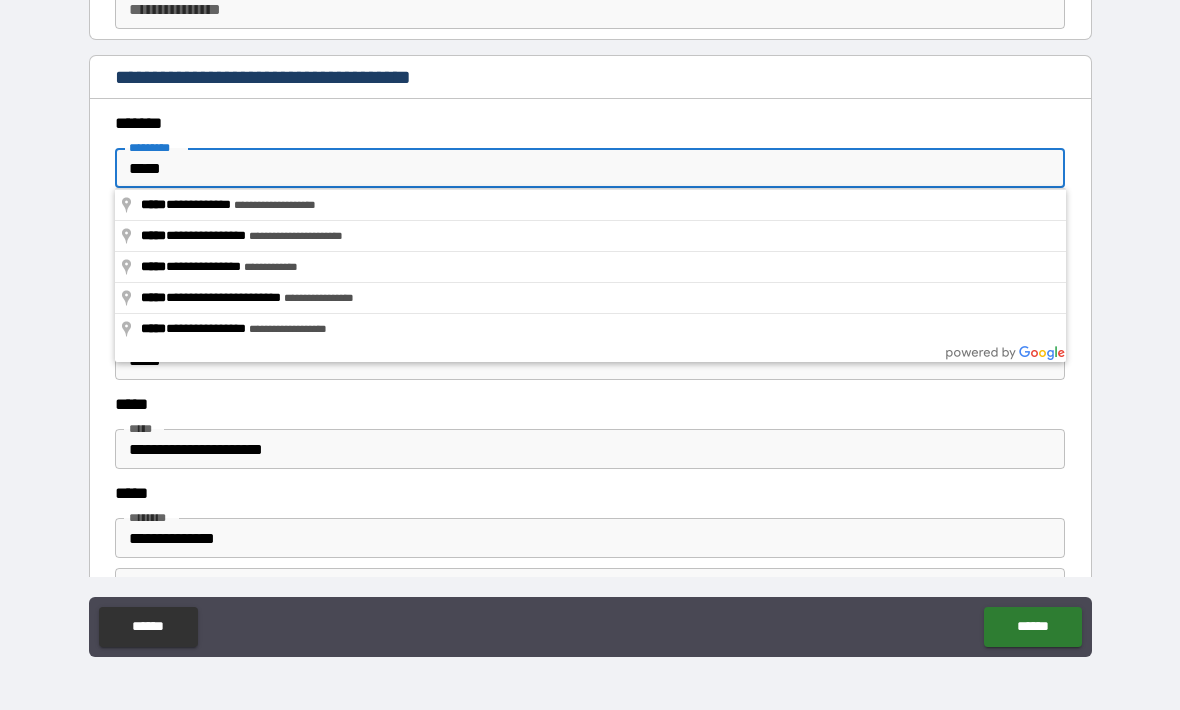 type on "**********" 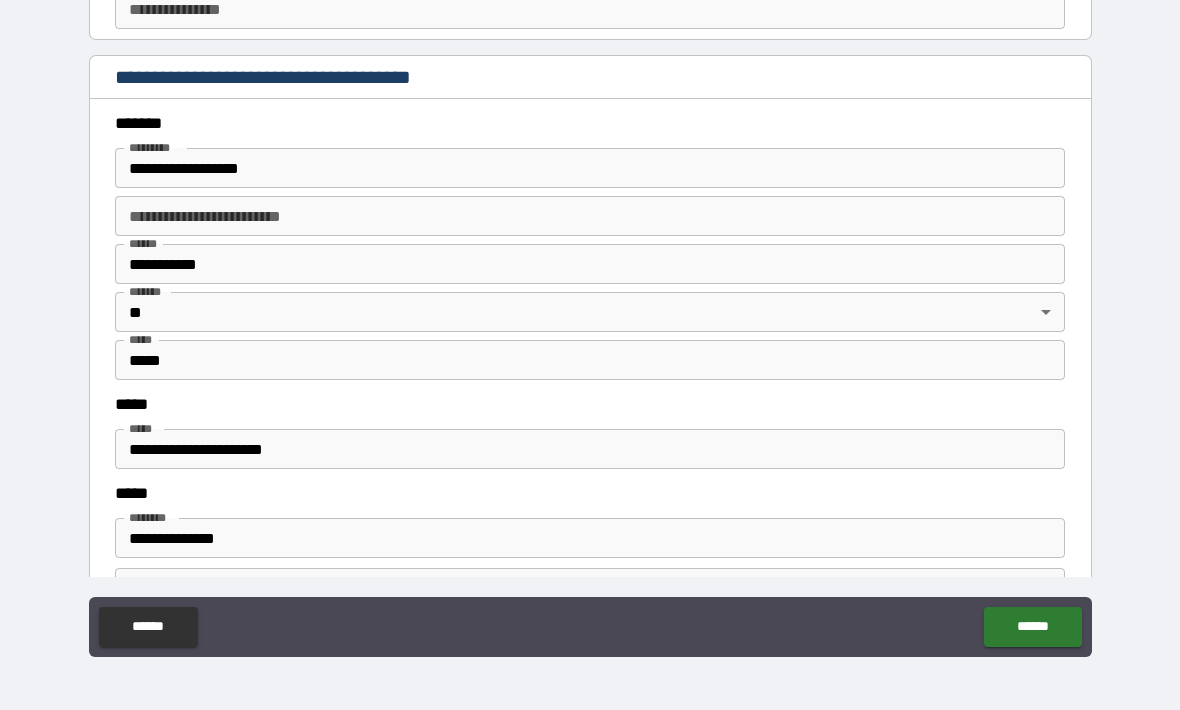 click on "******" at bounding box center (1032, 627) 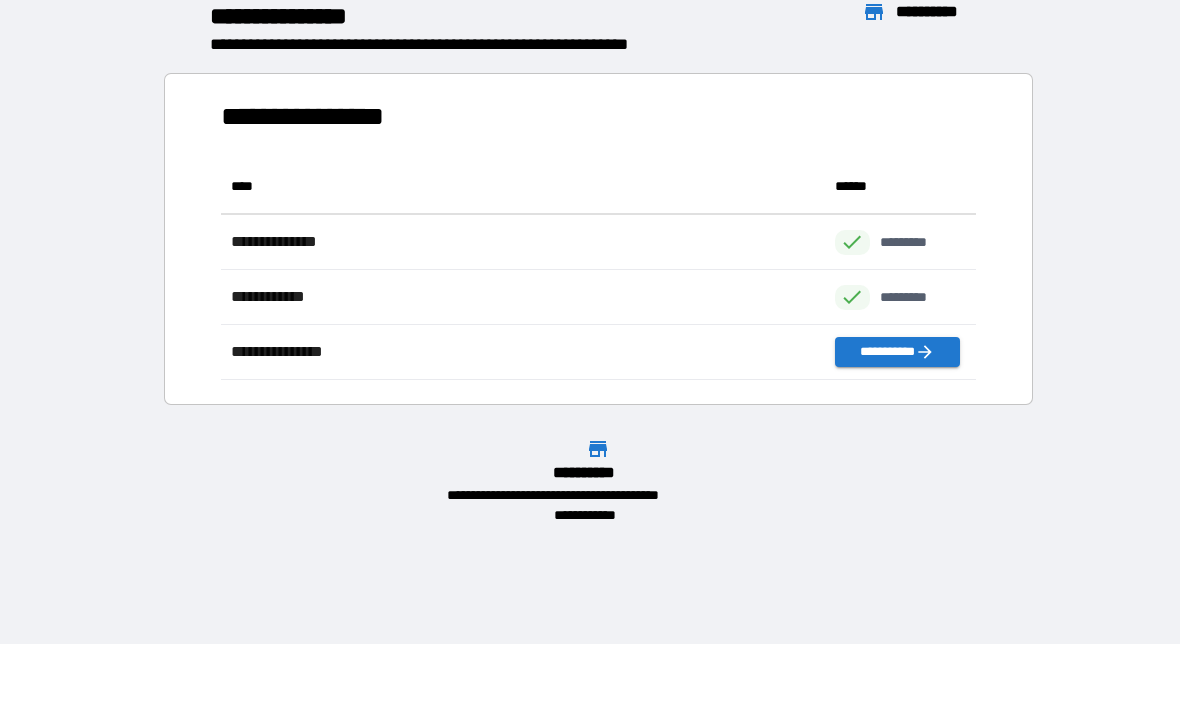 scroll, scrollTop: 1, scrollLeft: 1, axis: both 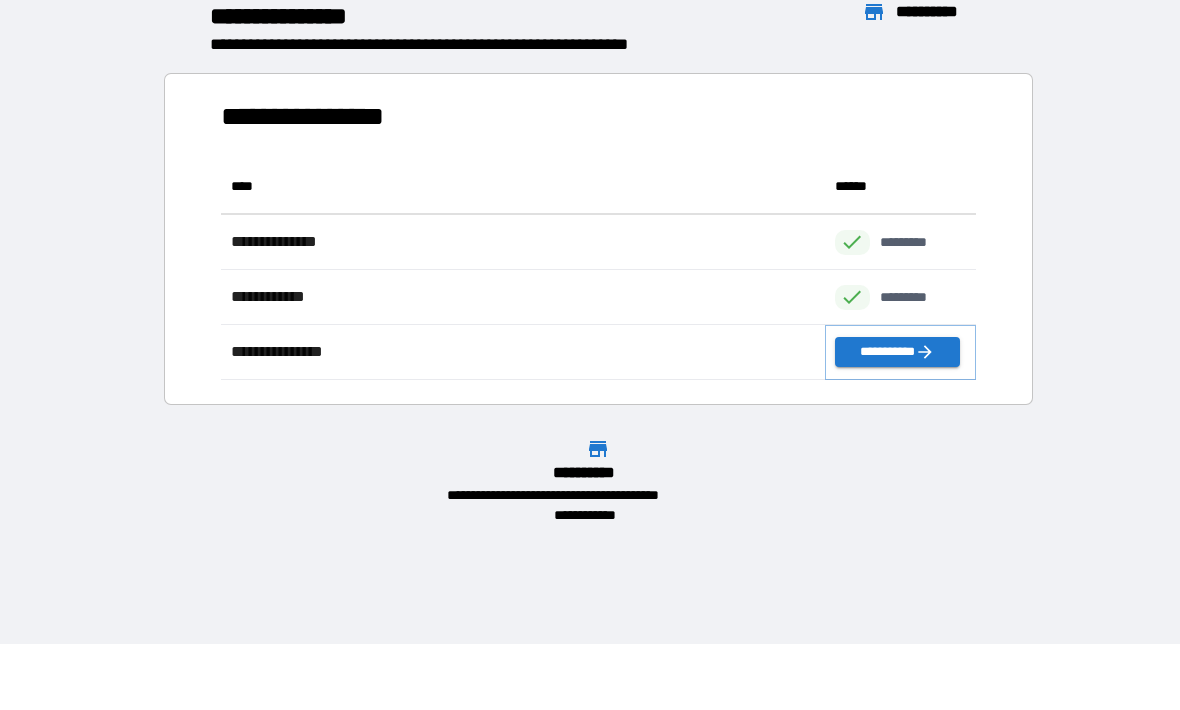 click on "**********" at bounding box center (897, 352) 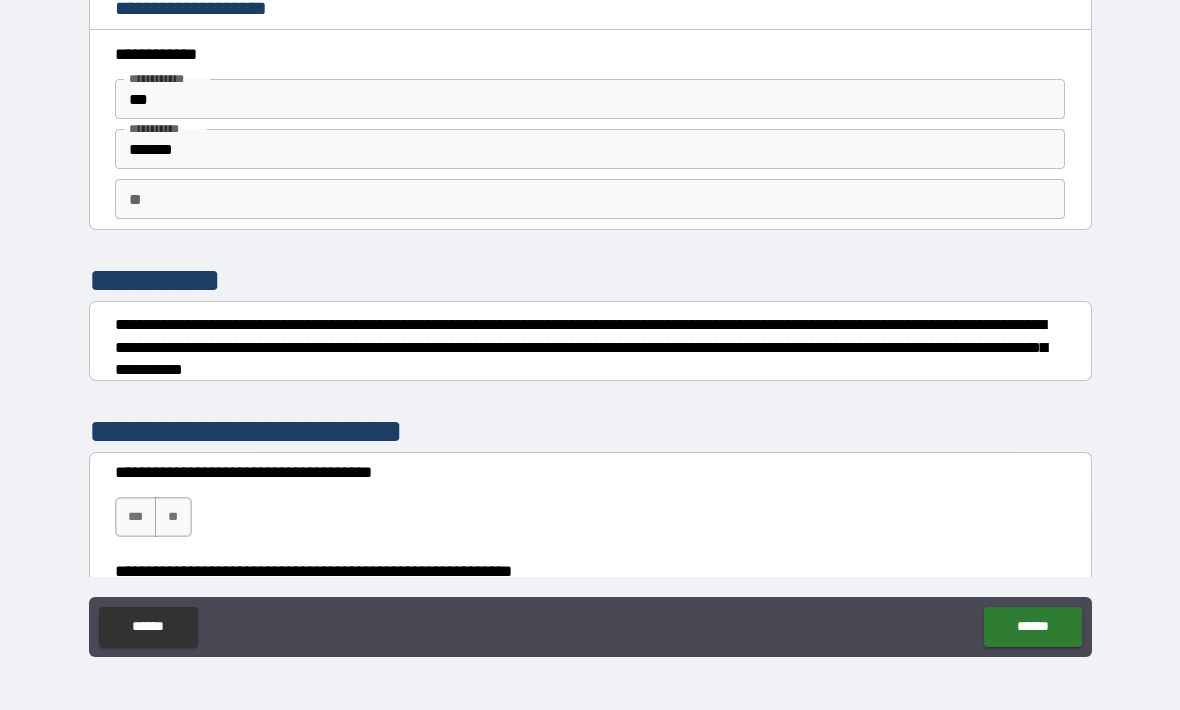 click on "**" at bounding box center [590, 199] 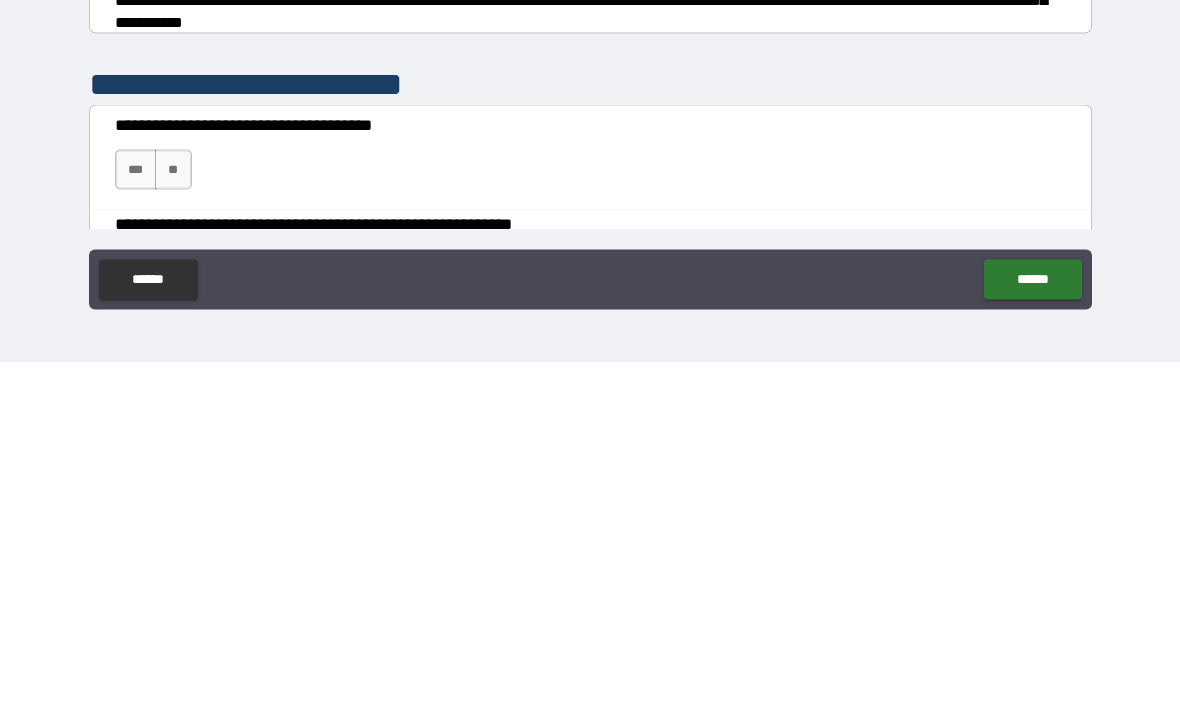 type on "*" 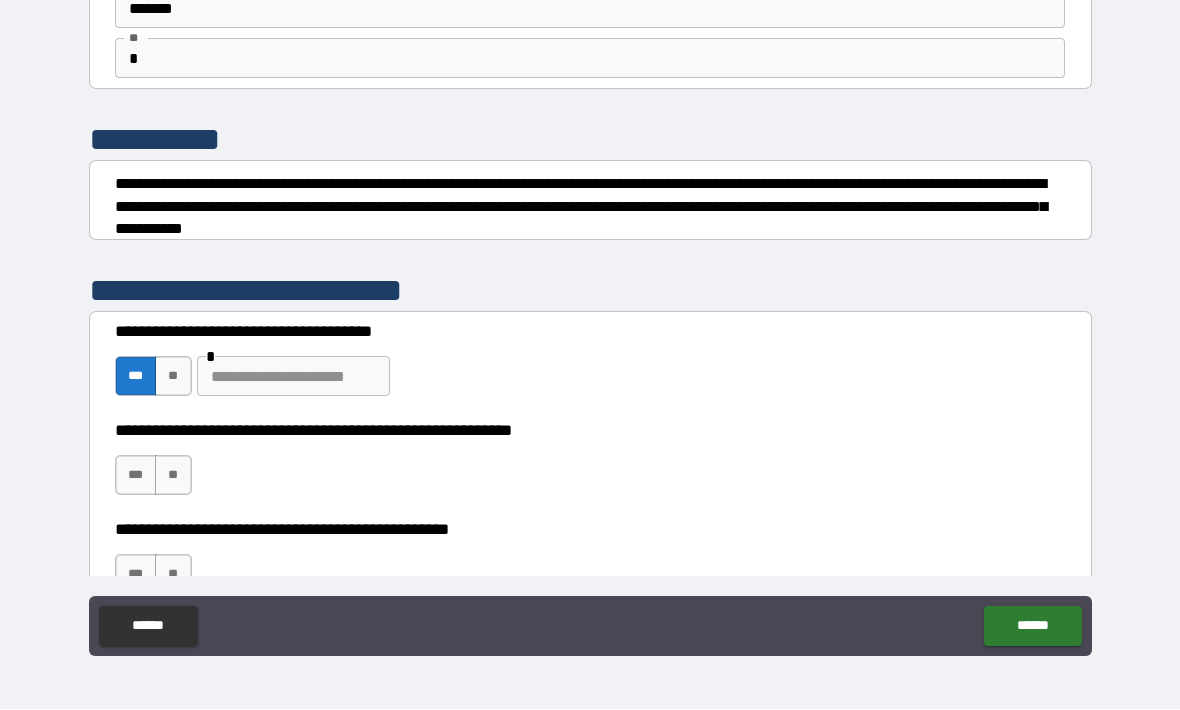 scroll, scrollTop: 174, scrollLeft: 0, axis: vertical 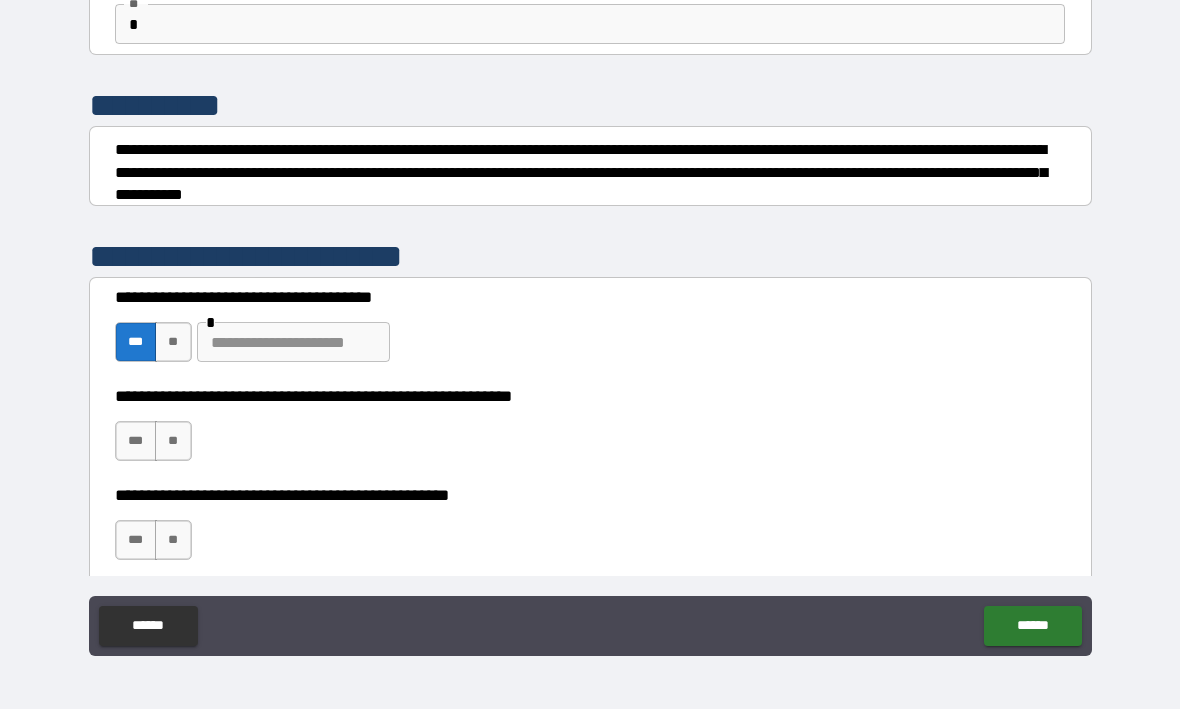 click at bounding box center (293, 343) 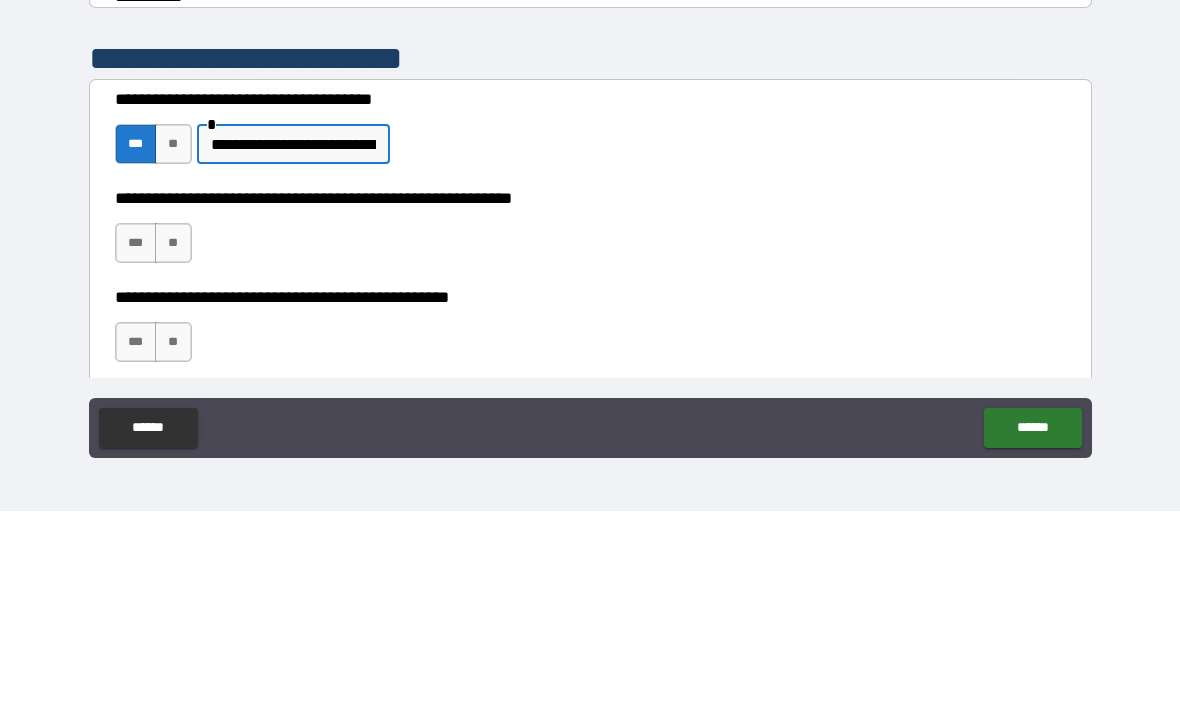 type on "**********" 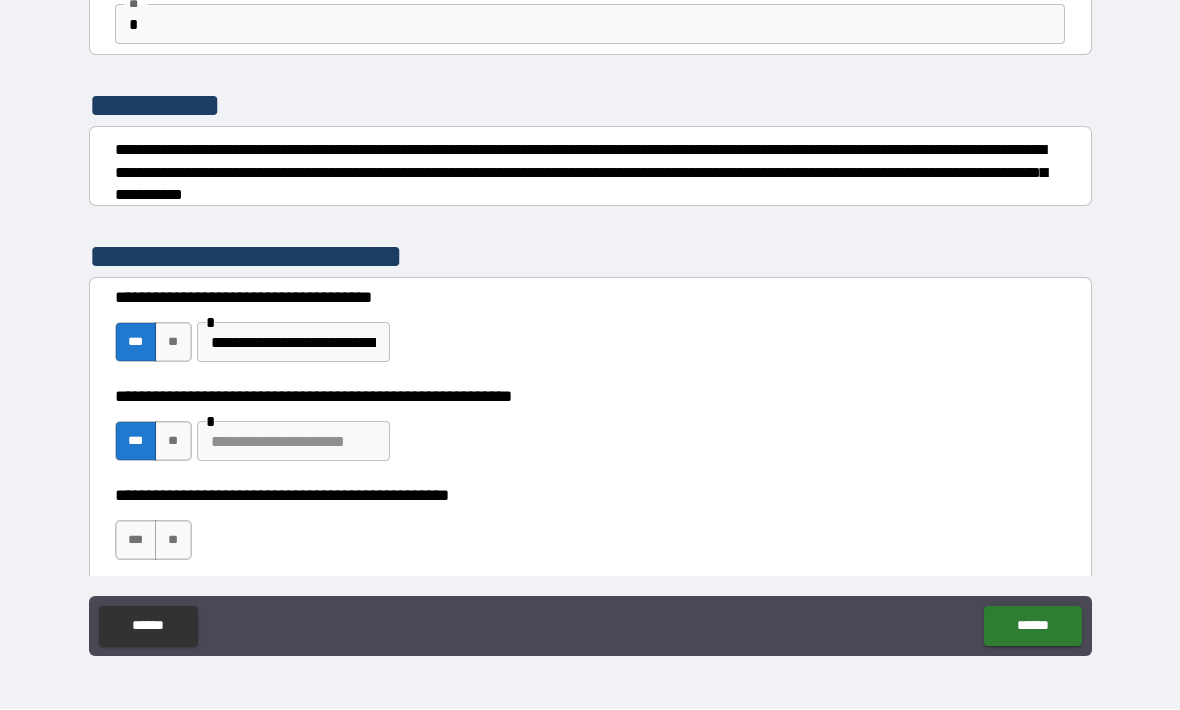 click at bounding box center [293, 442] 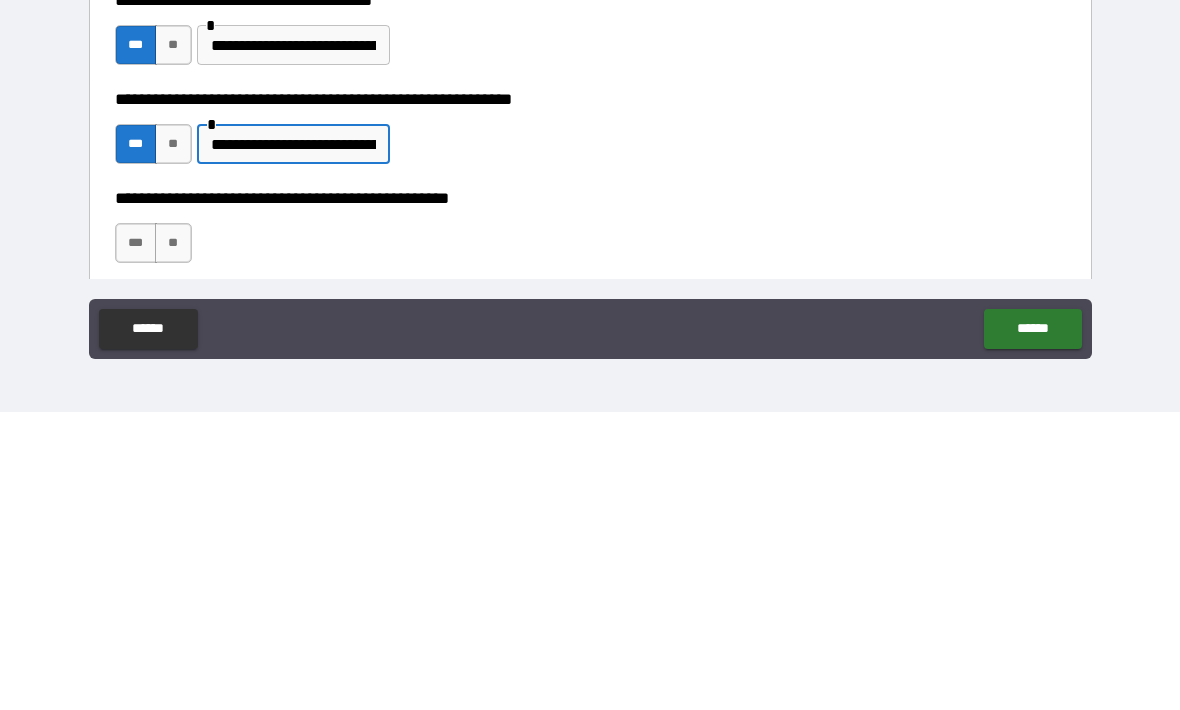 type on "**********" 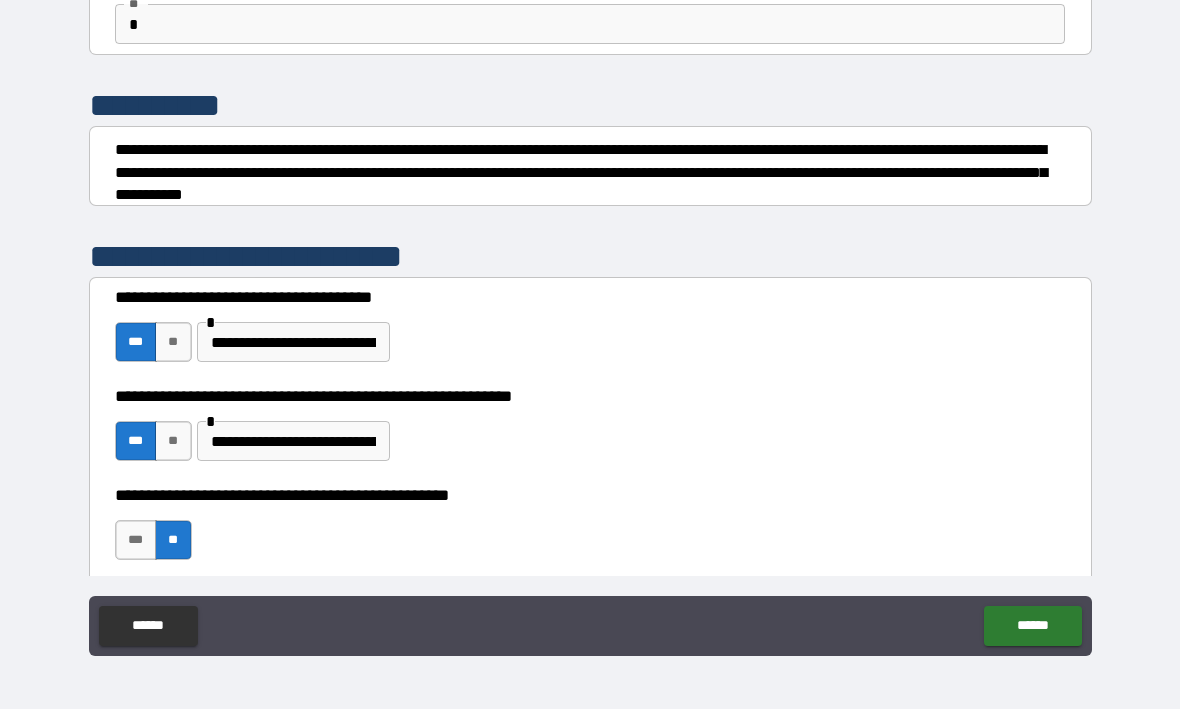 click on "******" at bounding box center (1032, 627) 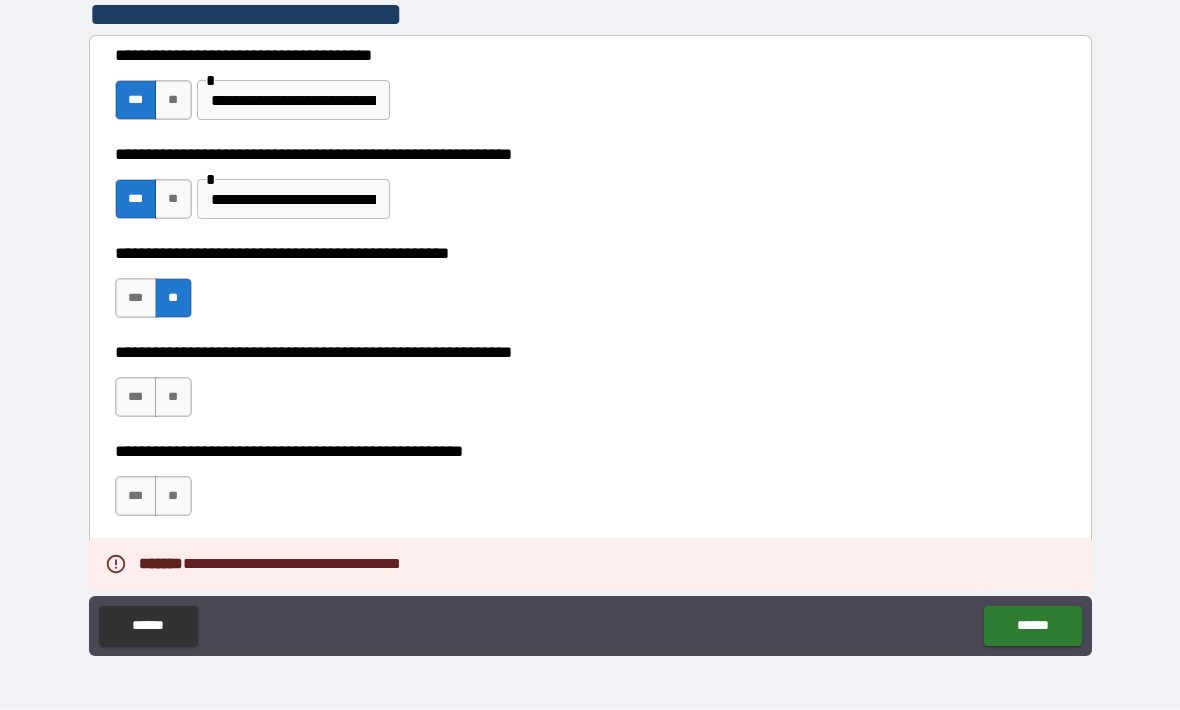 scroll, scrollTop: 417, scrollLeft: 0, axis: vertical 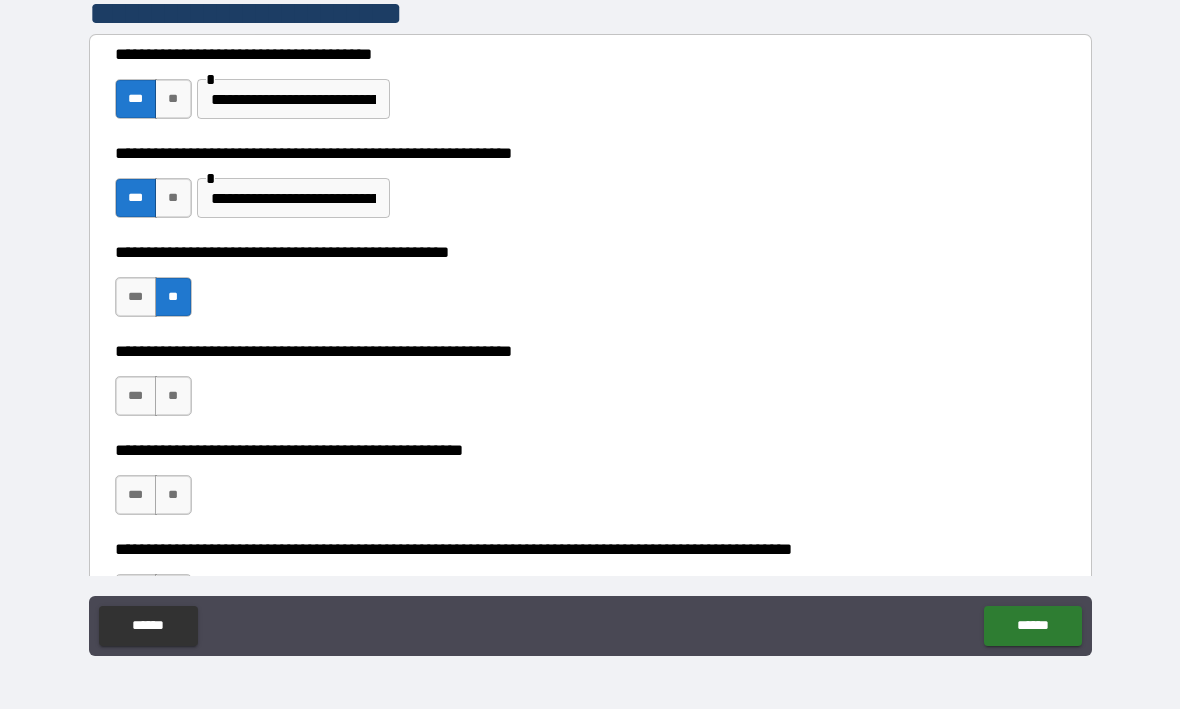 click on "***" at bounding box center (136, 397) 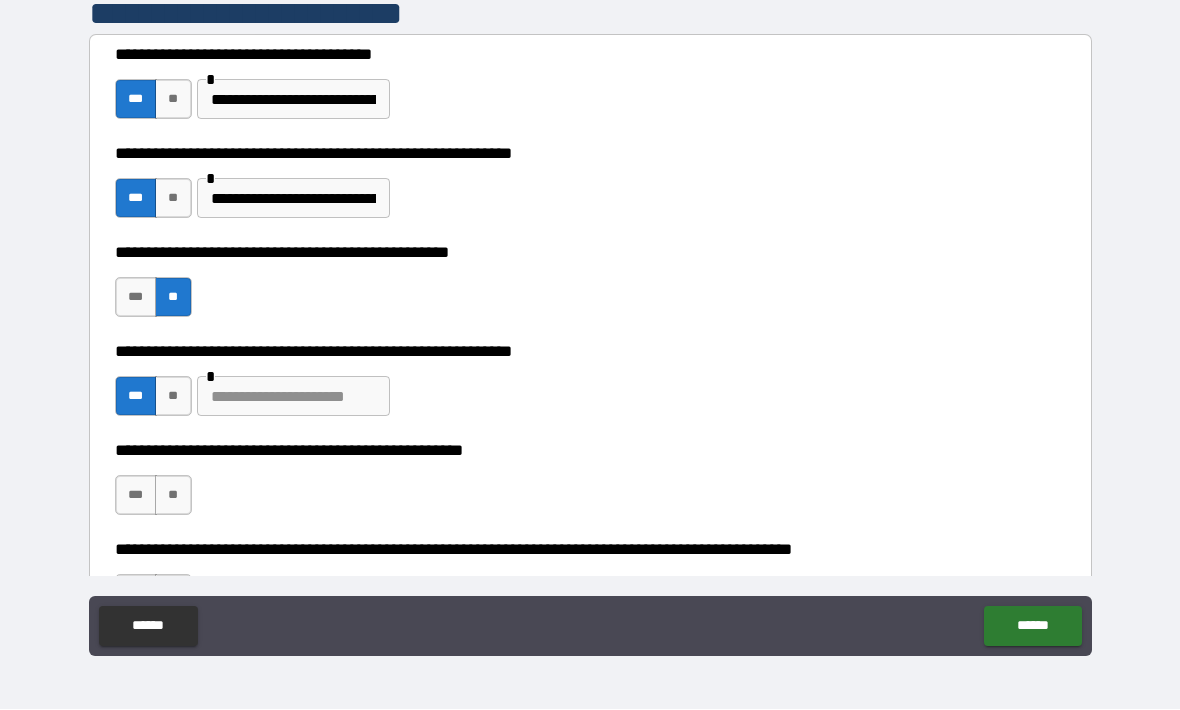 click at bounding box center [293, 397] 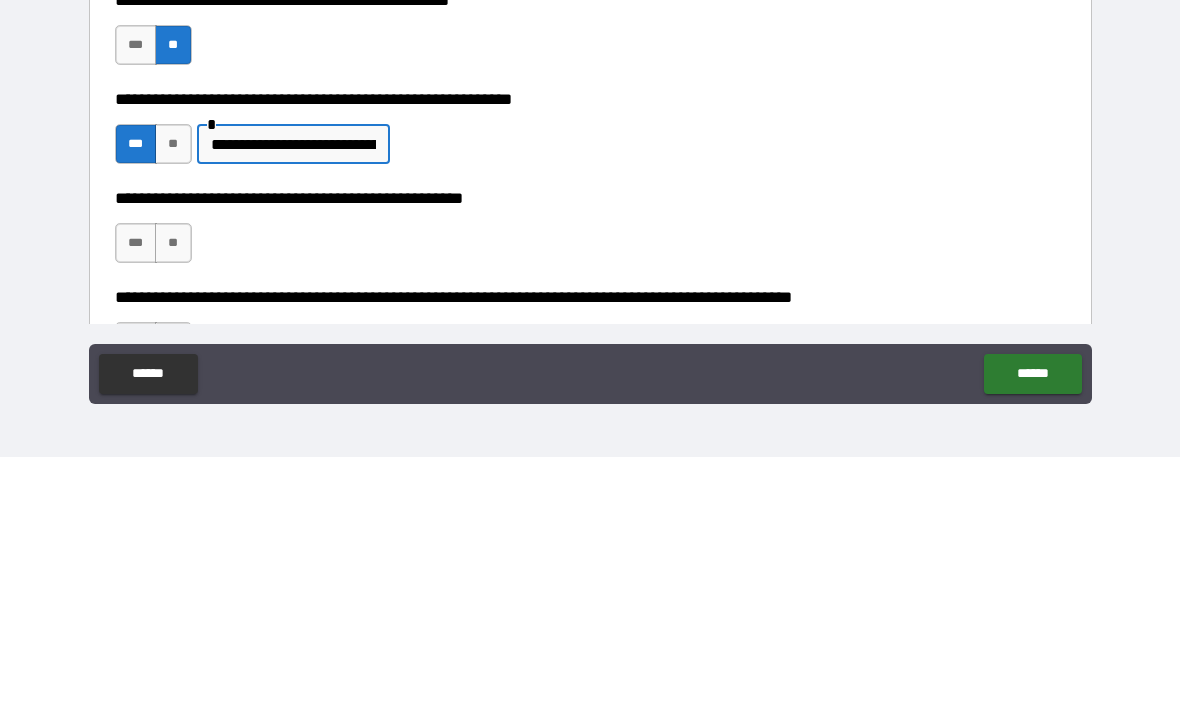 type on "**********" 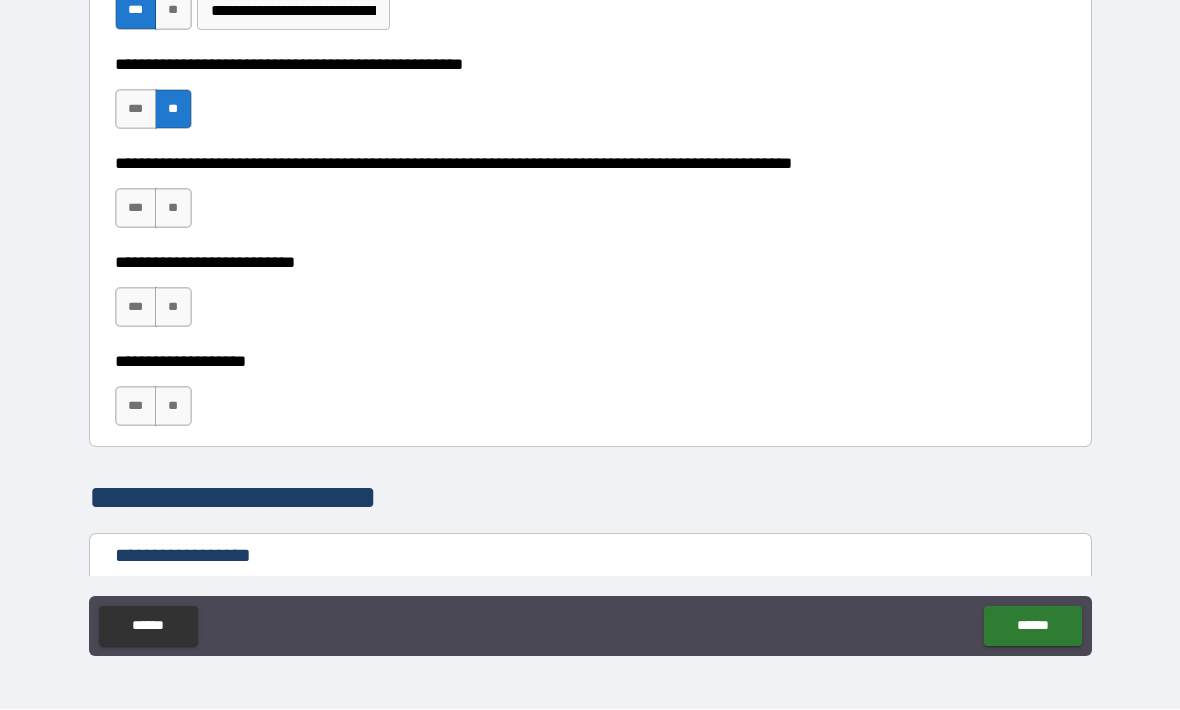 scroll, scrollTop: 805, scrollLeft: 0, axis: vertical 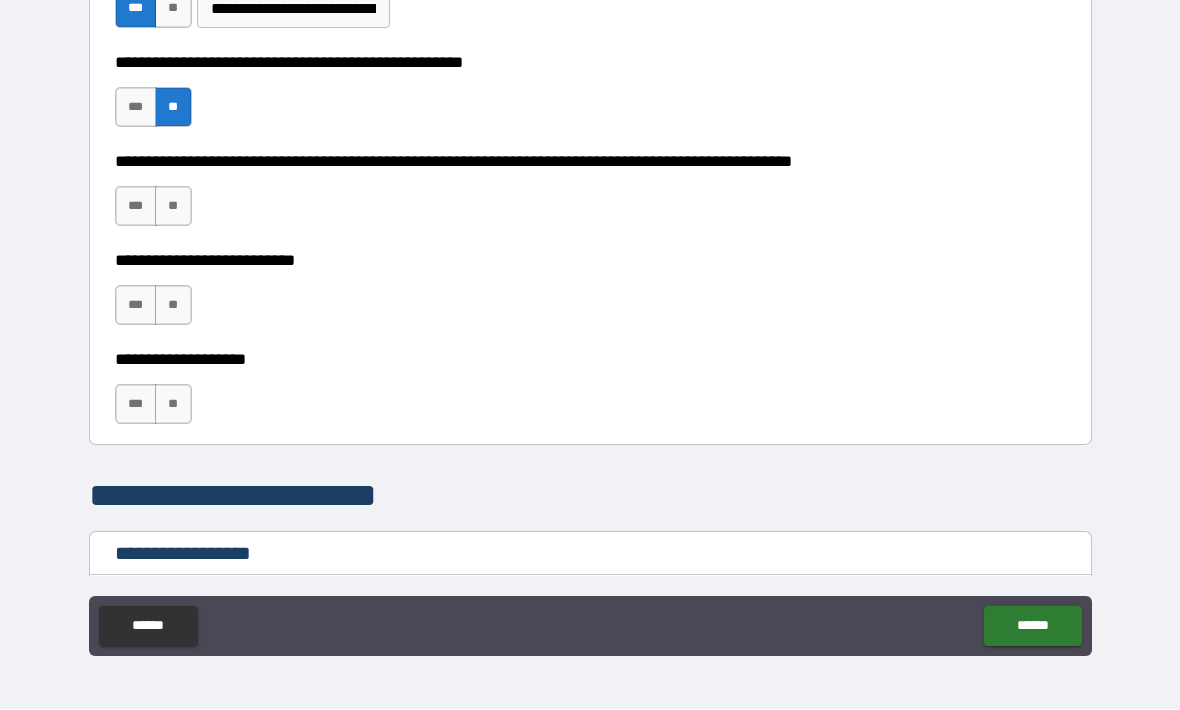 click on "***" at bounding box center (136, 207) 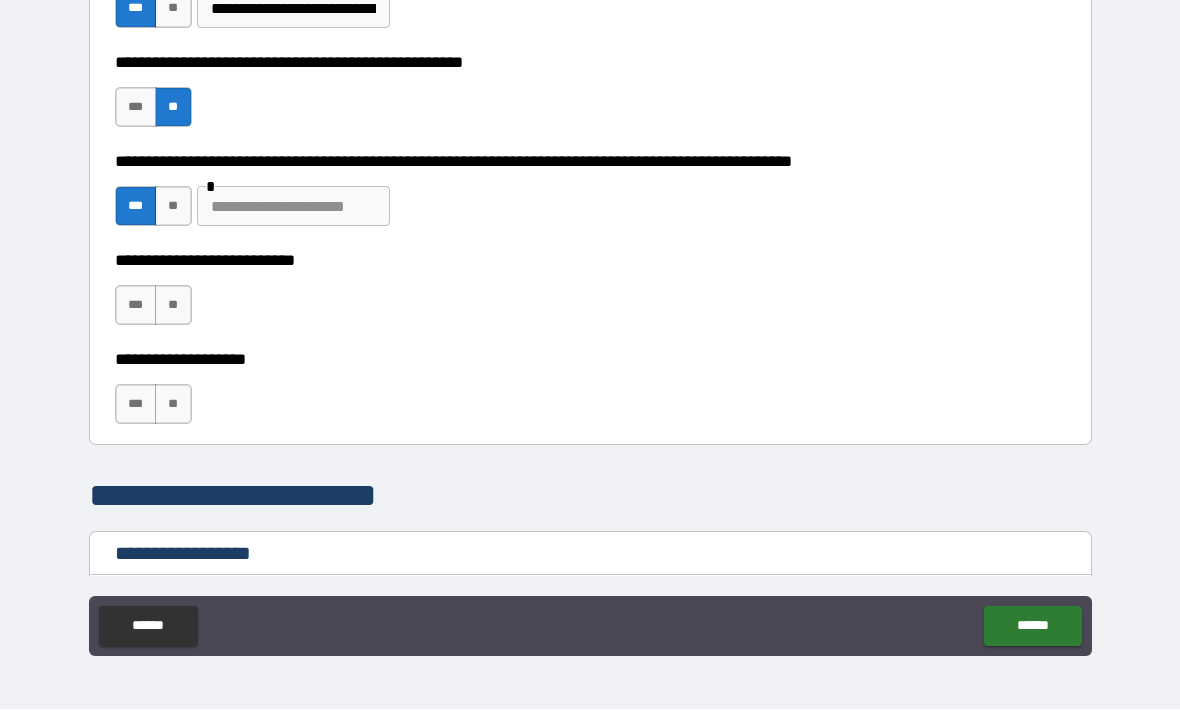 click on "**" at bounding box center [173, 306] 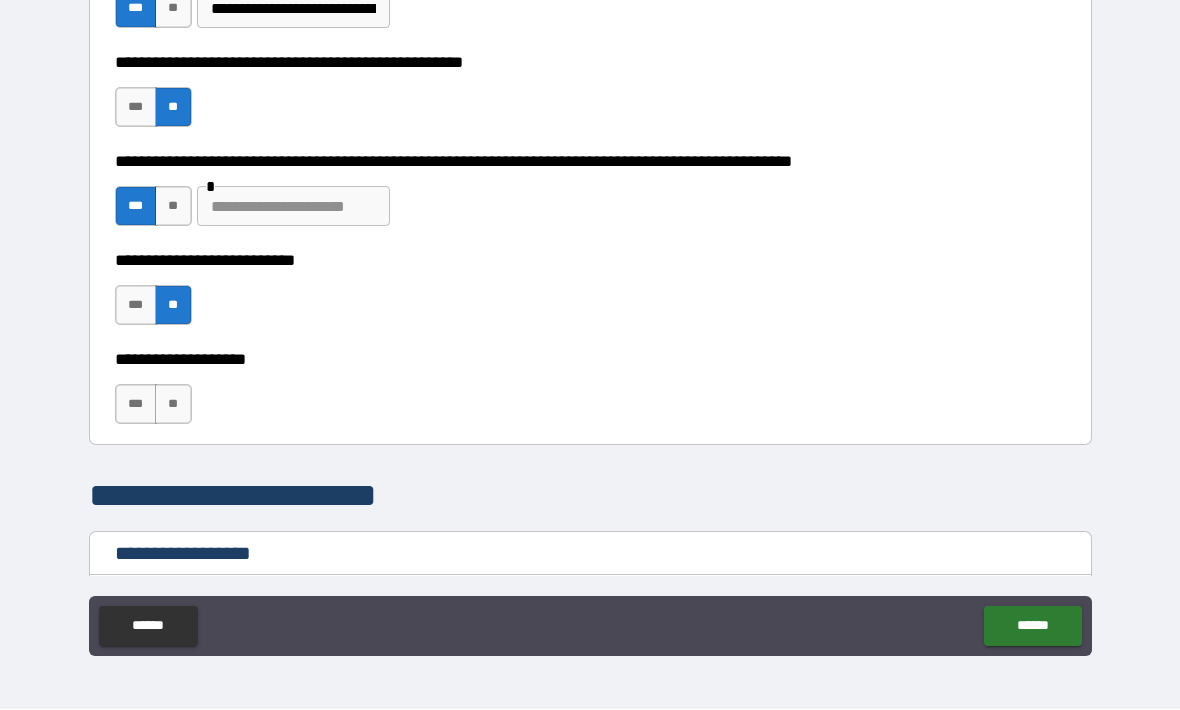 click on "**" at bounding box center [173, 405] 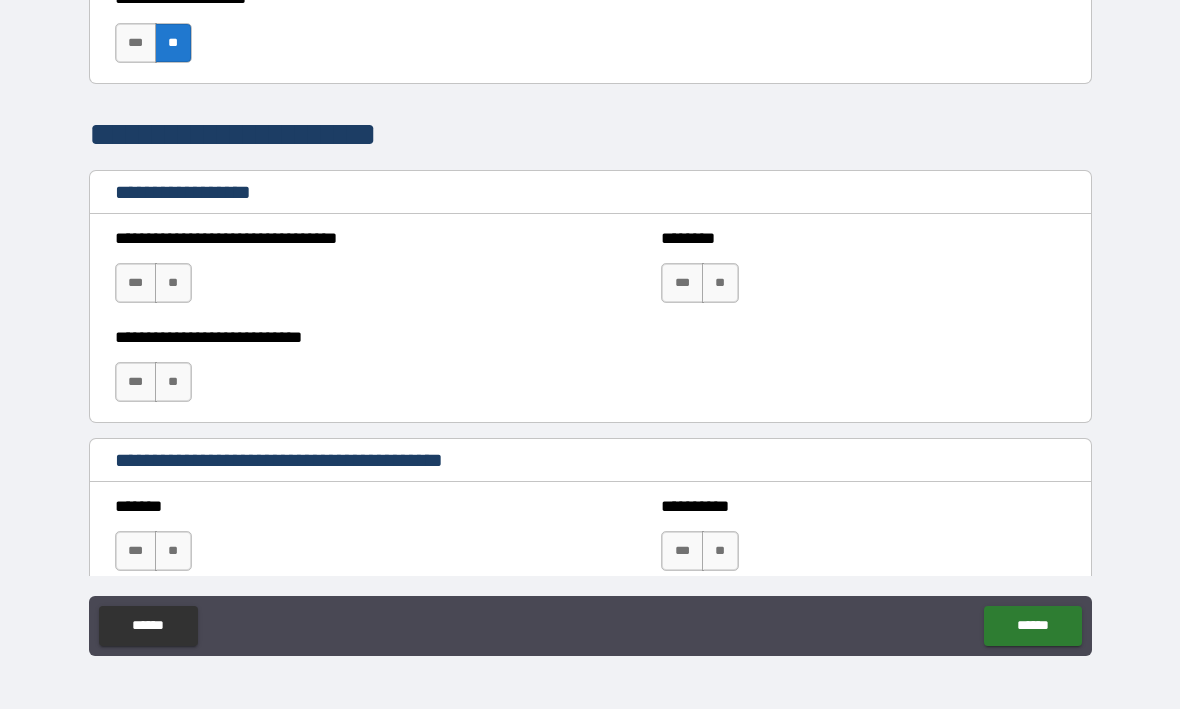 scroll, scrollTop: 1166, scrollLeft: 0, axis: vertical 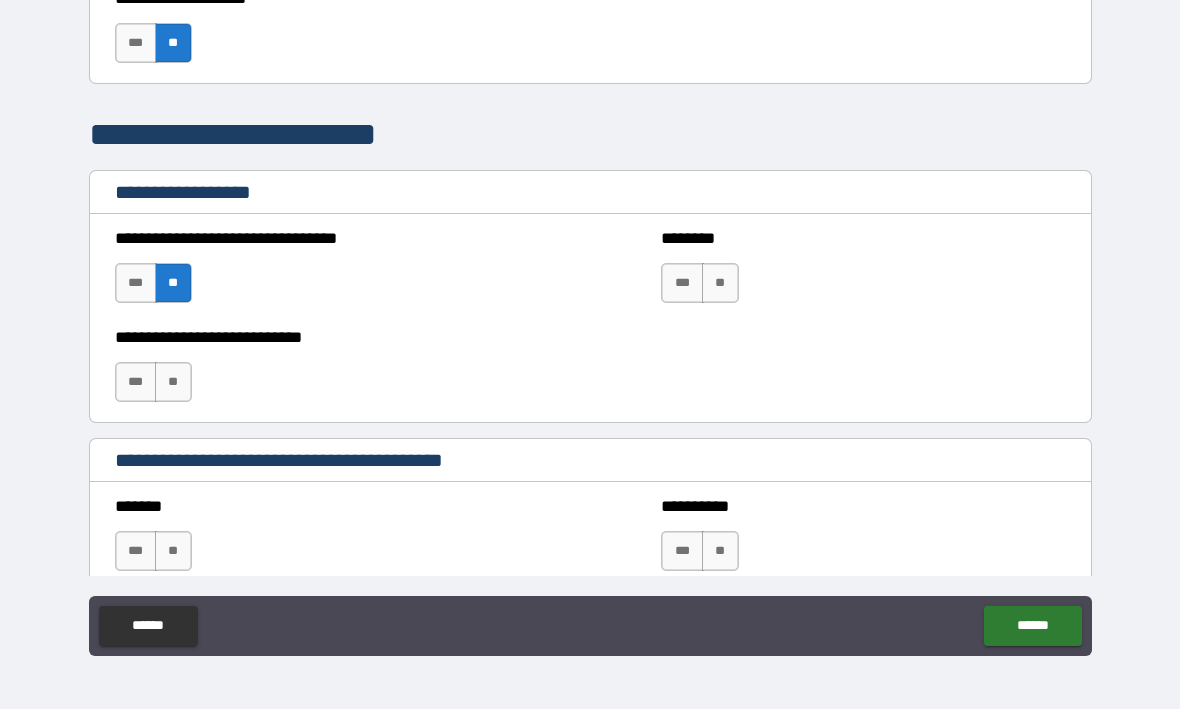 click on "**" at bounding box center (720, 284) 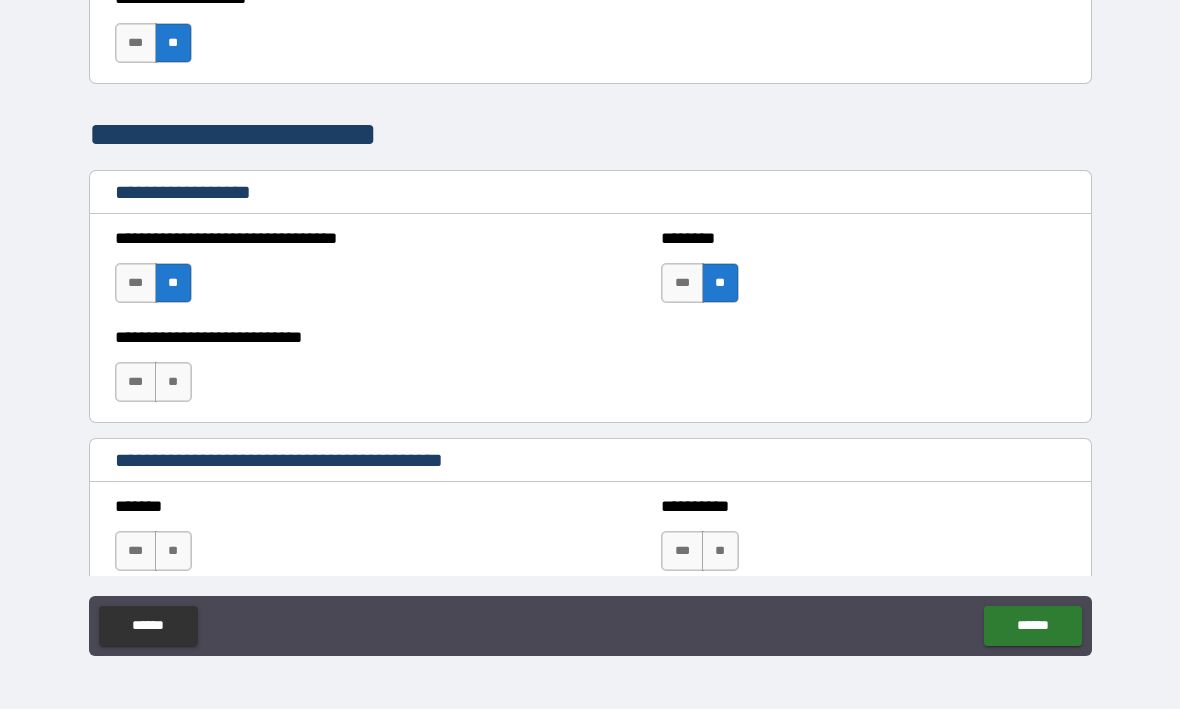 click on "**" at bounding box center [173, 383] 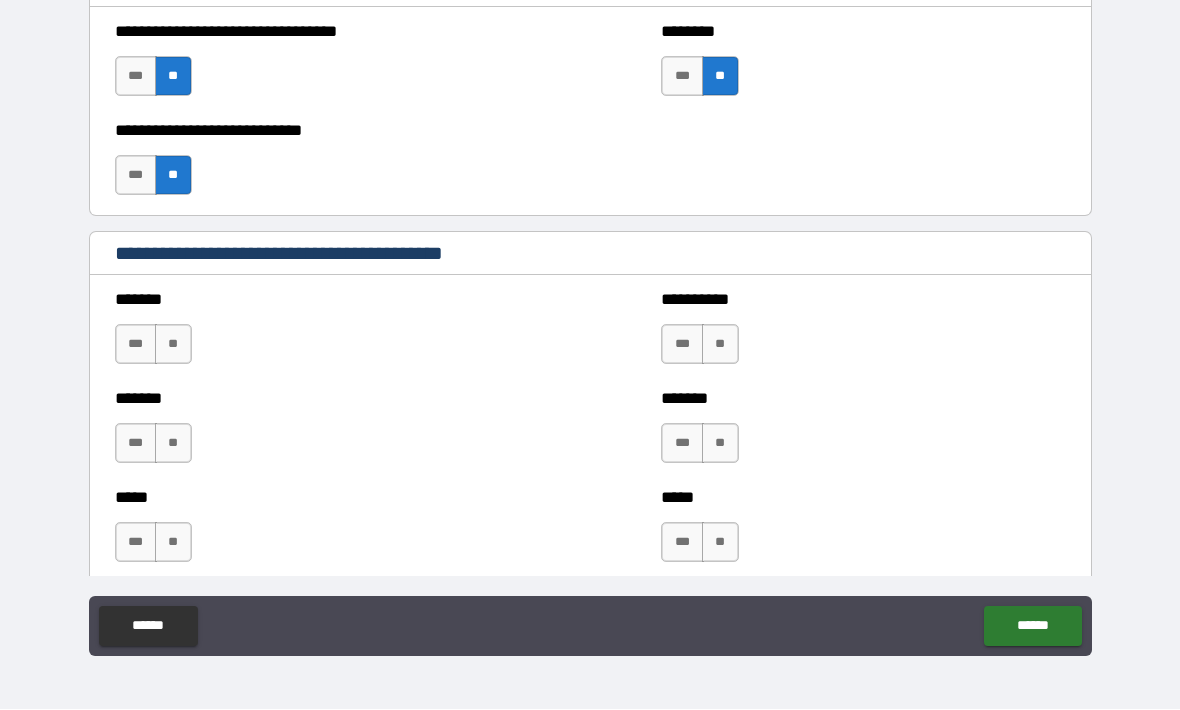 scroll, scrollTop: 1376, scrollLeft: 0, axis: vertical 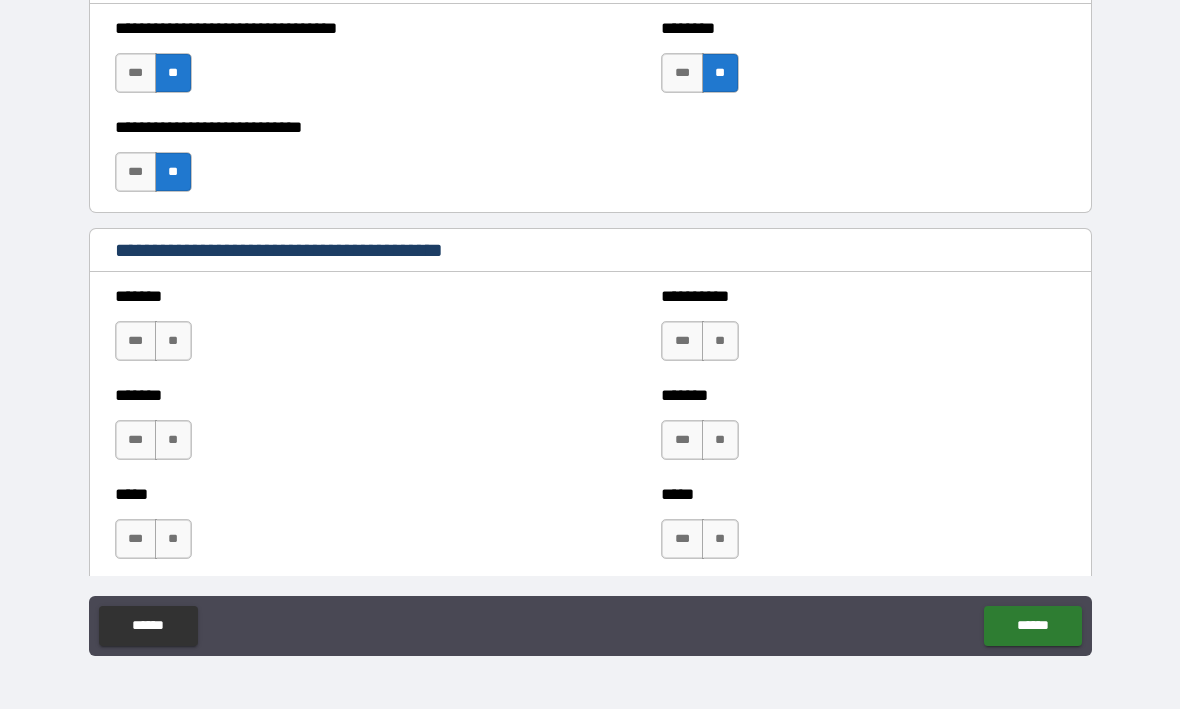 click on "**" at bounding box center [173, 342] 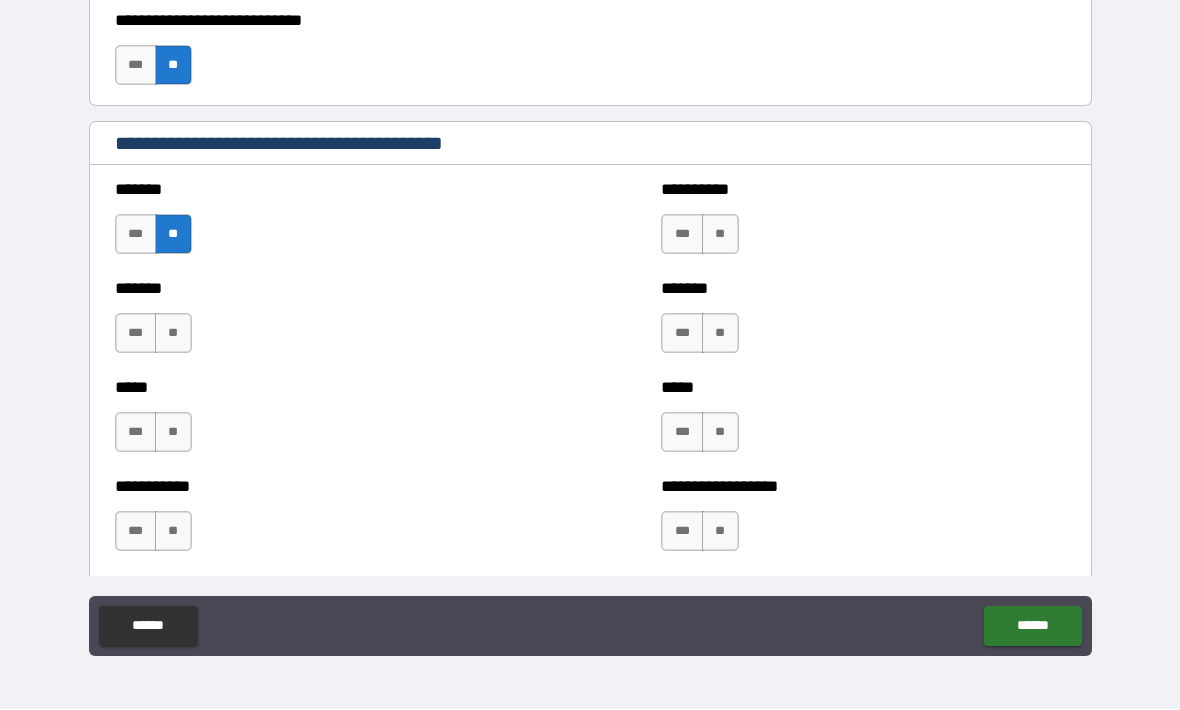 scroll, scrollTop: 1486, scrollLeft: 0, axis: vertical 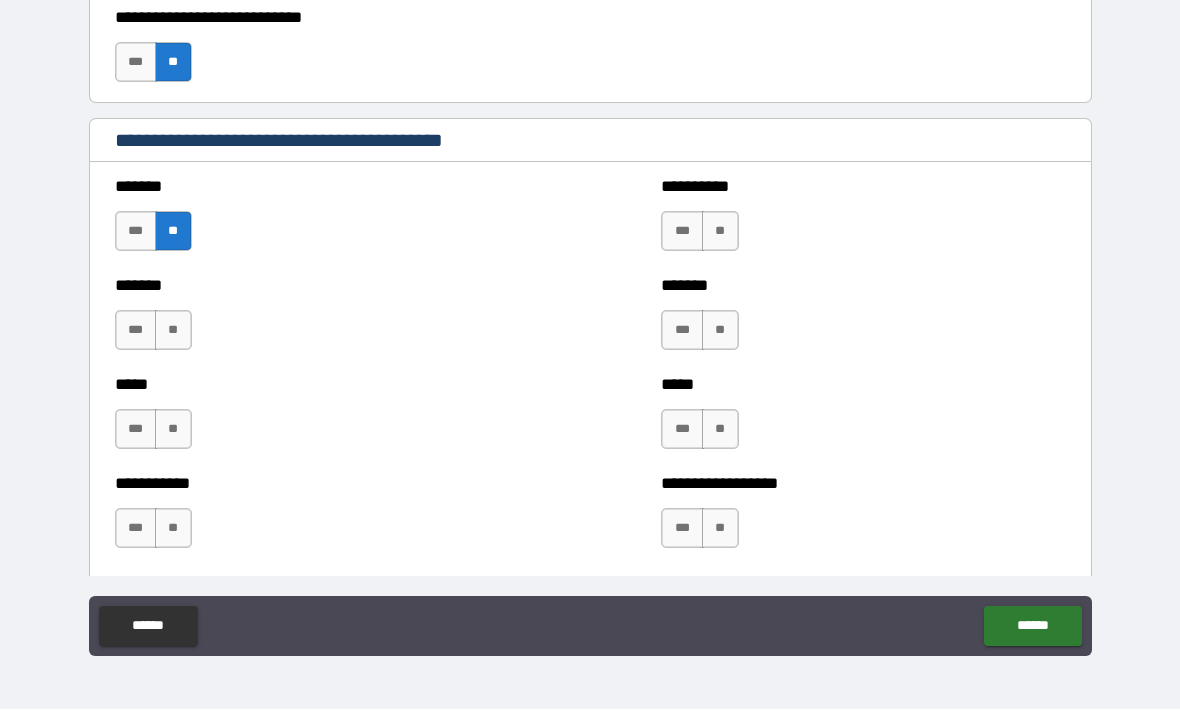 click on "**" at bounding box center (173, 331) 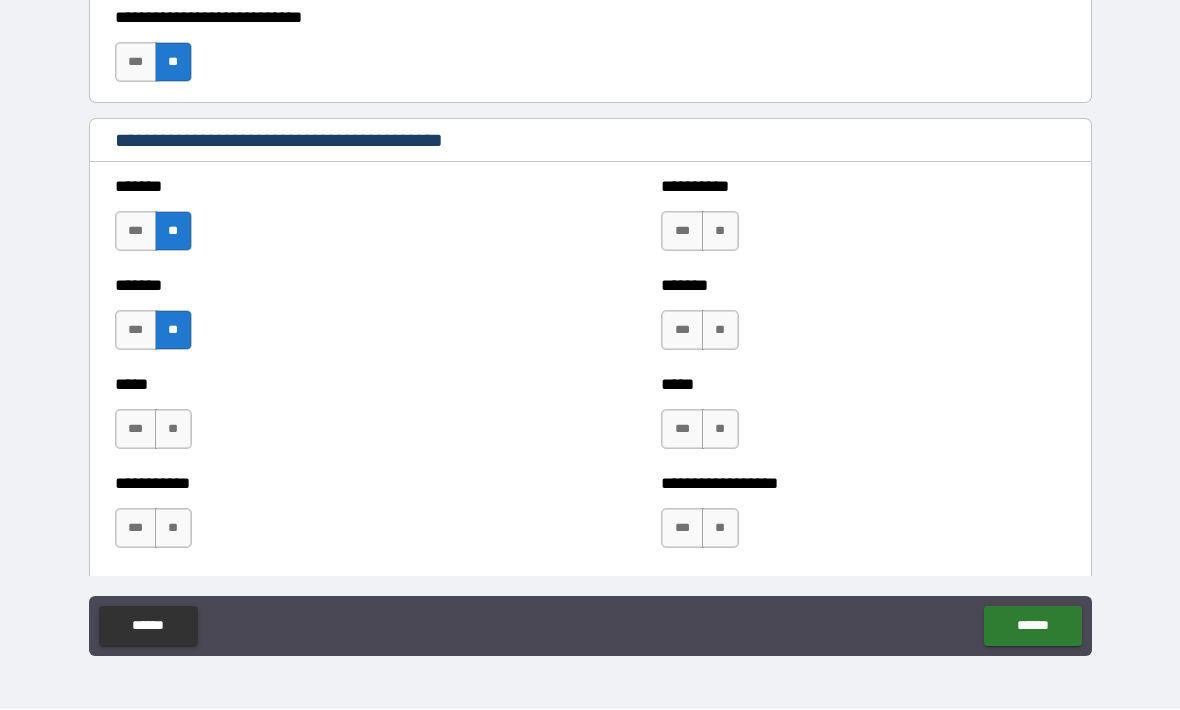 click on "**" at bounding box center [173, 430] 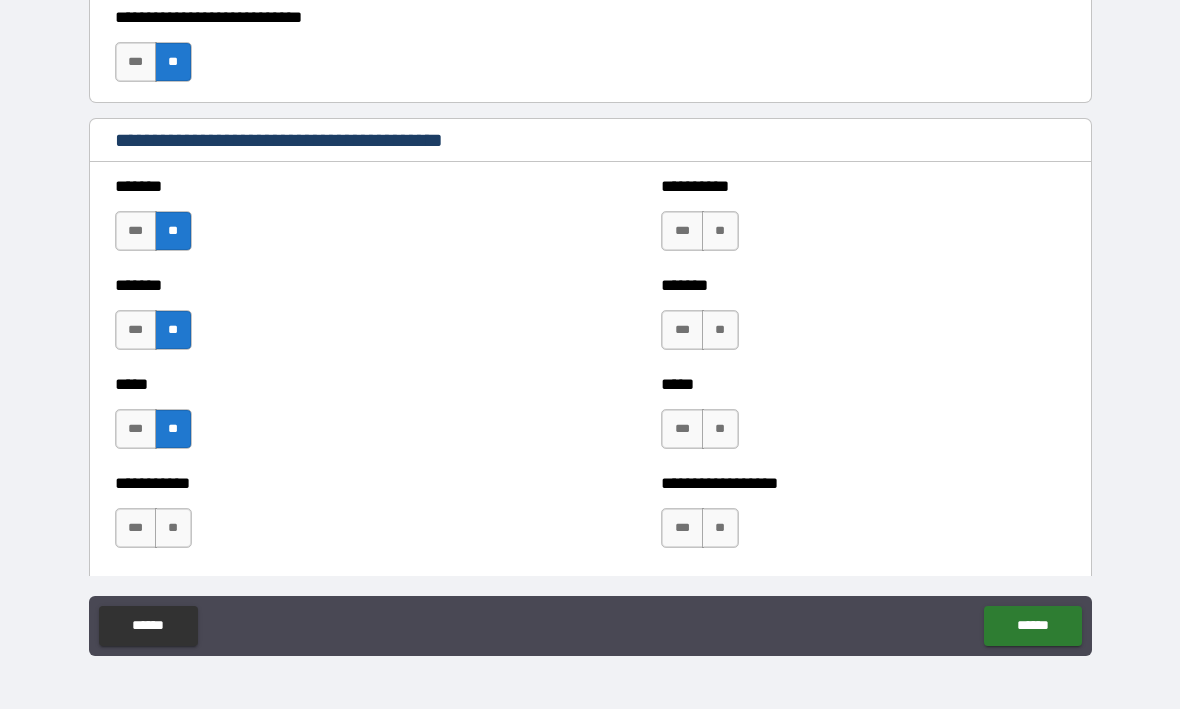 click on "**" at bounding box center [173, 529] 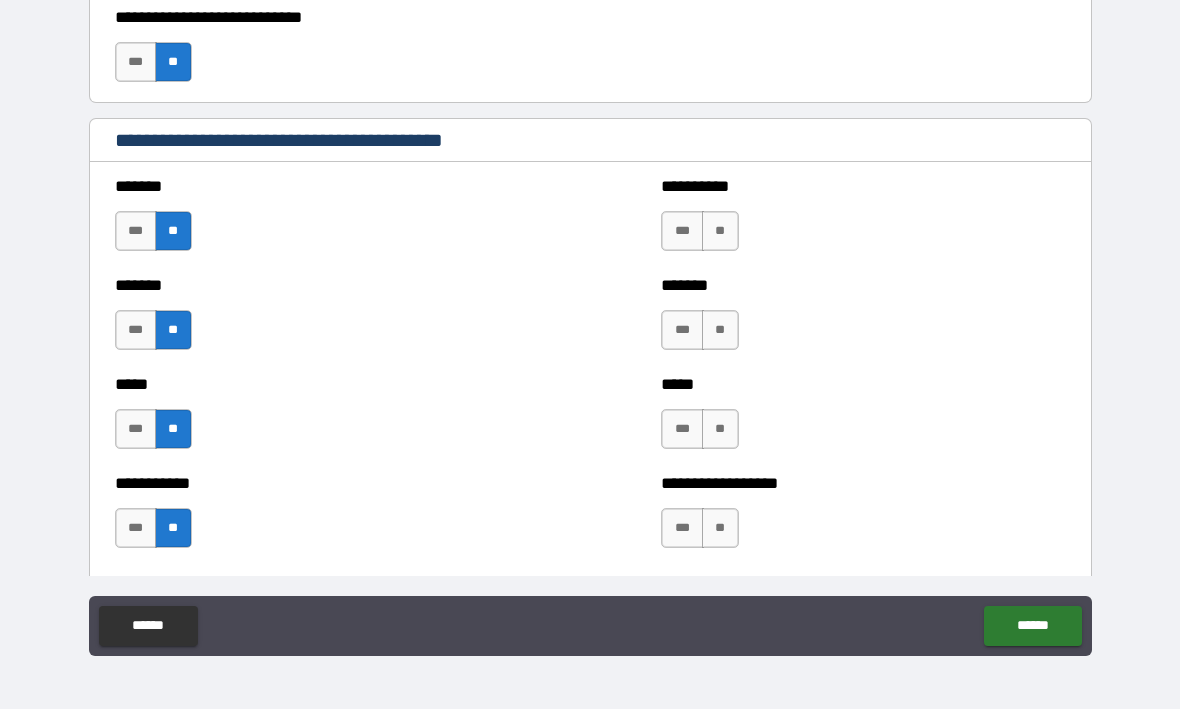 click on "**" at bounding box center (720, 232) 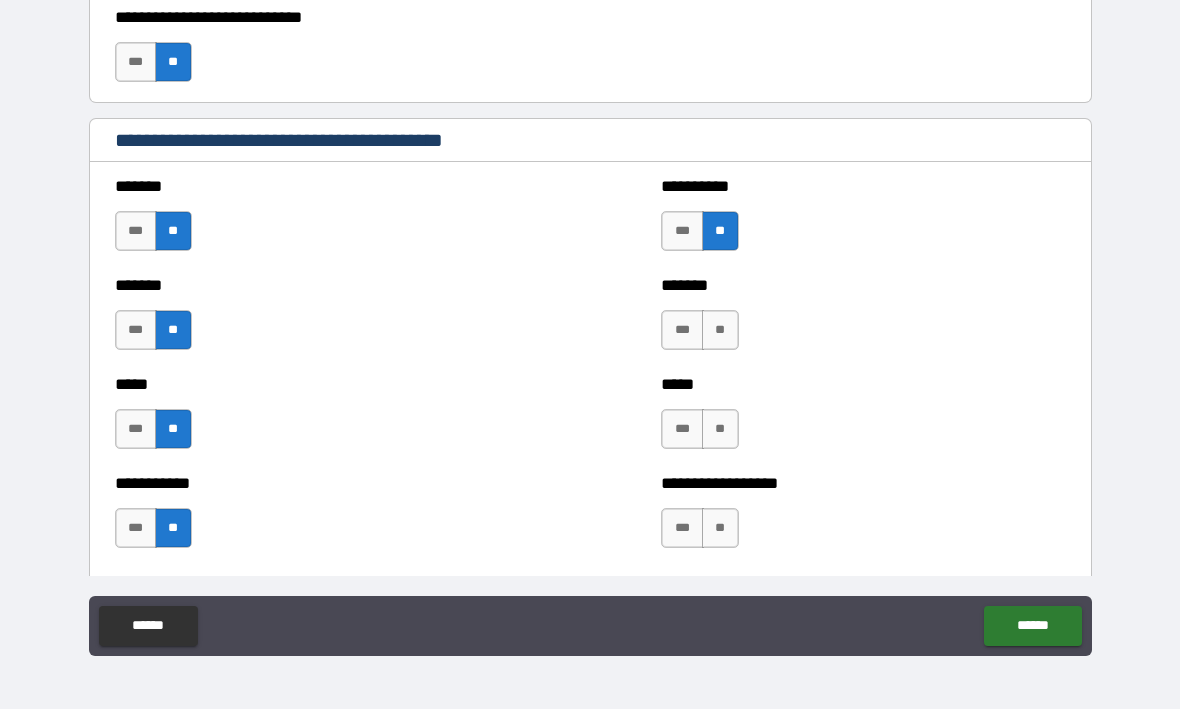 click on "**" at bounding box center [720, 331] 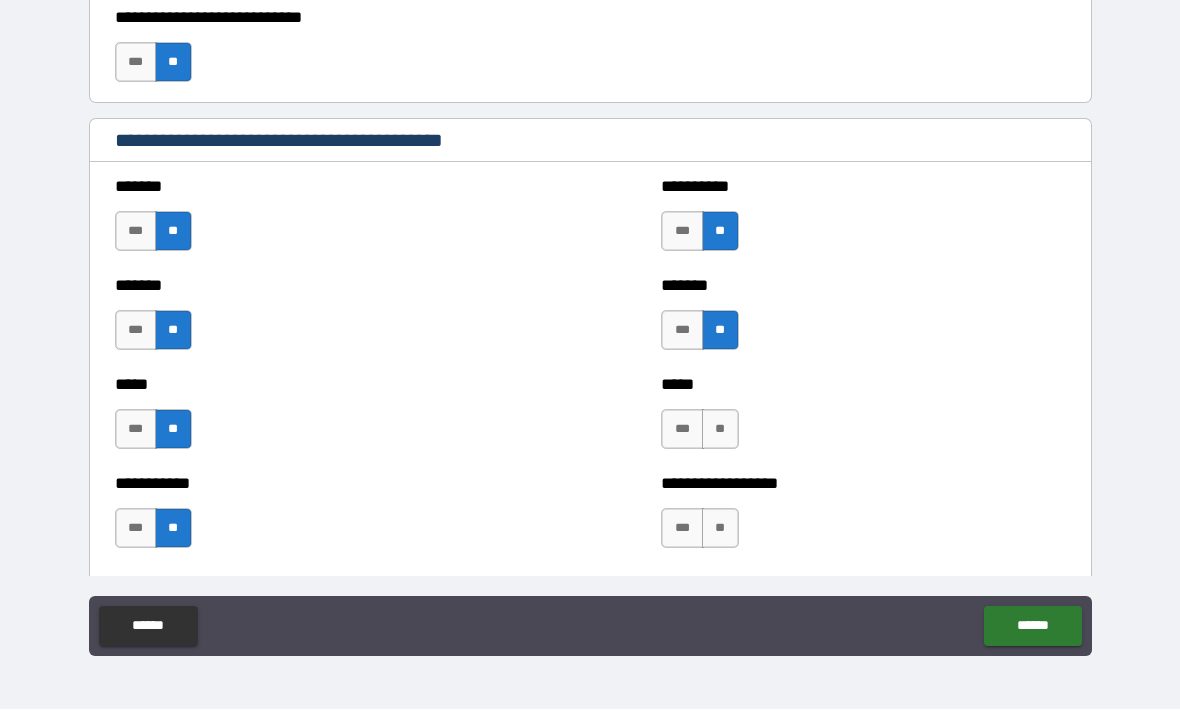 click on "**" at bounding box center (720, 430) 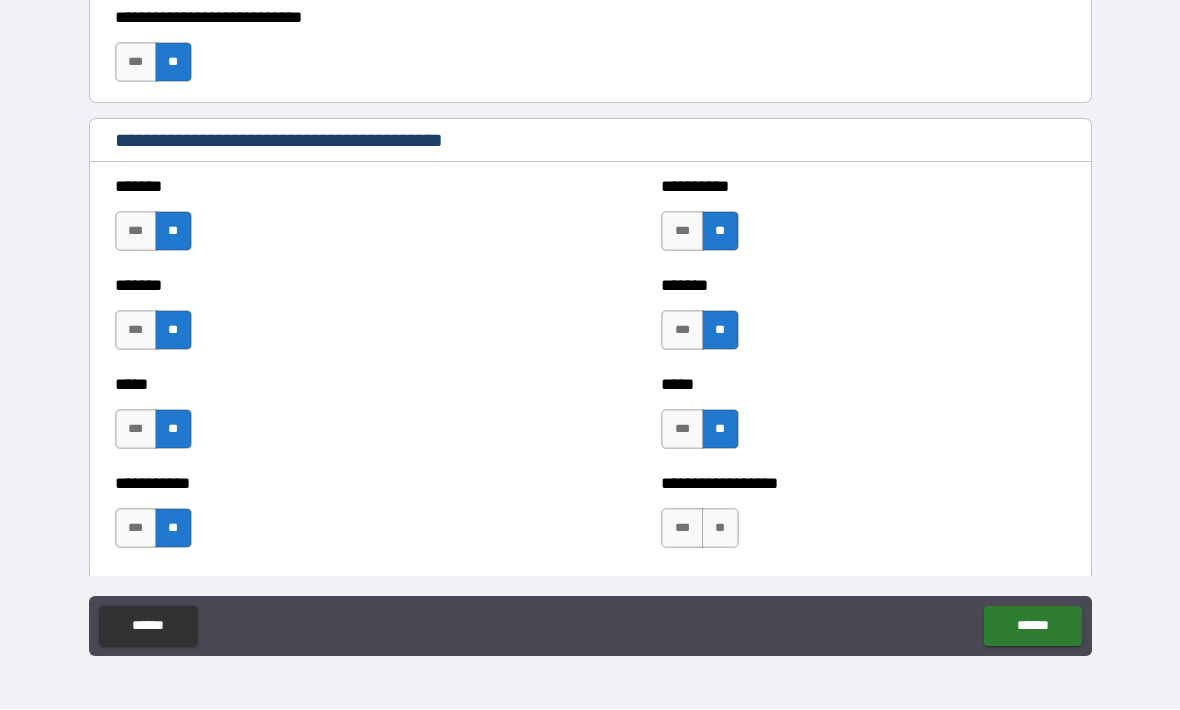 click on "**" at bounding box center [720, 529] 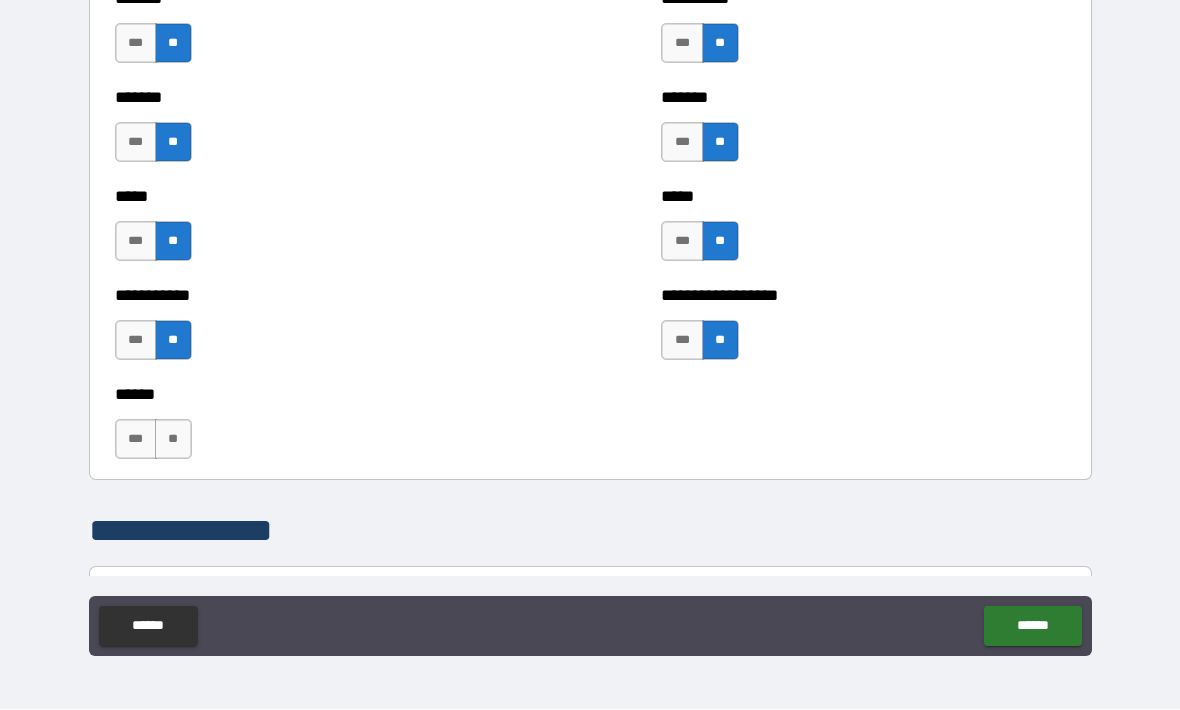 scroll, scrollTop: 1679, scrollLeft: 0, axis: vertical 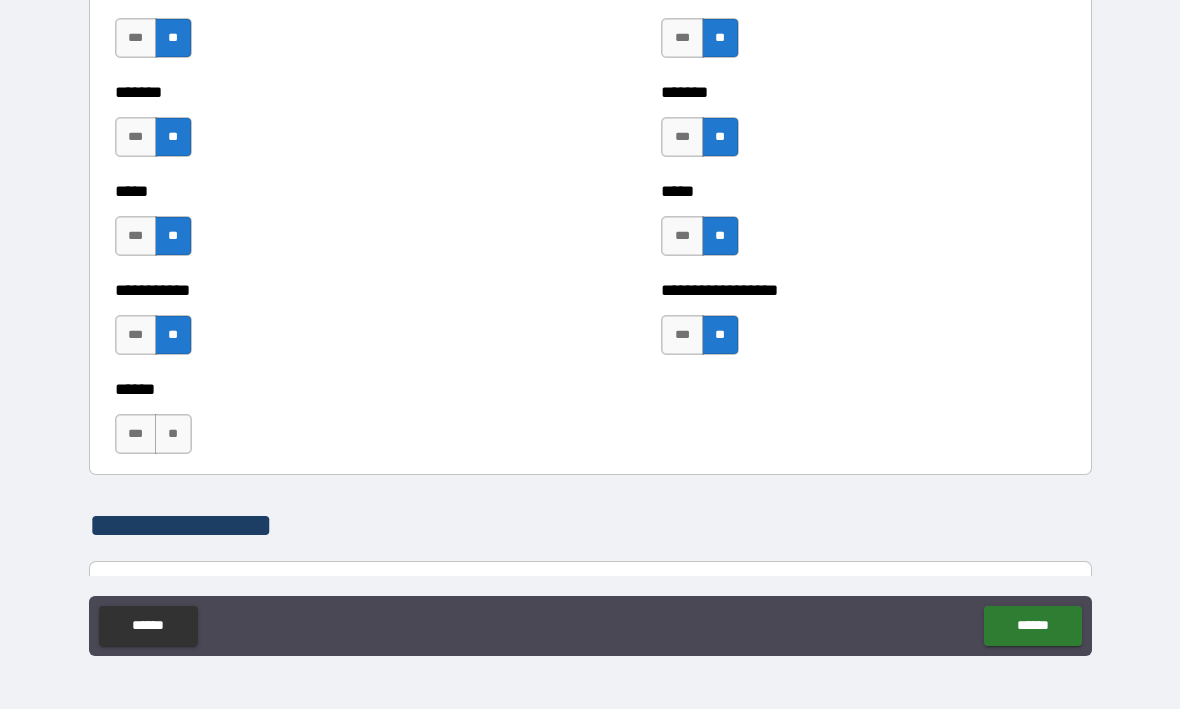 click on "***" at bounding box center (136, 435) 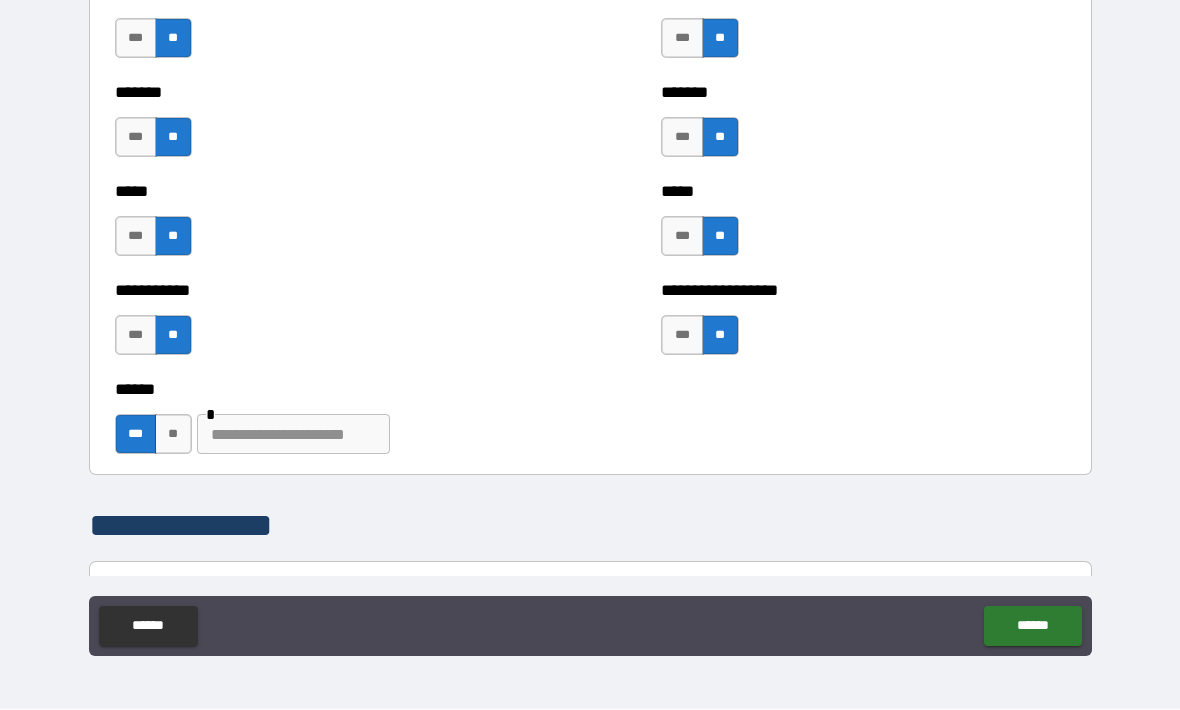 click at bounding box center (293, 435) 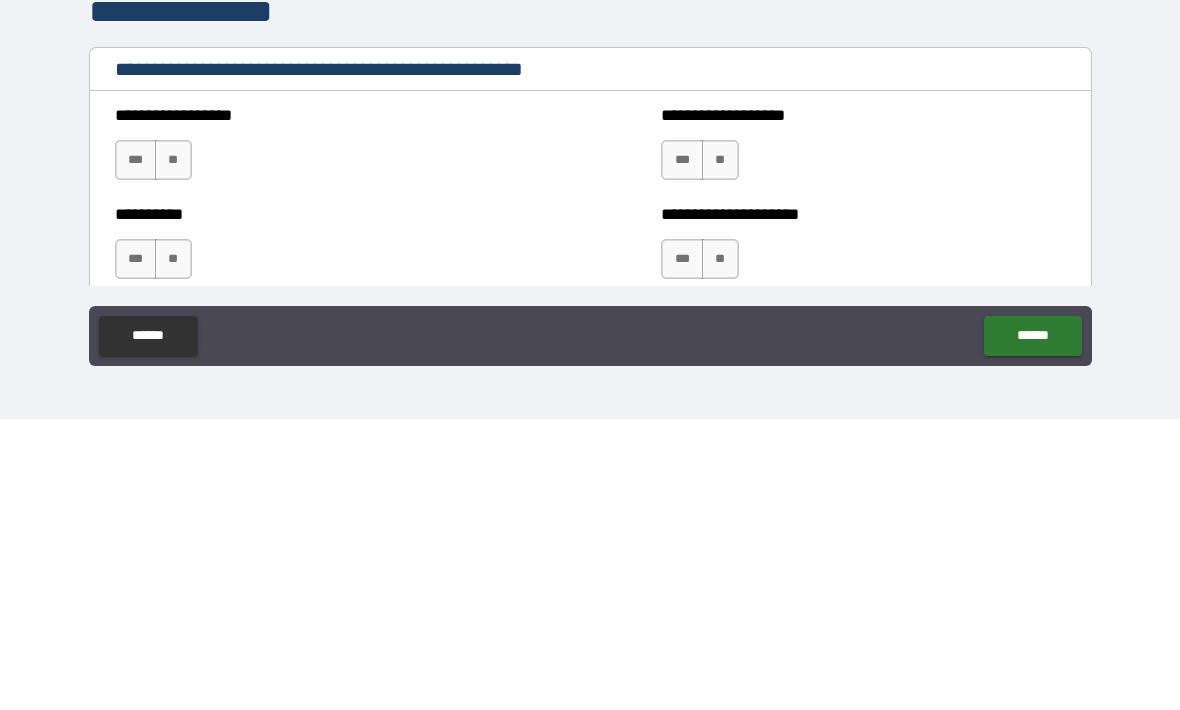 scroll, scrollTop: 1903, scrollLeft: 0, axis: vertical 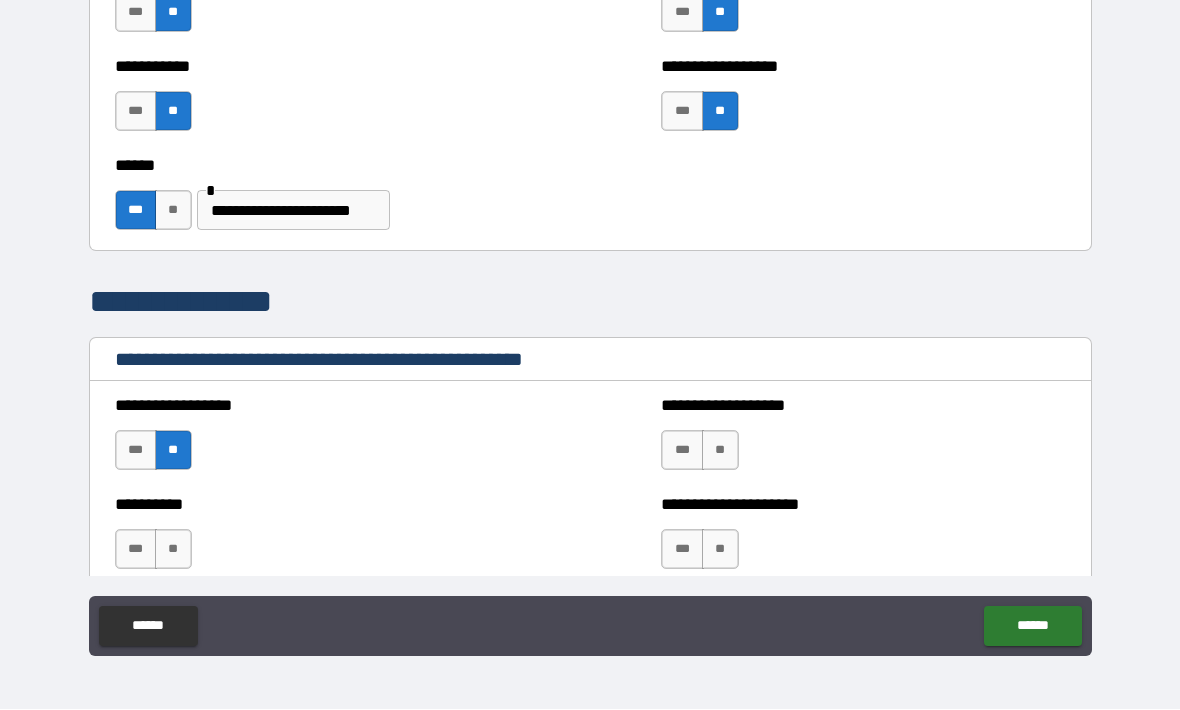 click on "**" at bounding box center [173, 550] 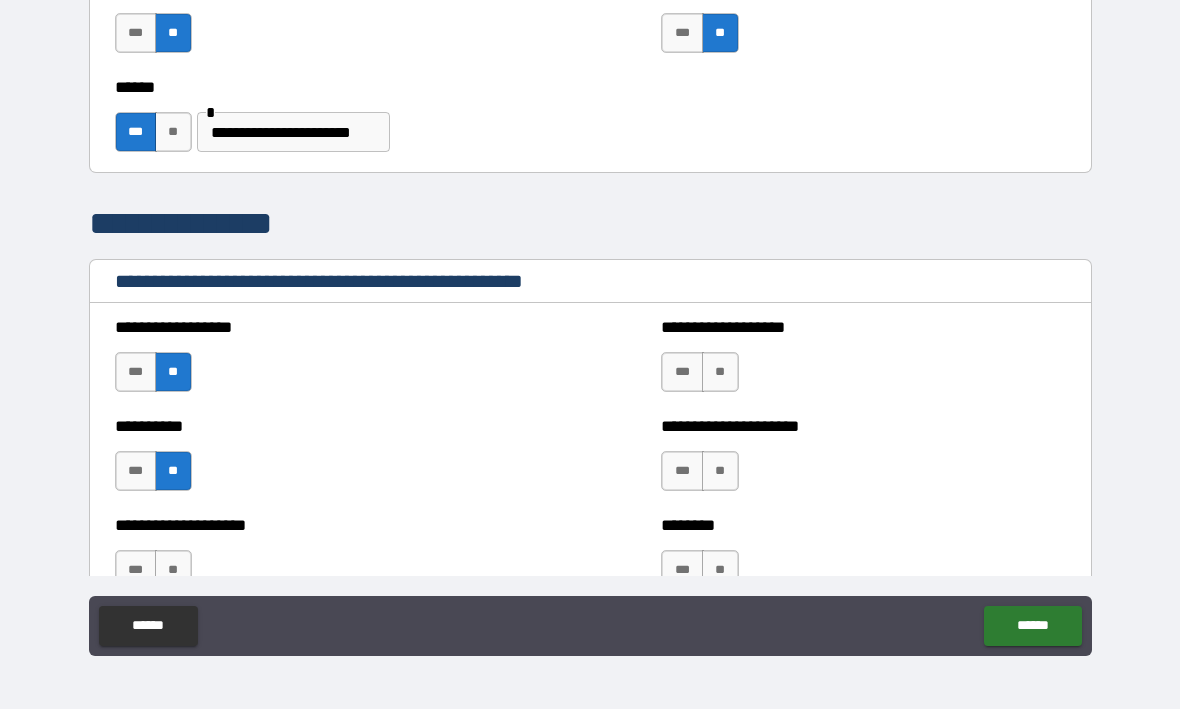 scroll, scrollTop: 1983, scrollLeft: 0, axis: vertical 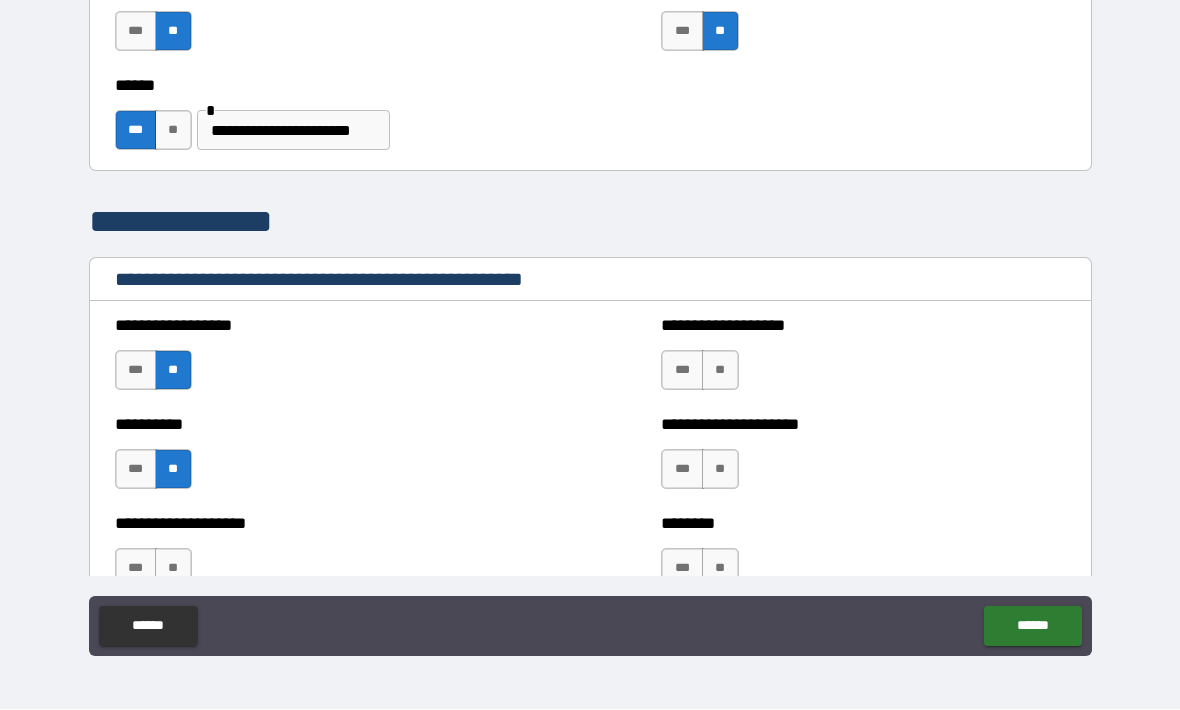 click on "***" at bounding box center [682, 371] 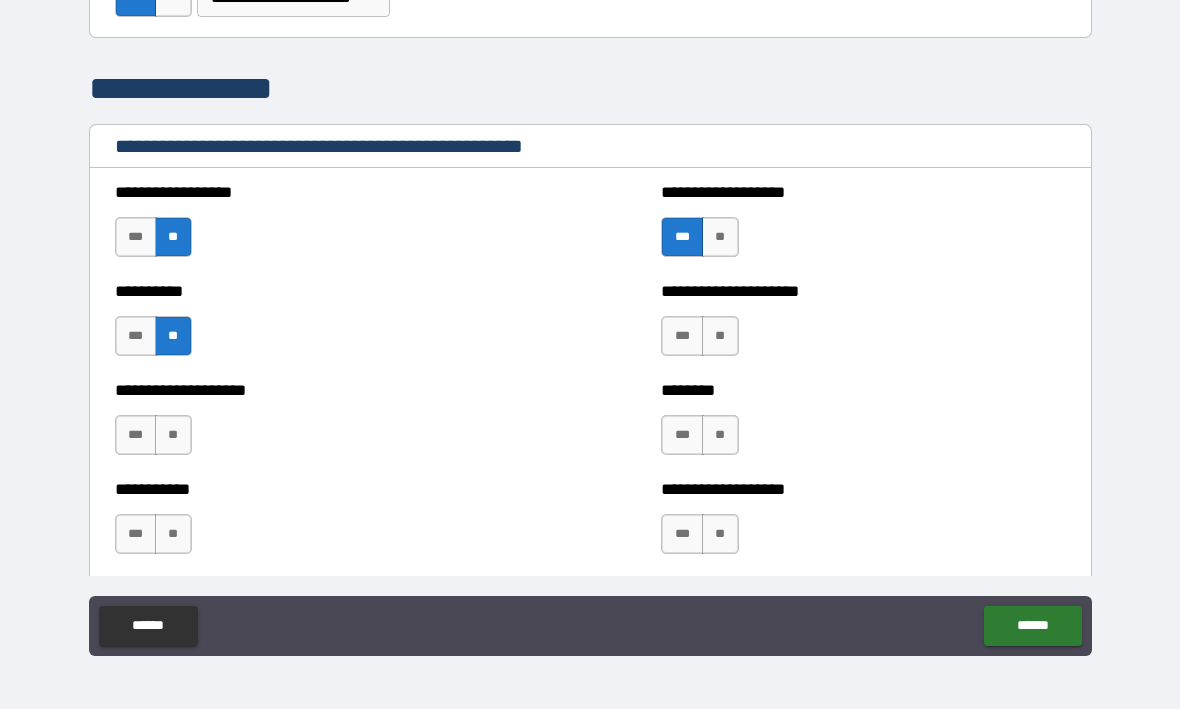 scroll, scrollTop: 2118, scrollLeft: 0, axis: vertical 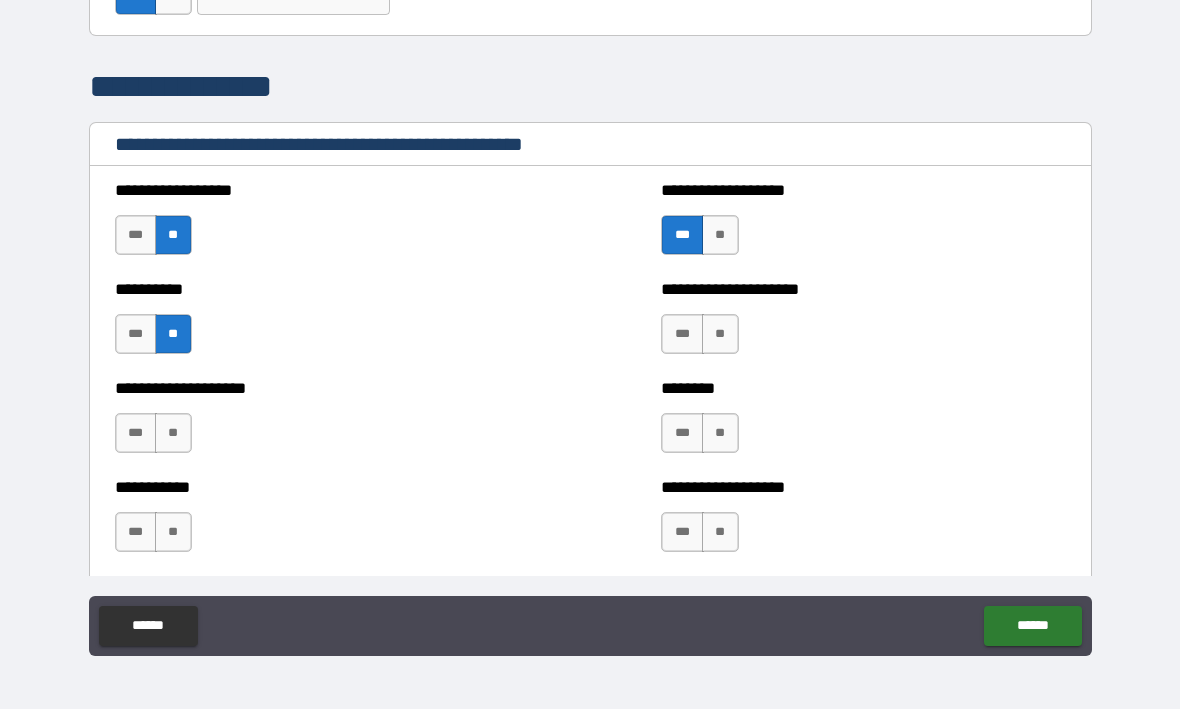 click on "***" at bounding box center (682, 335) 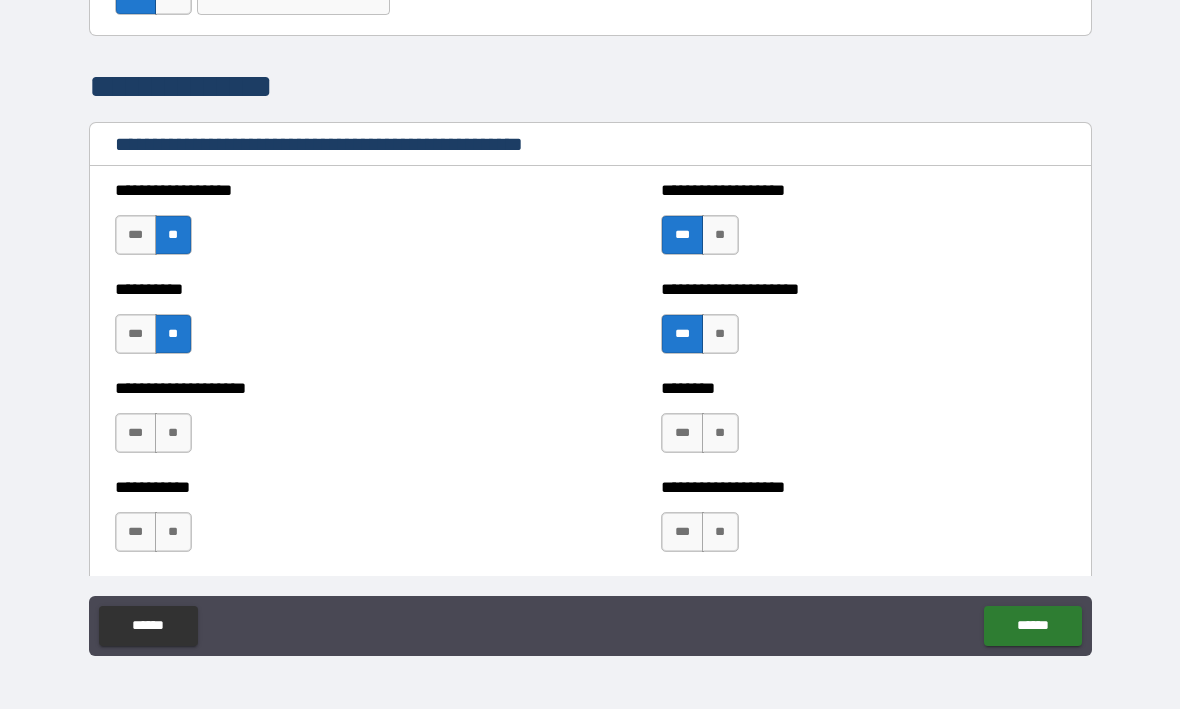 click on "**" at bounding box center (720, 434) 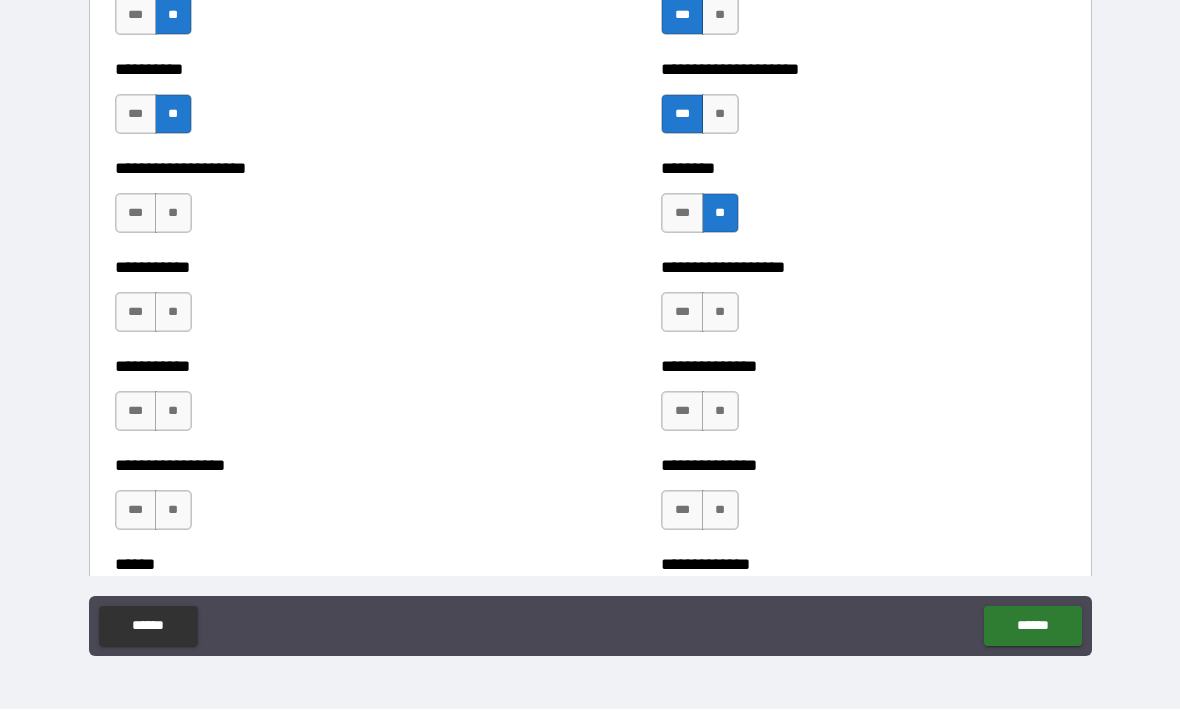 scroll, scrollTop: 2347, scrollLeft: 0, axis: vertical 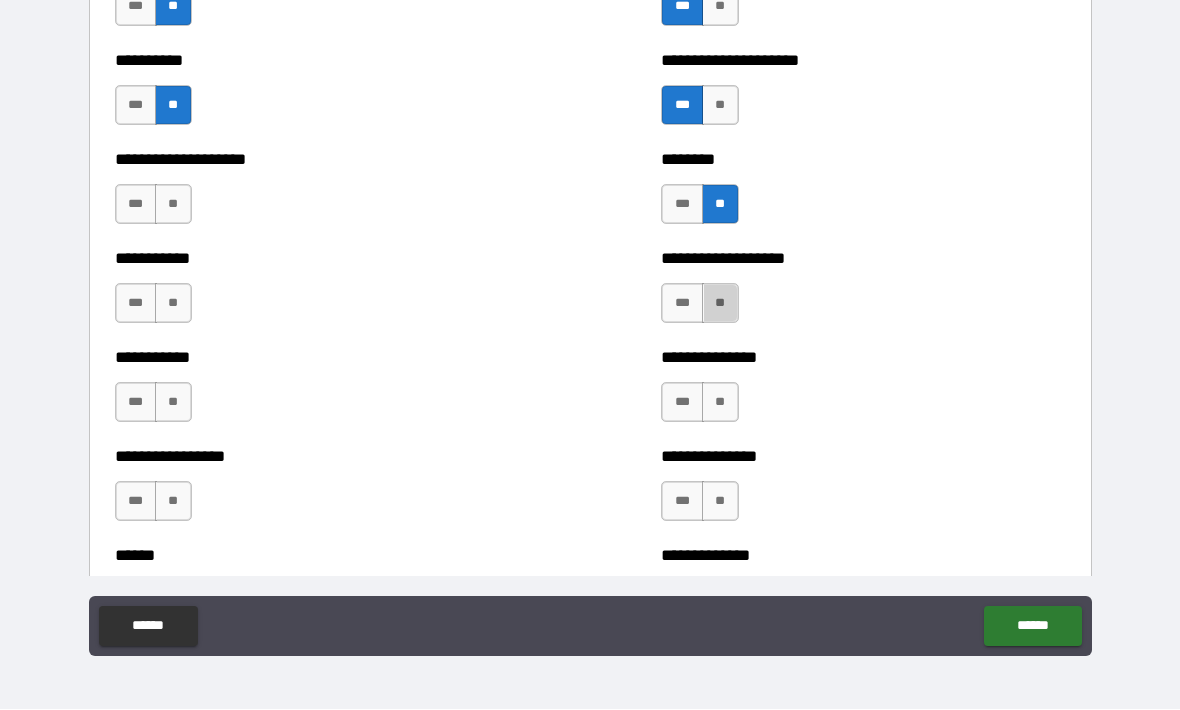 click on "**" at bounding box center (720, 304) 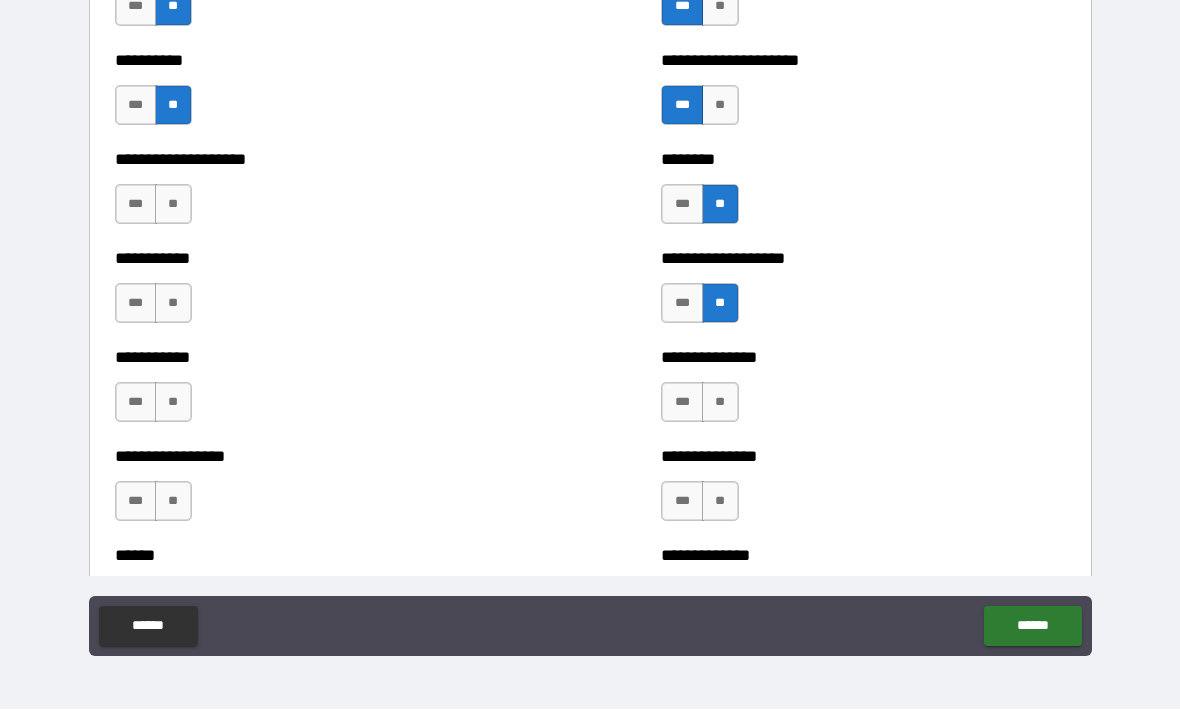 click on "**" at bounding box center [720, 403] 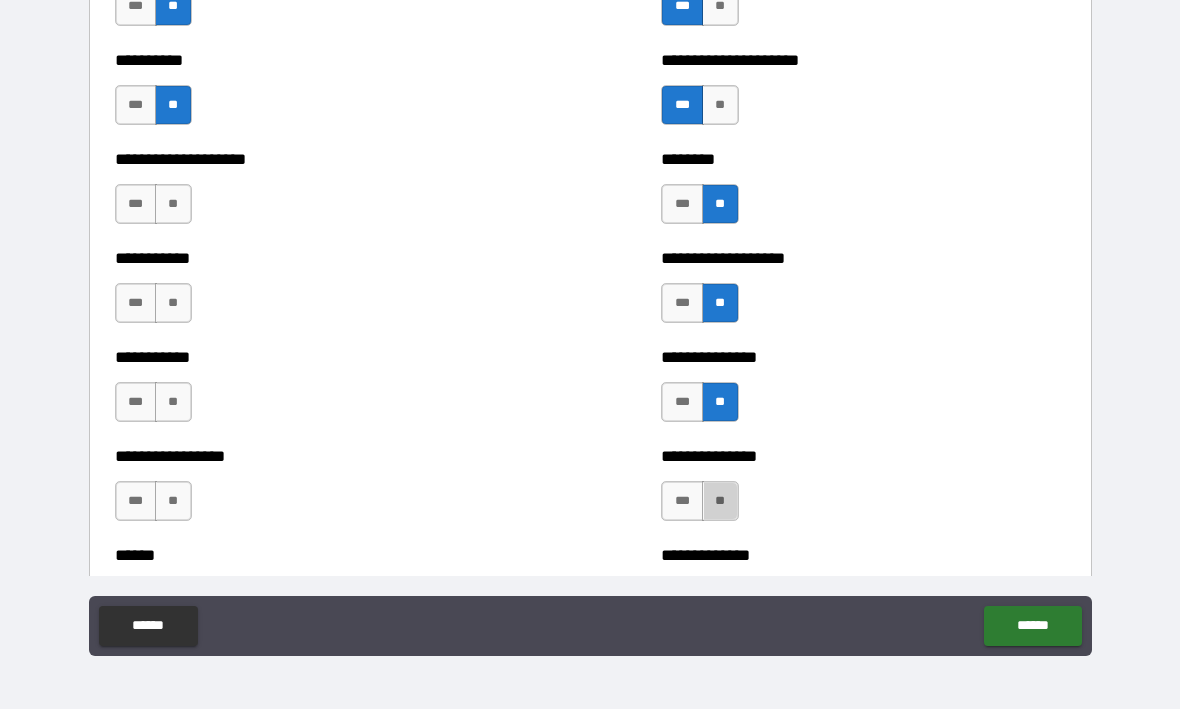 click on "**" at bounding box center (720, 502) 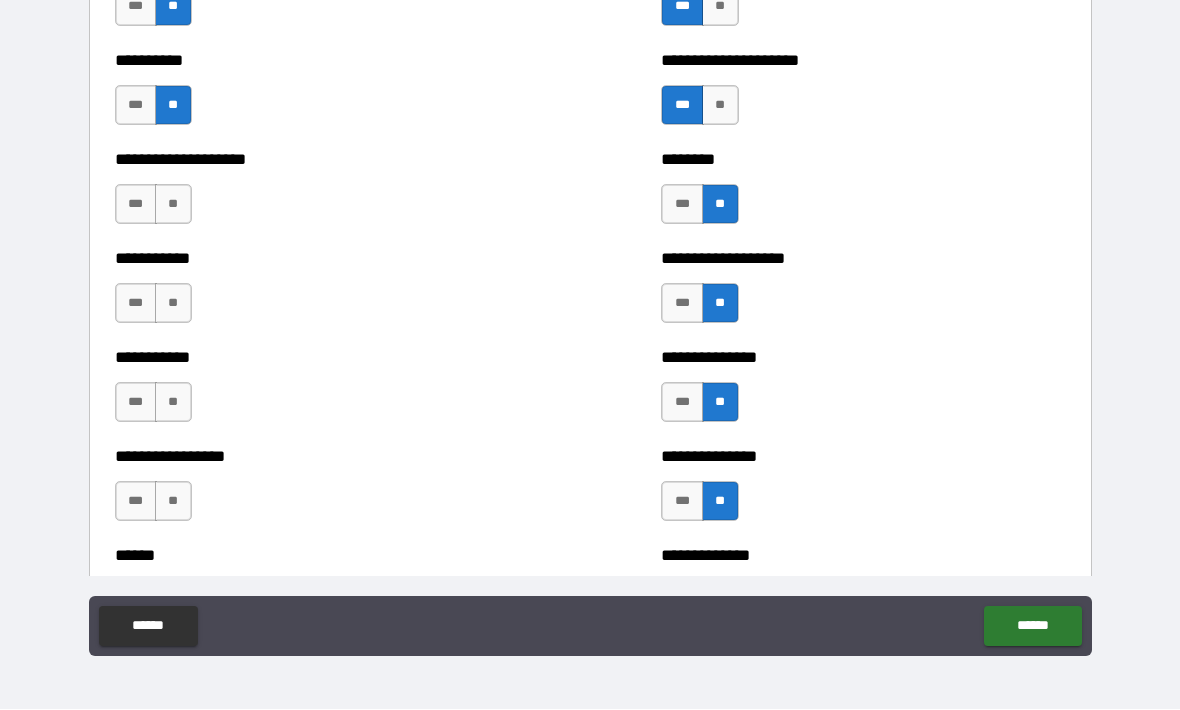 click on "**" at bounding box center [173, 205] 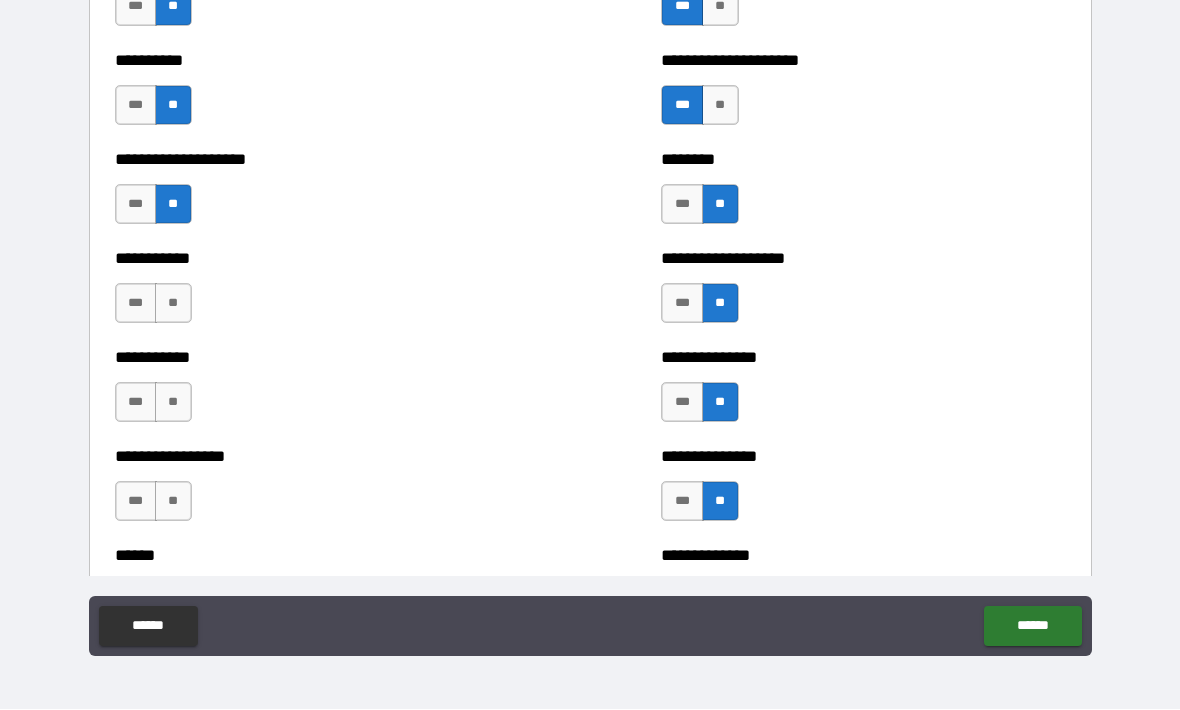 click on "**" at bounding box center (173, 304) 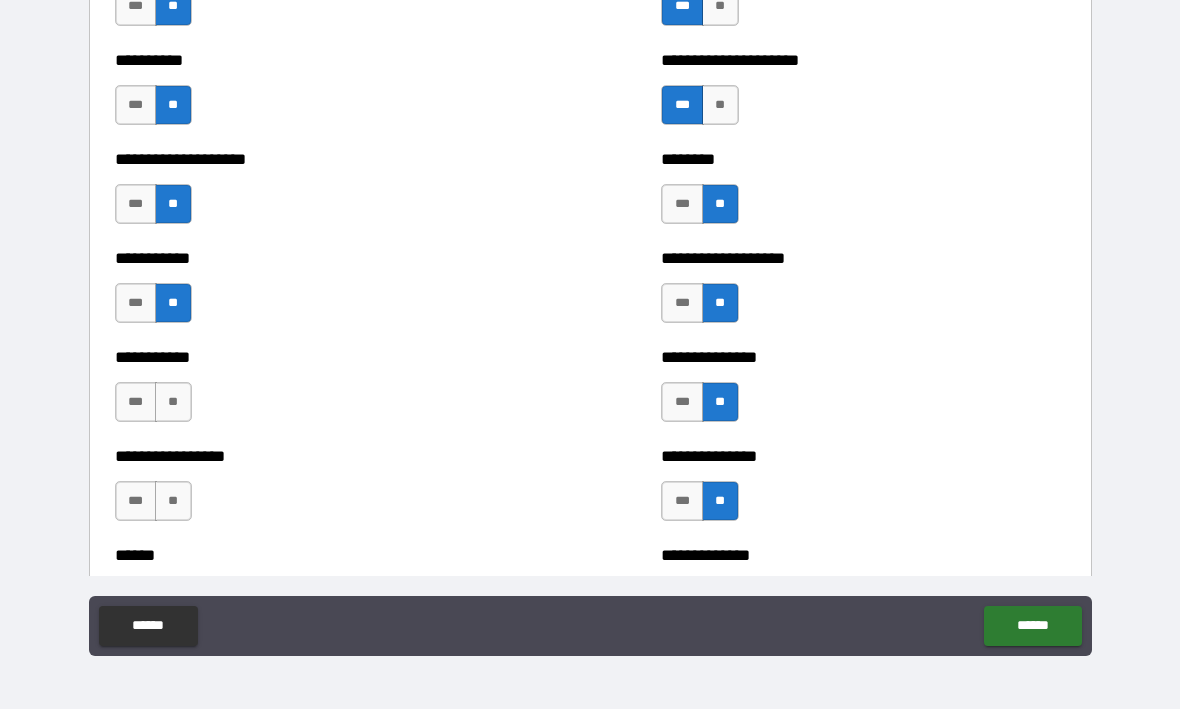 click on "**" at bounding box center (173, 403) 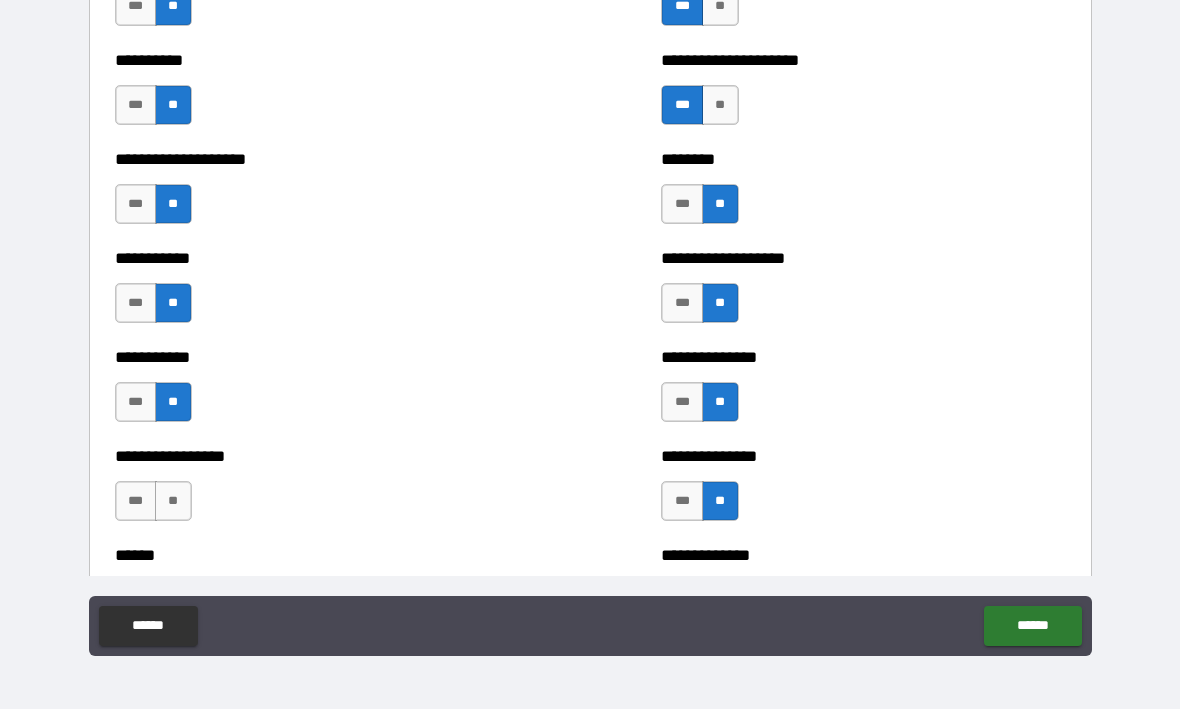 click on "**" at bounding box center (173, 502) 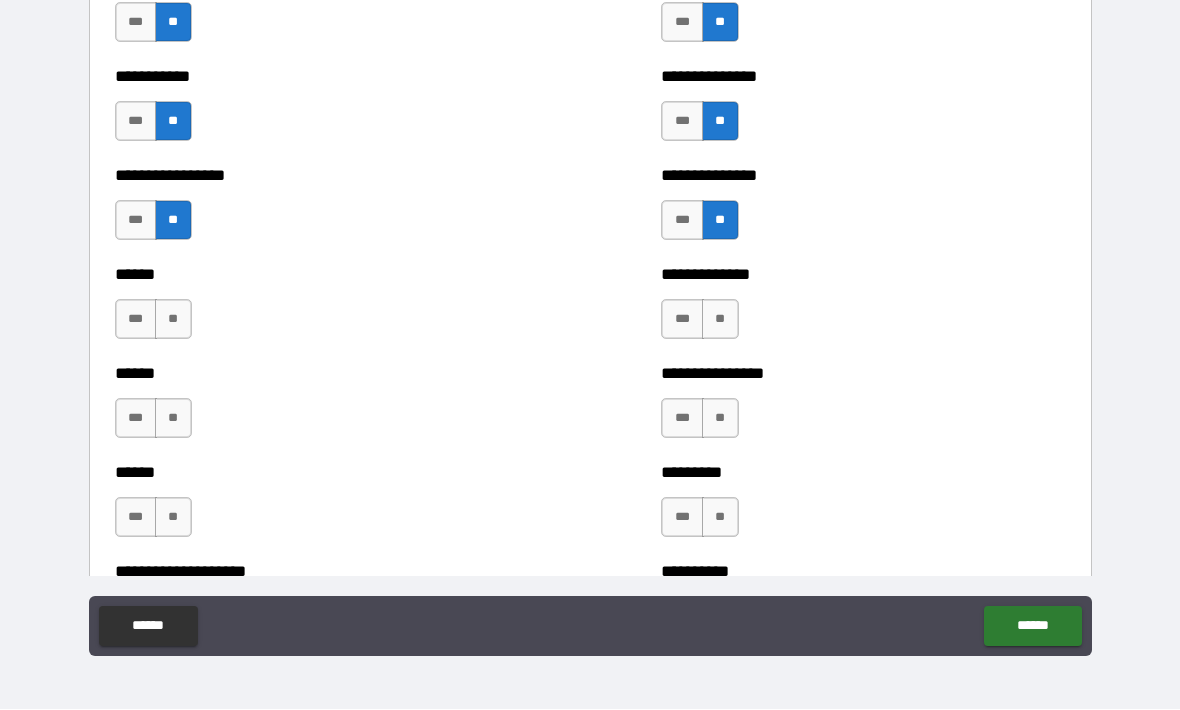 scroll, scrollTop: 2632, scrollLeft: 0, axis: vertical 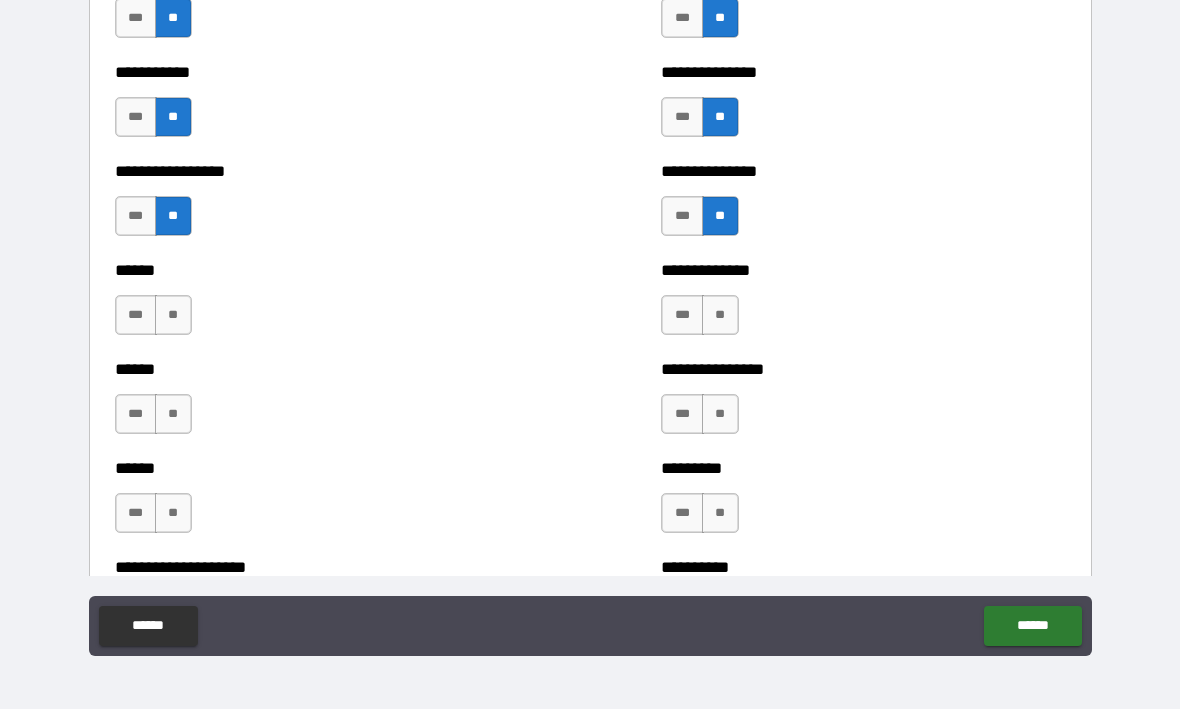 click on "**" at bounding box center [173, 316] 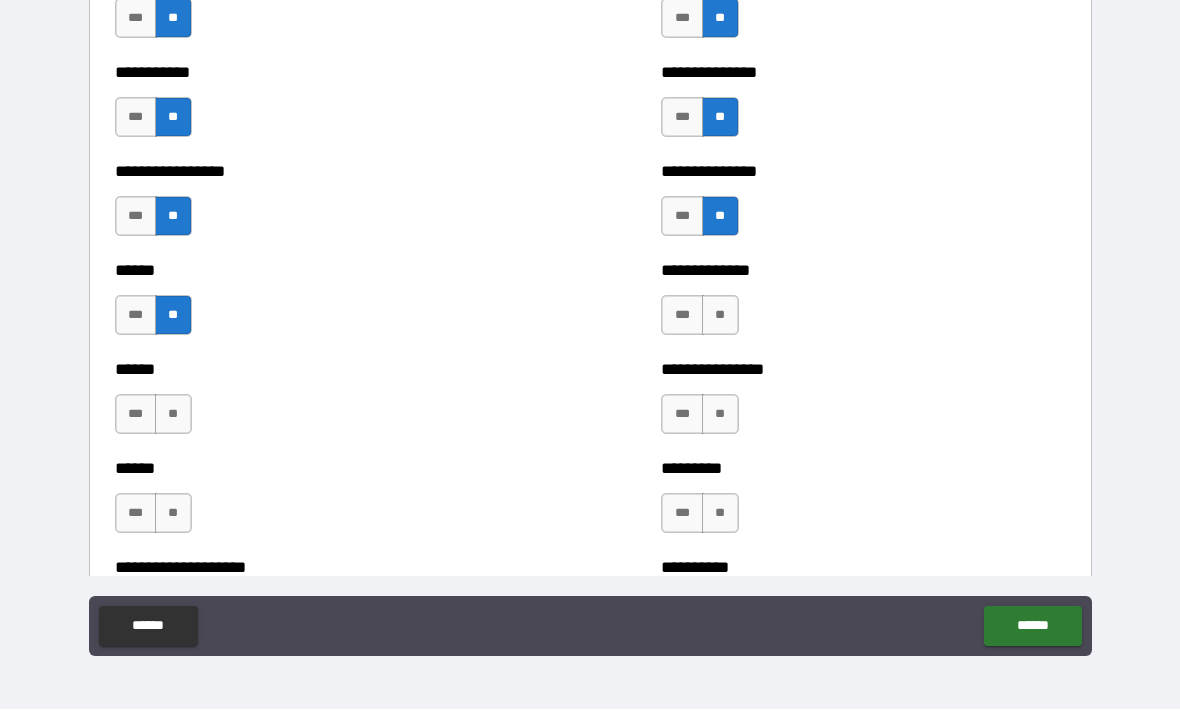 click on "**" at bounding box center (173, 415) 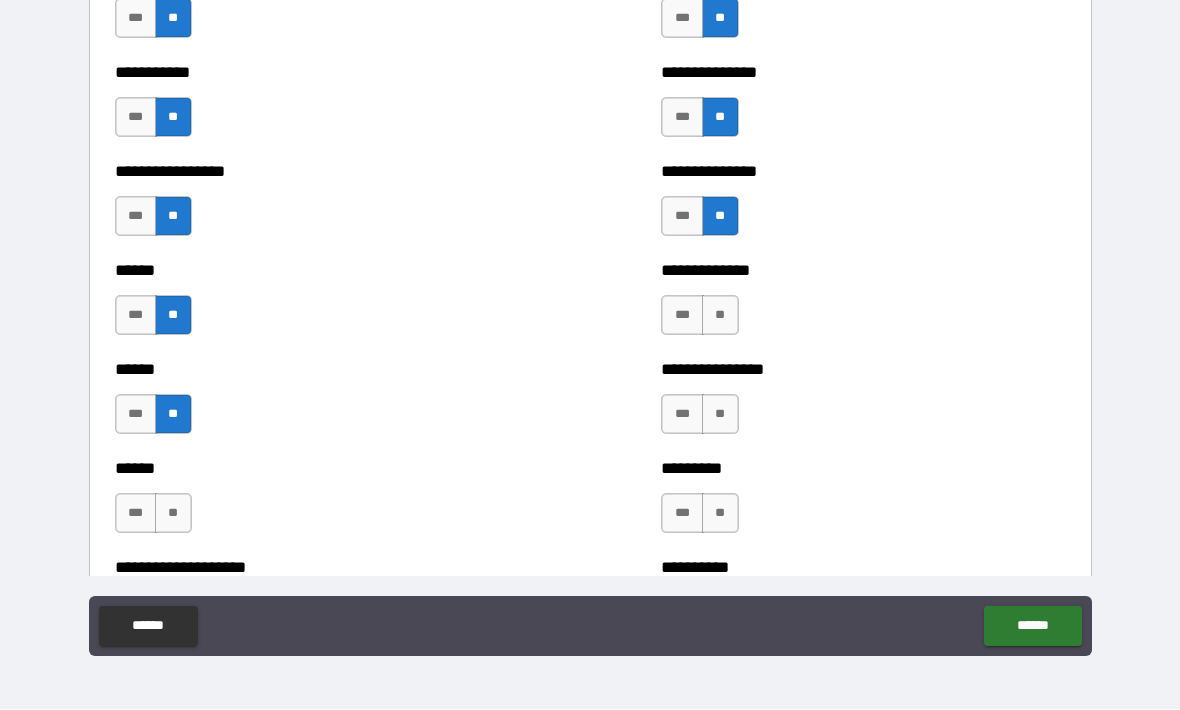 click on "**" at bounding box center (173, 514) 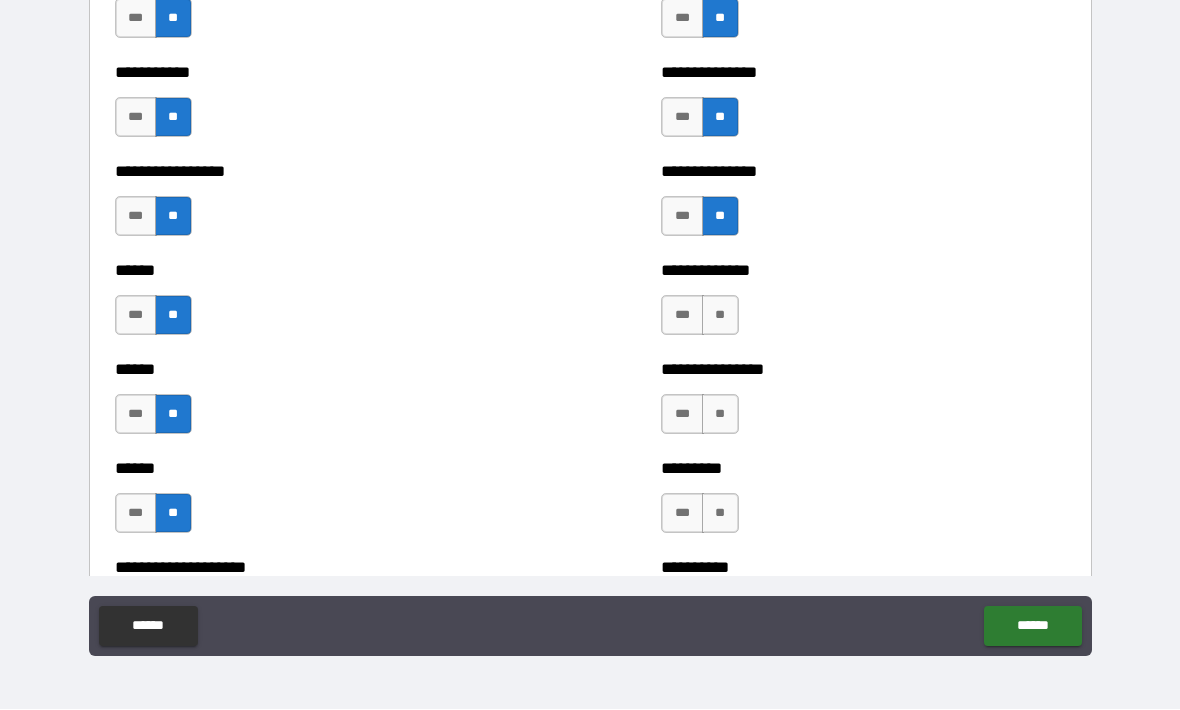 click on "**" at bounding box center [720, 316] 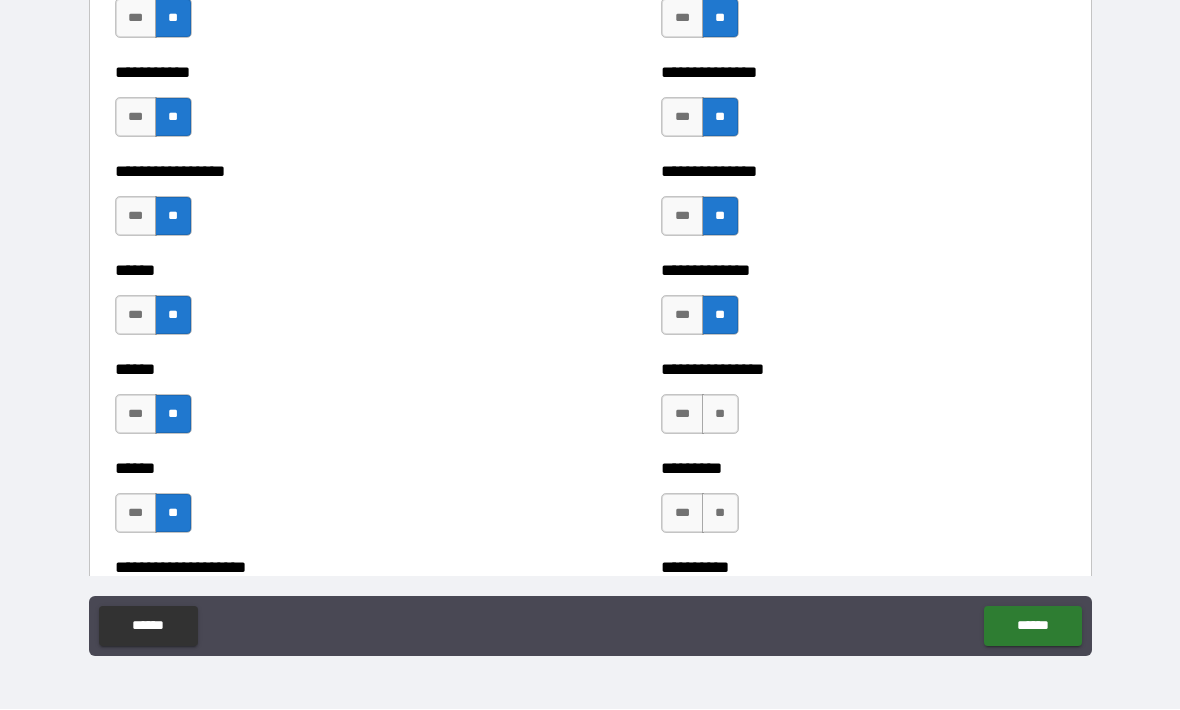 click on "**" at bounding box center (720, 415) 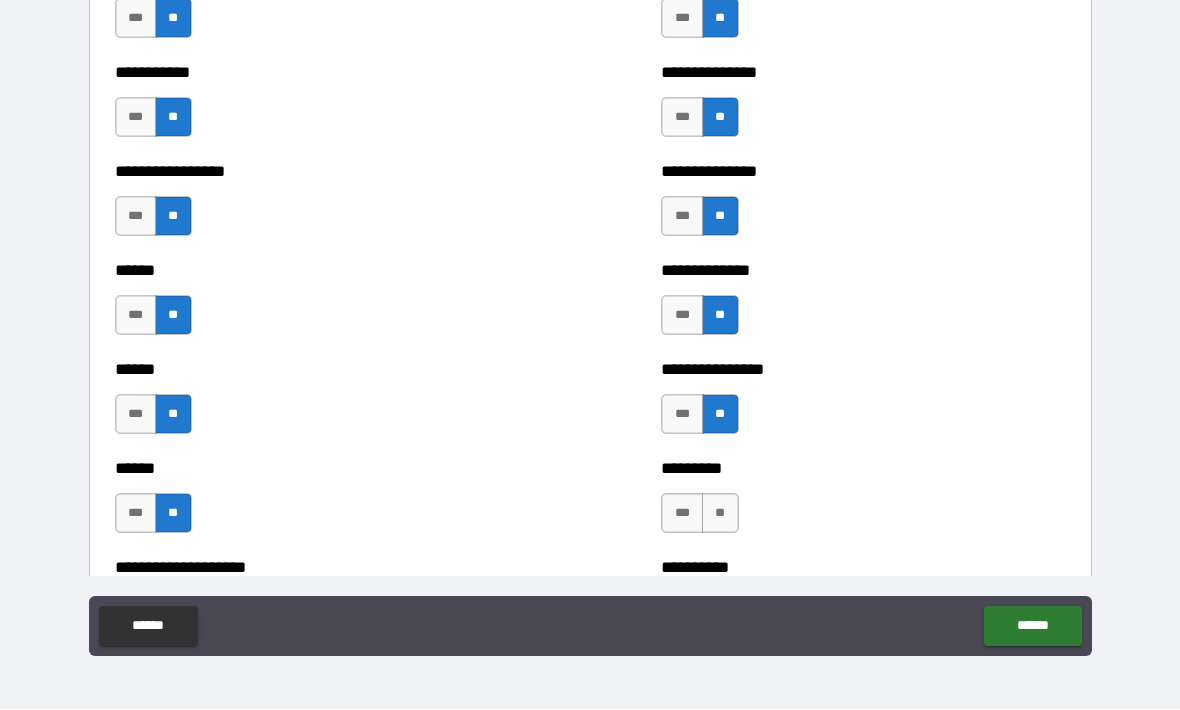 click on "**" at bounding box center (720, 514) 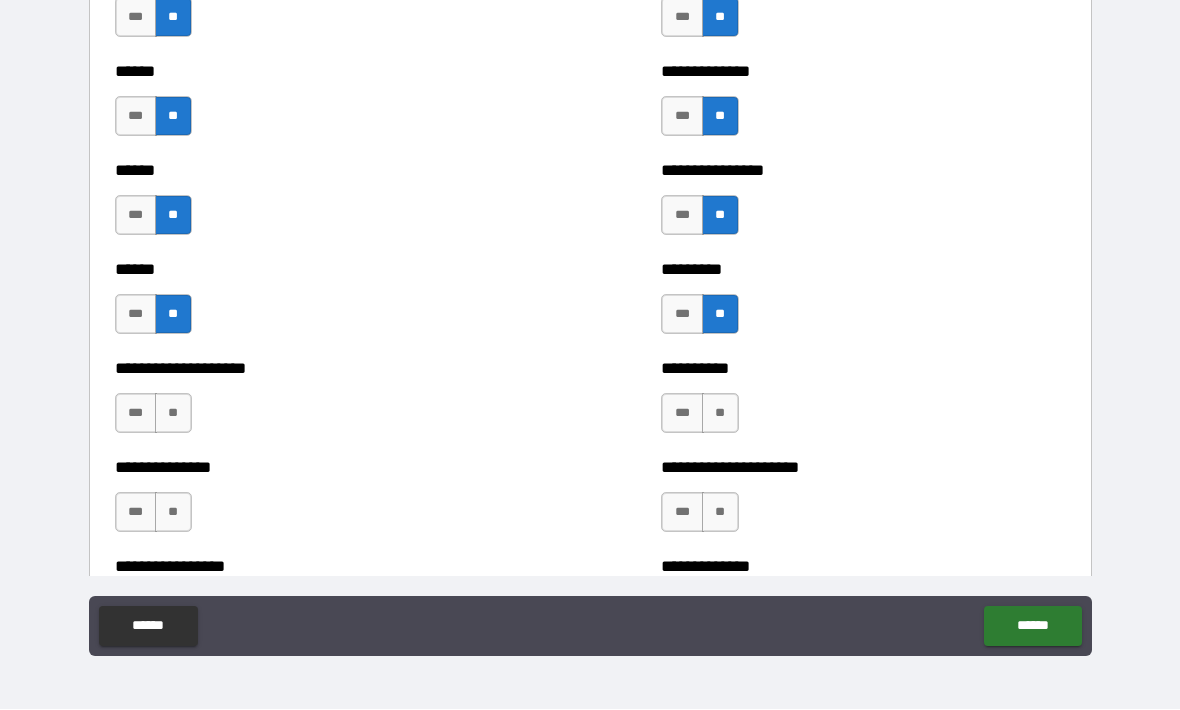 scroll, scrollTop: 2832, scrollLeft: 0, axis: vertical 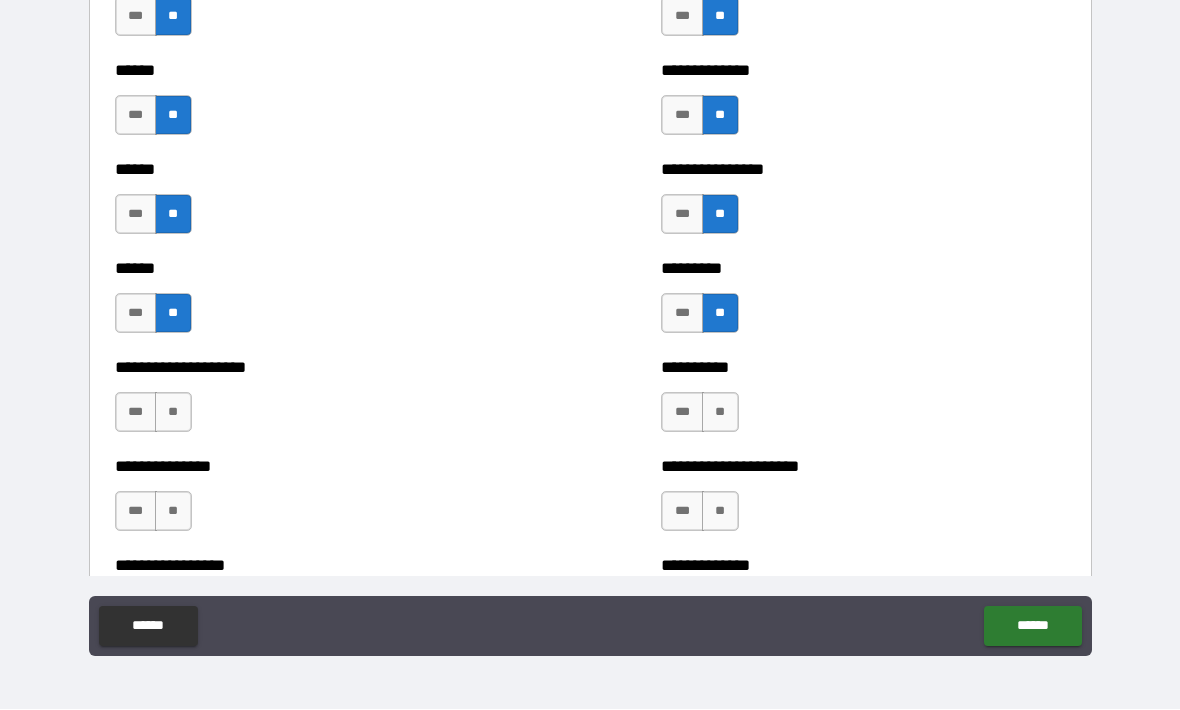 click on "**" at bounding box center [173, 413] 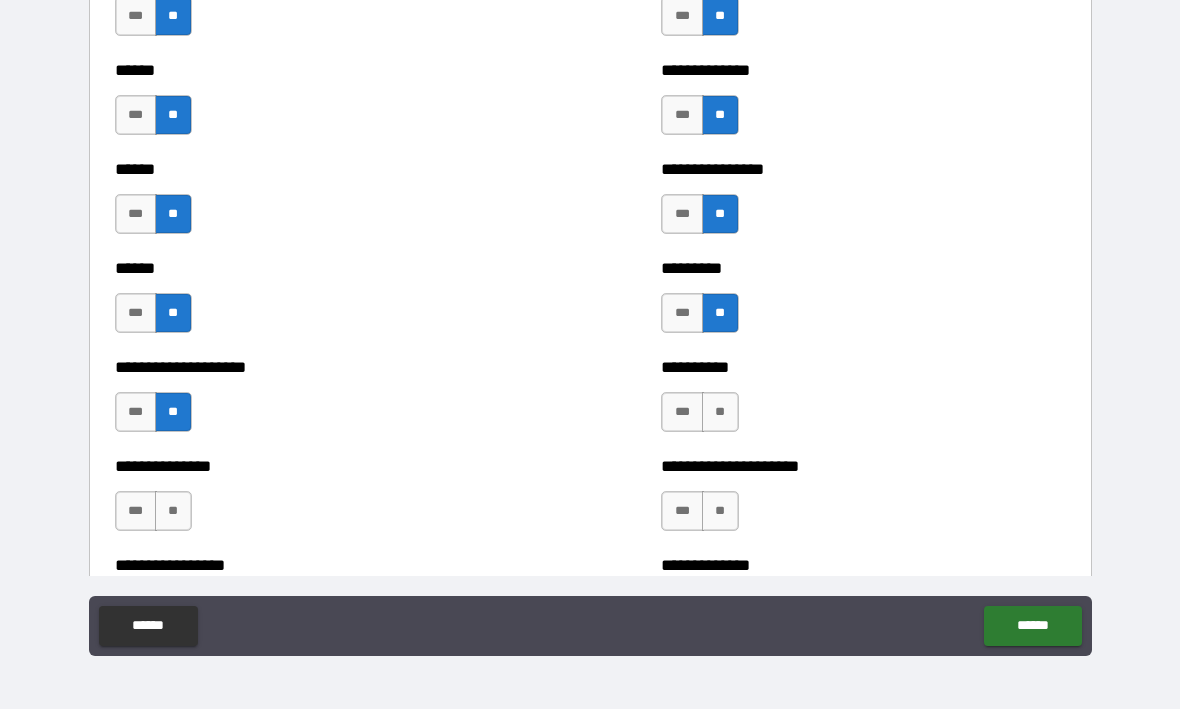 click on "**" at bounding box center [173, 512] 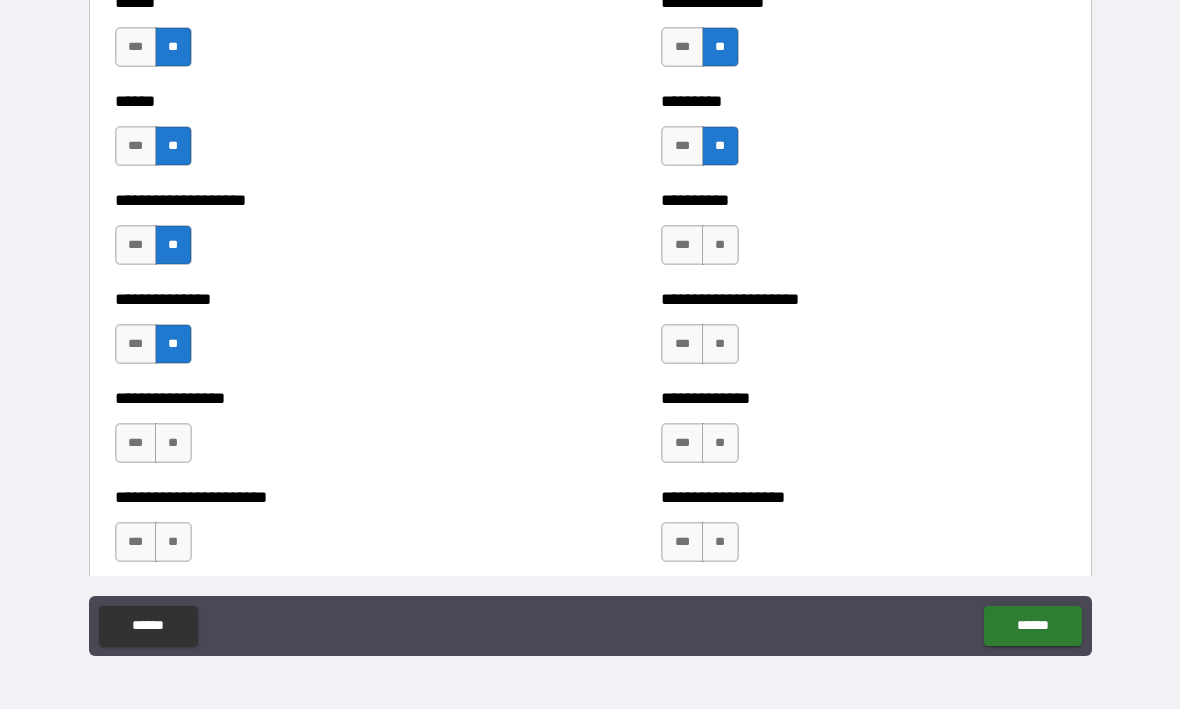 scroll, scrollTop: 3007, scrollLeft: 0, axis: vertical 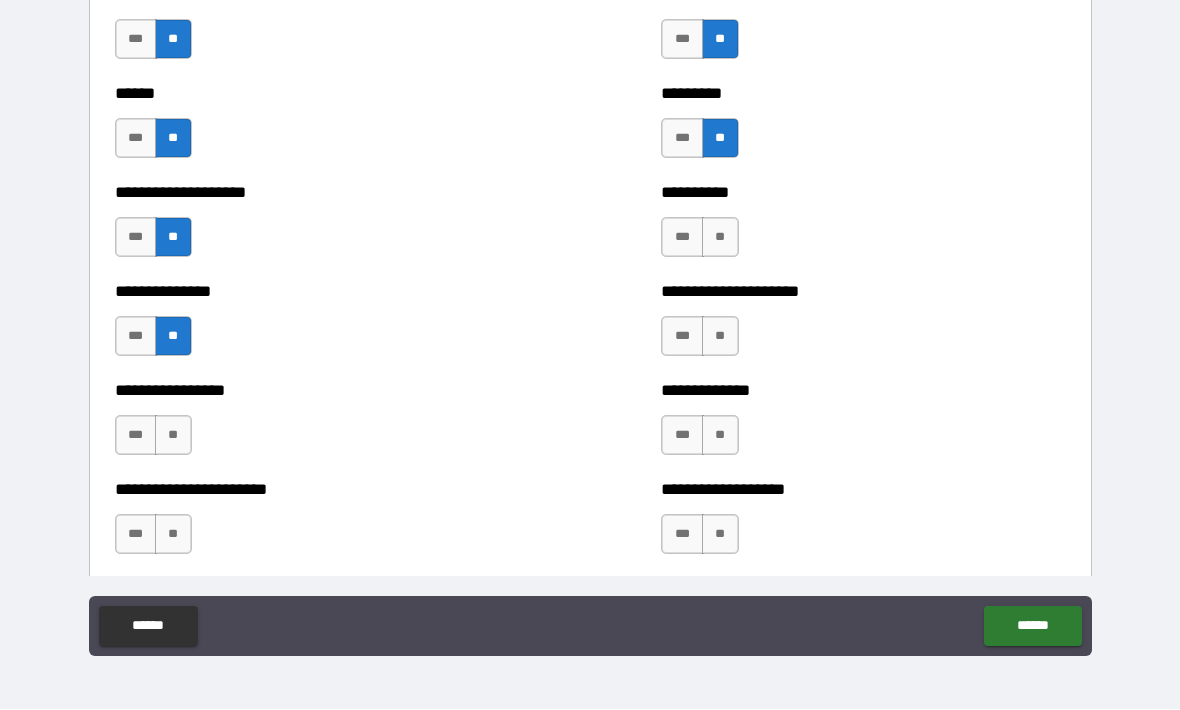 click on "**" at bounding box center [720, 238] 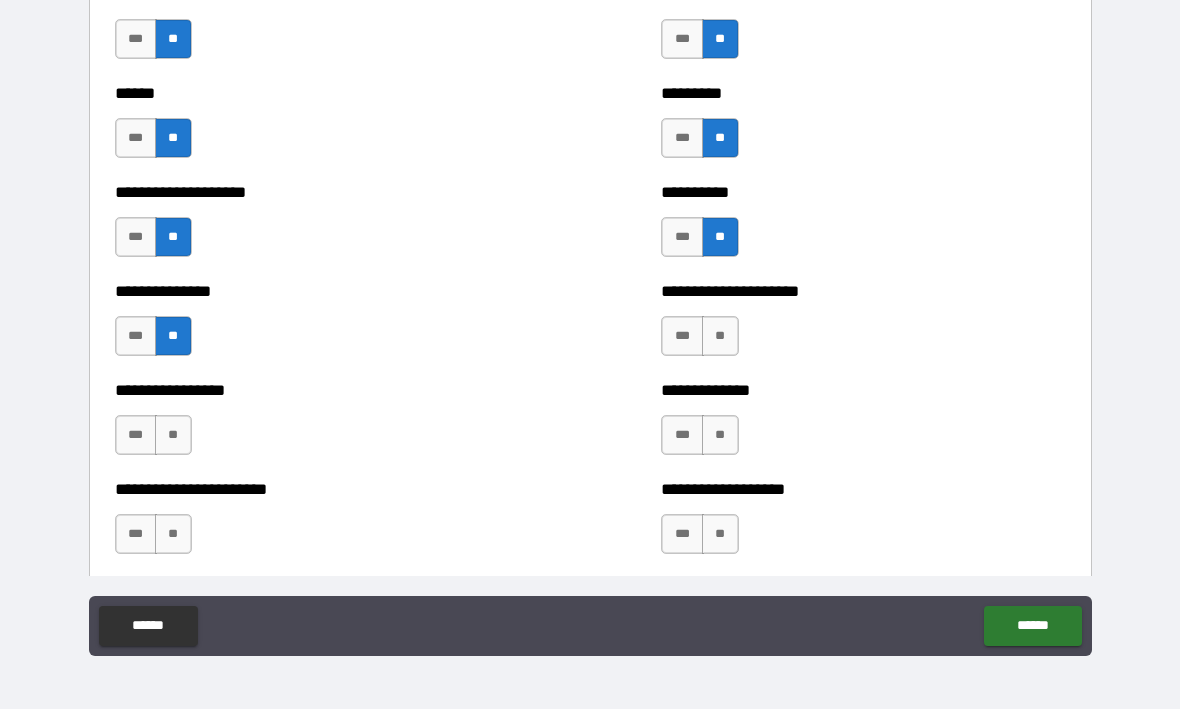 click on "**" at bounding box center (720, 337) 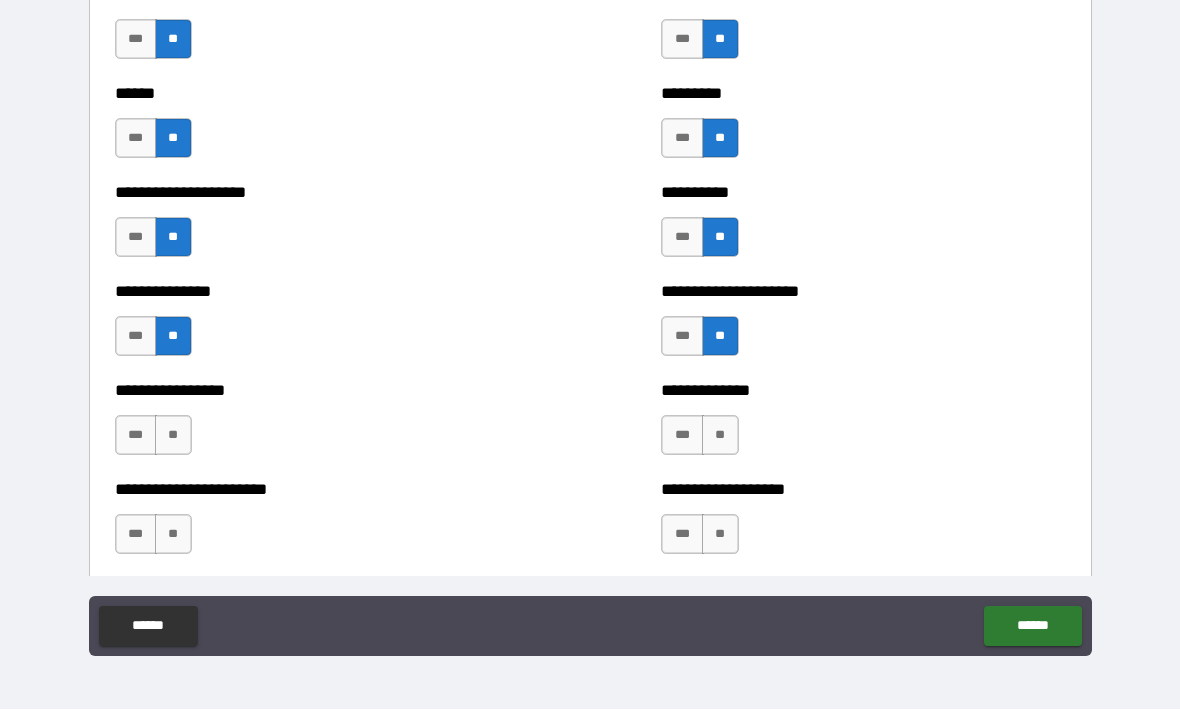 click on "**" at bounding box center (720, 436) 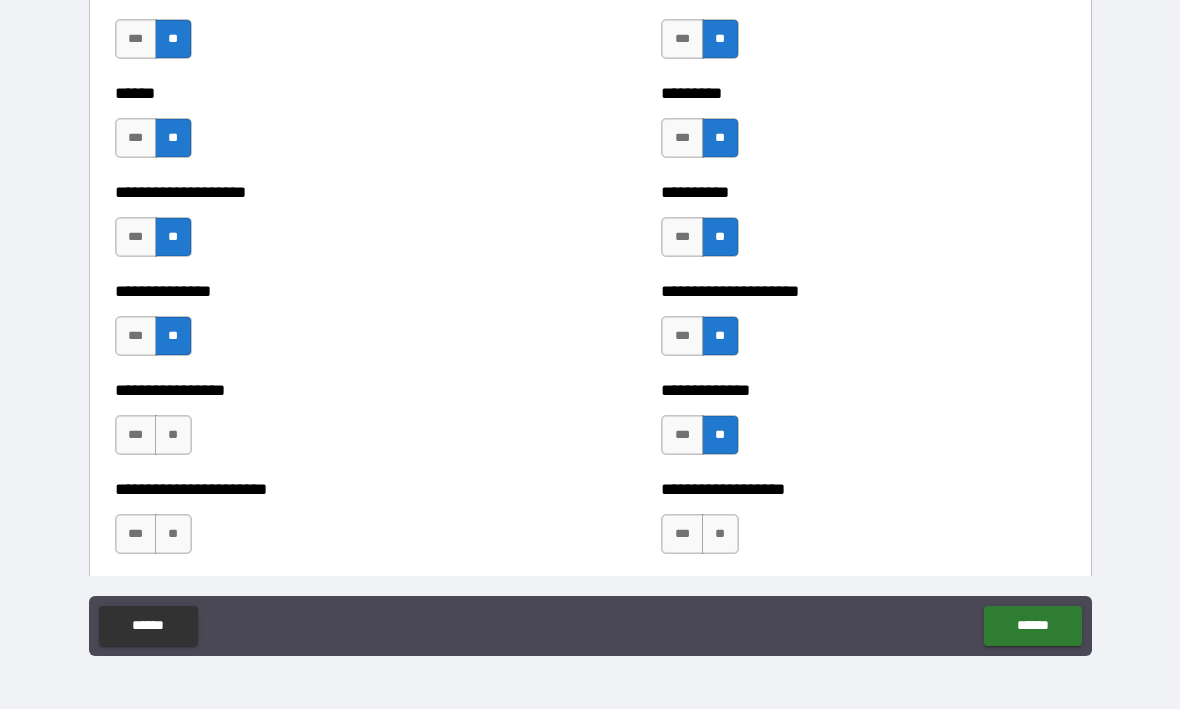 click on "**" at bounding box center (720, 535) 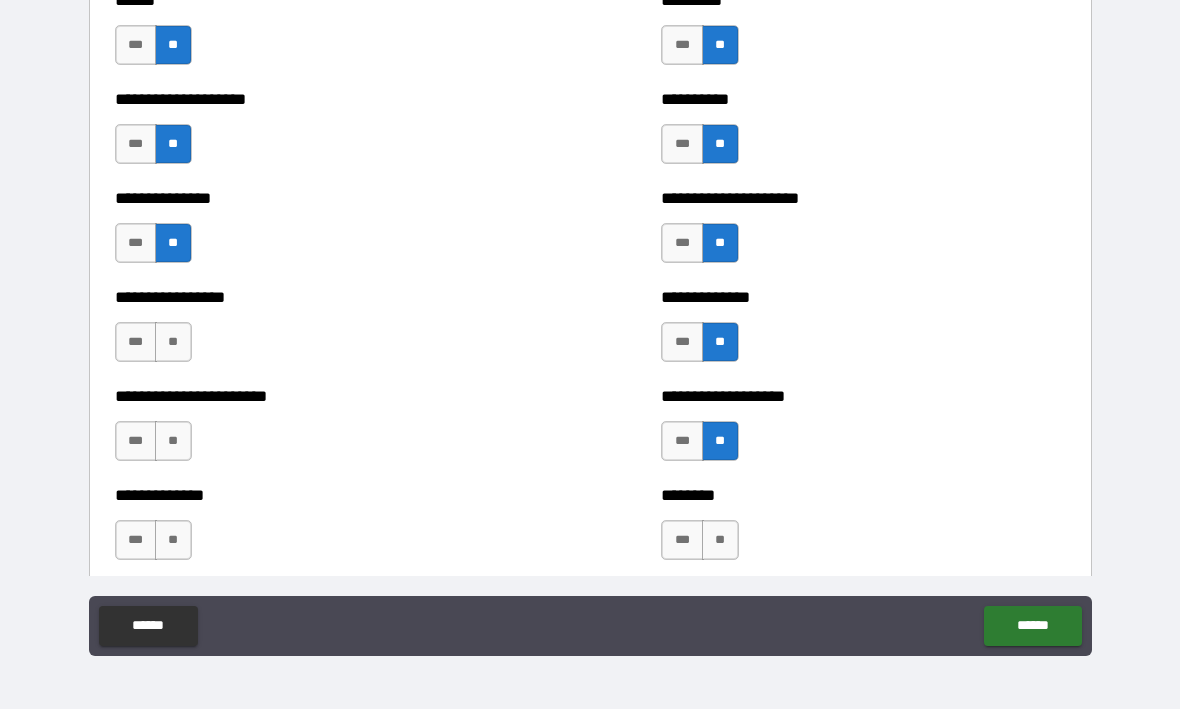scroll, scrollTop: 3127, scrollLeft: 0, axis: vertical 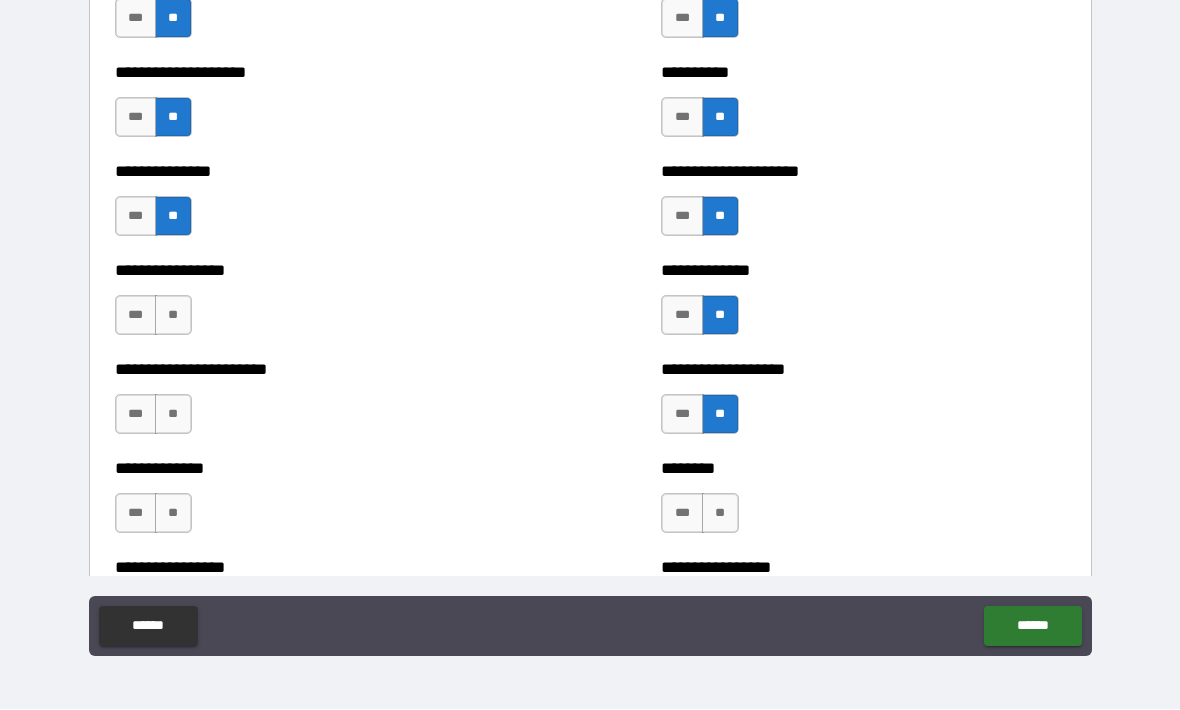 click on "**" at bounding box center [173, 316] 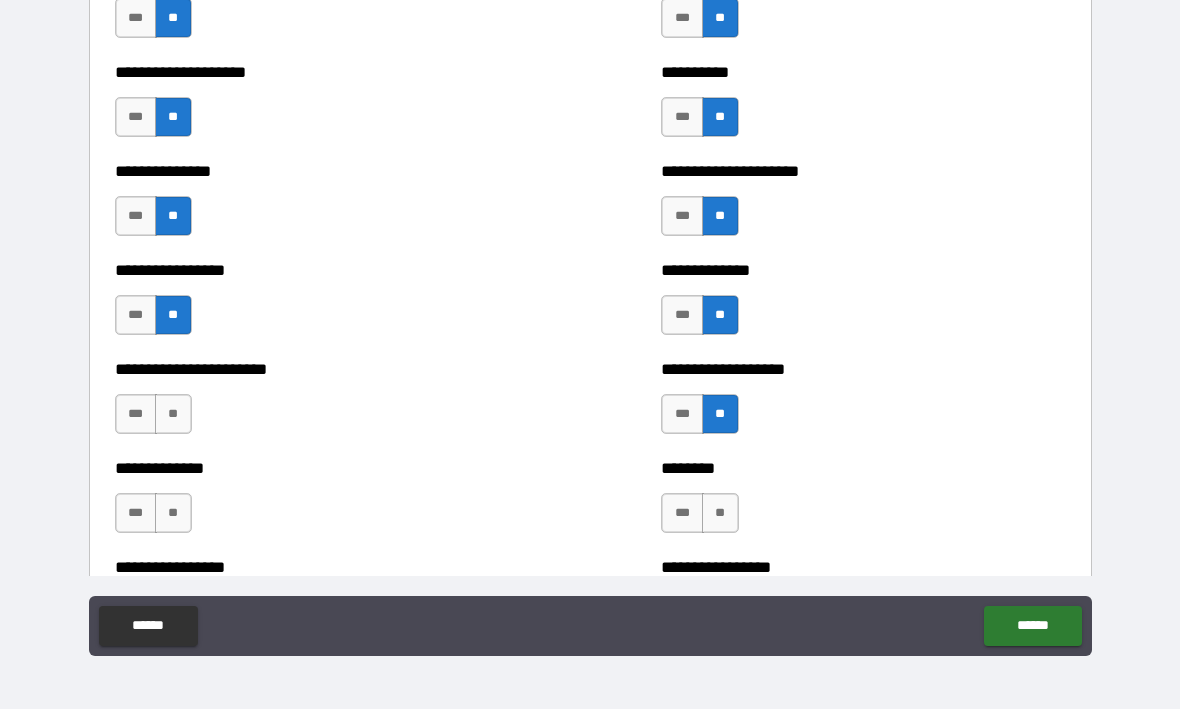 click on "**" at bounding box center [173, 415] 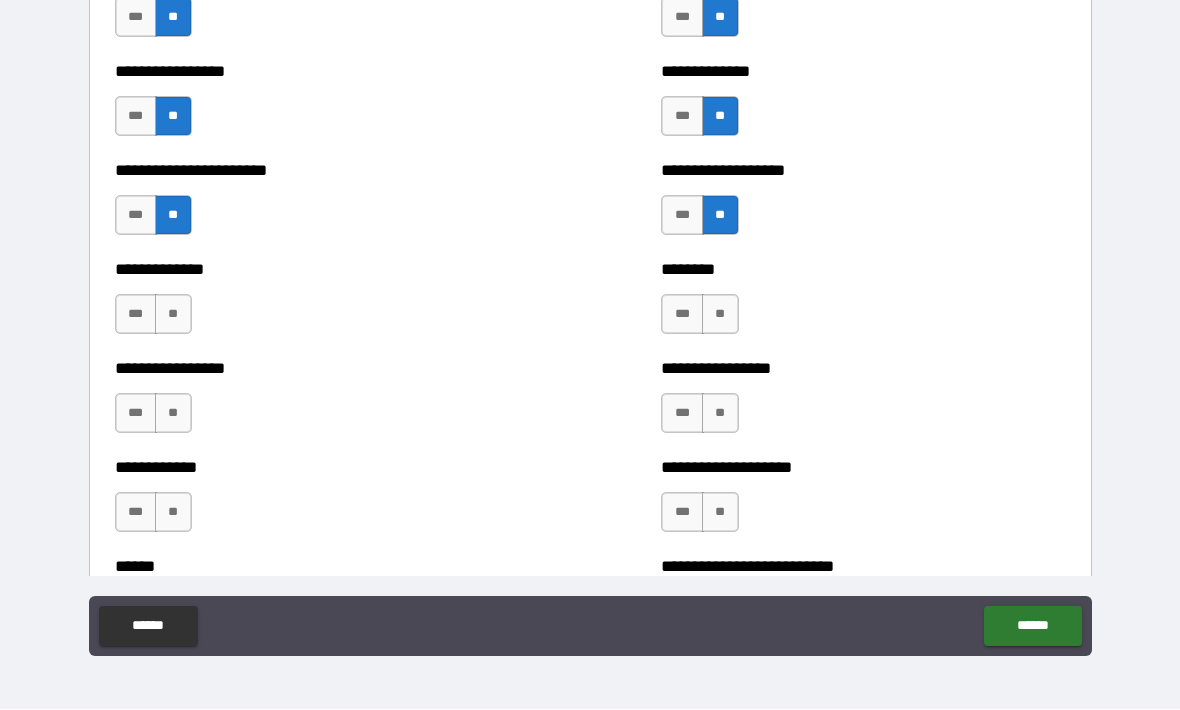 scroll, scrollTop: 3327, scrollLeft: 0, axis: vertical 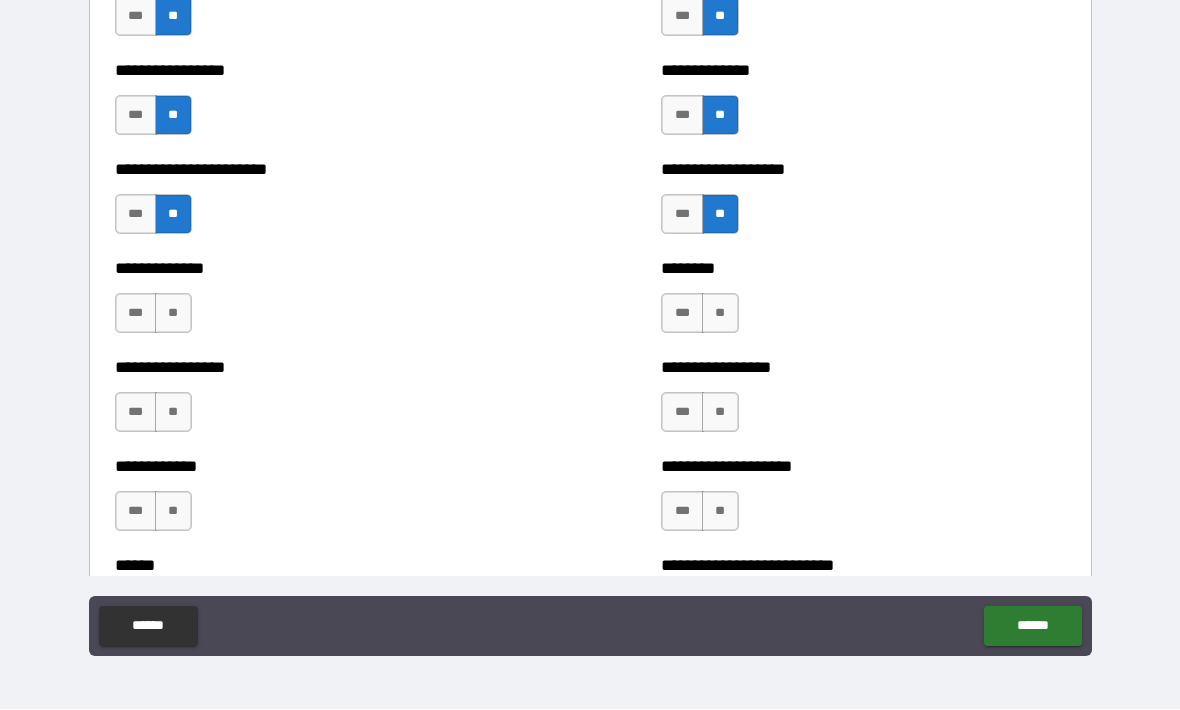 click on "**" at bounding box center [173, 314] 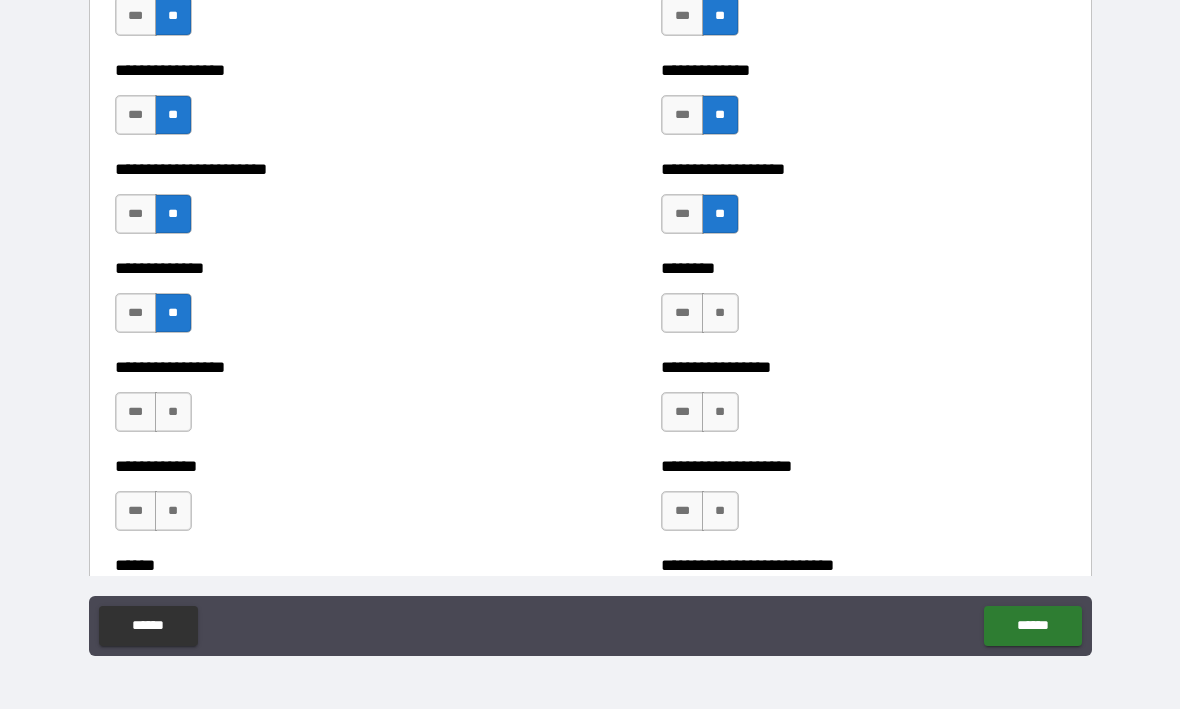 click on "**" at bounding box center [173, 413] 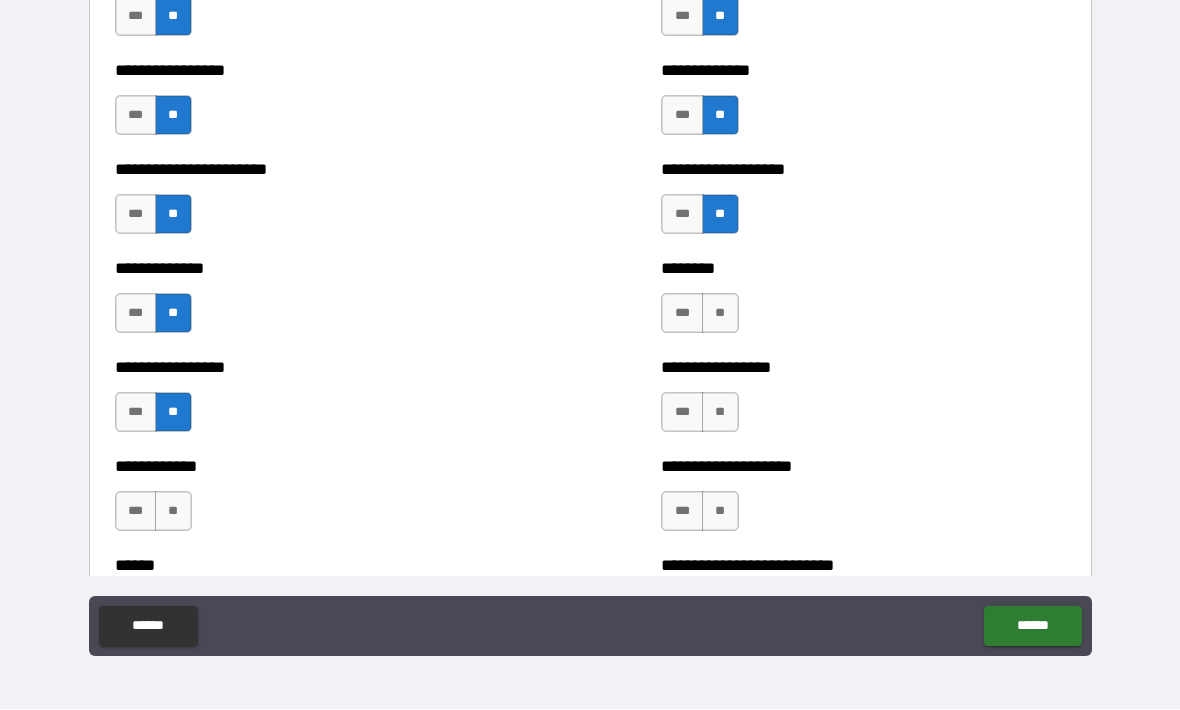 click on "**" at bounding box center (173, 512) 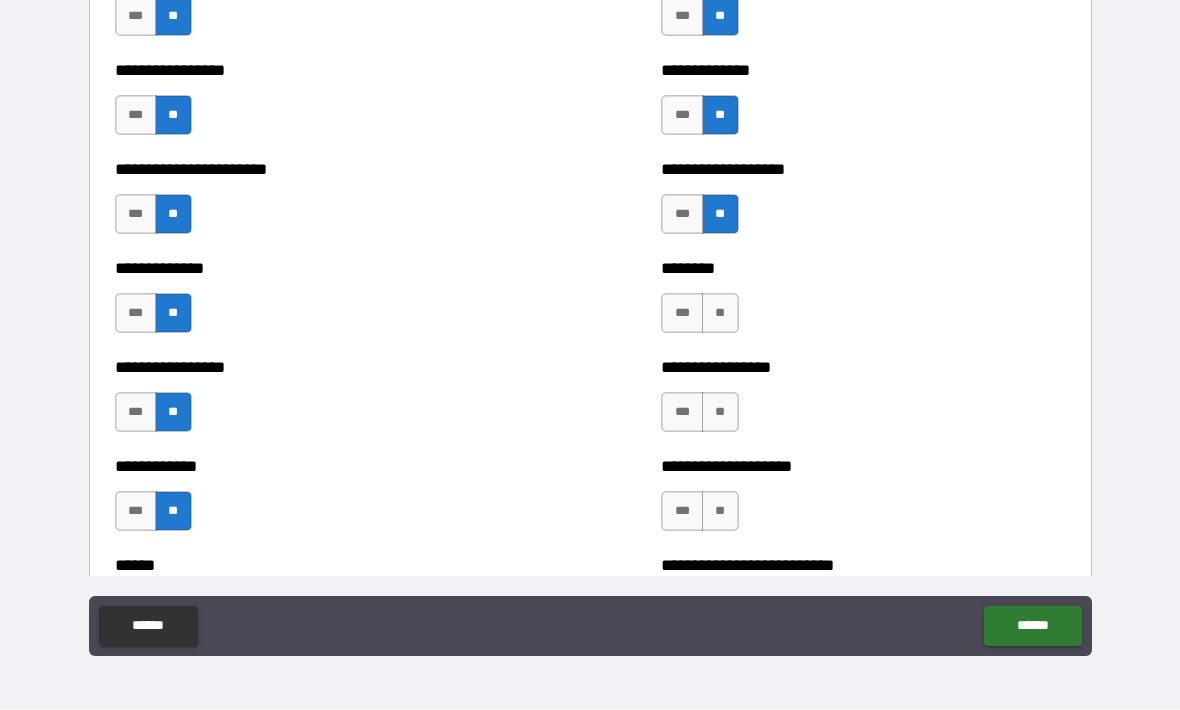 click on "**" at bounding box center [720, 314] 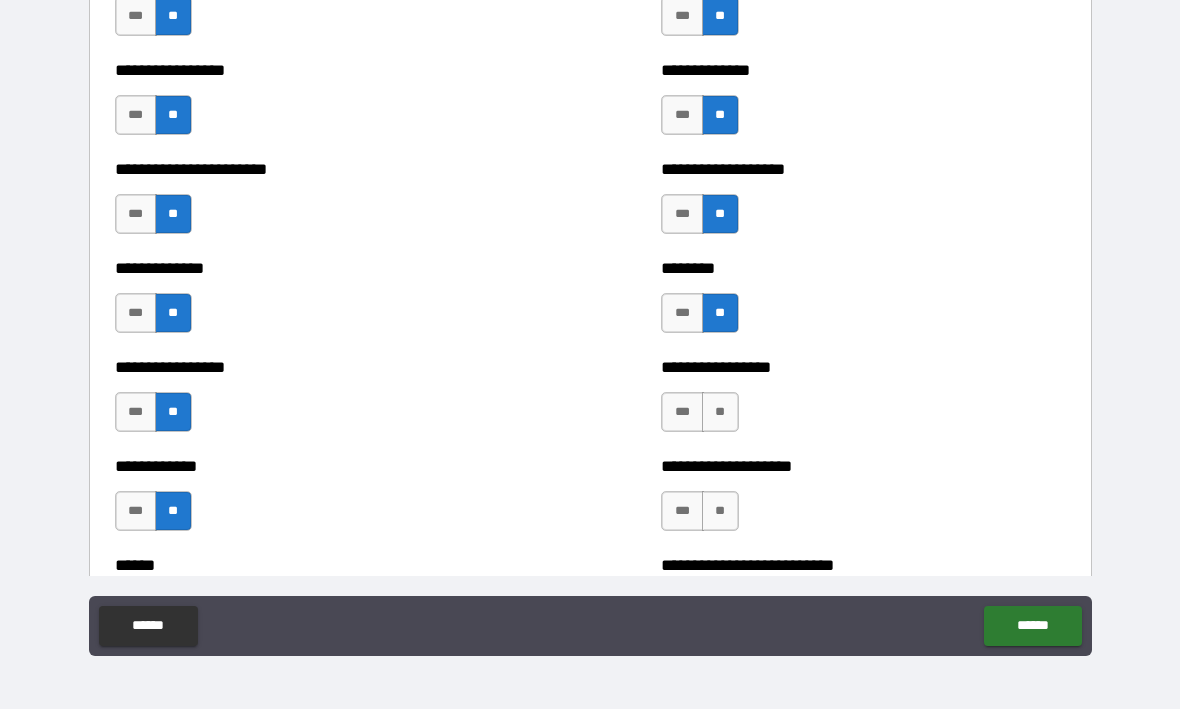 click on "**" at bounding box center [720, 413] 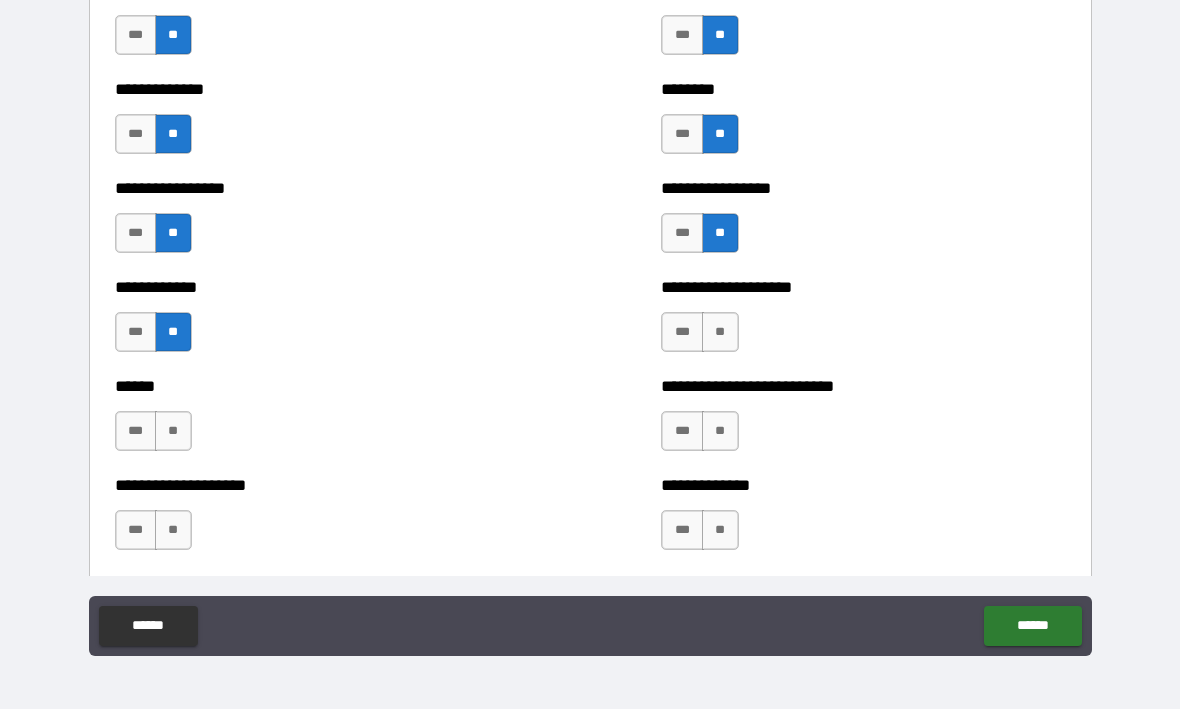 scroll, scrollTop: 3510, scrollLeft: 0, axis: vertical 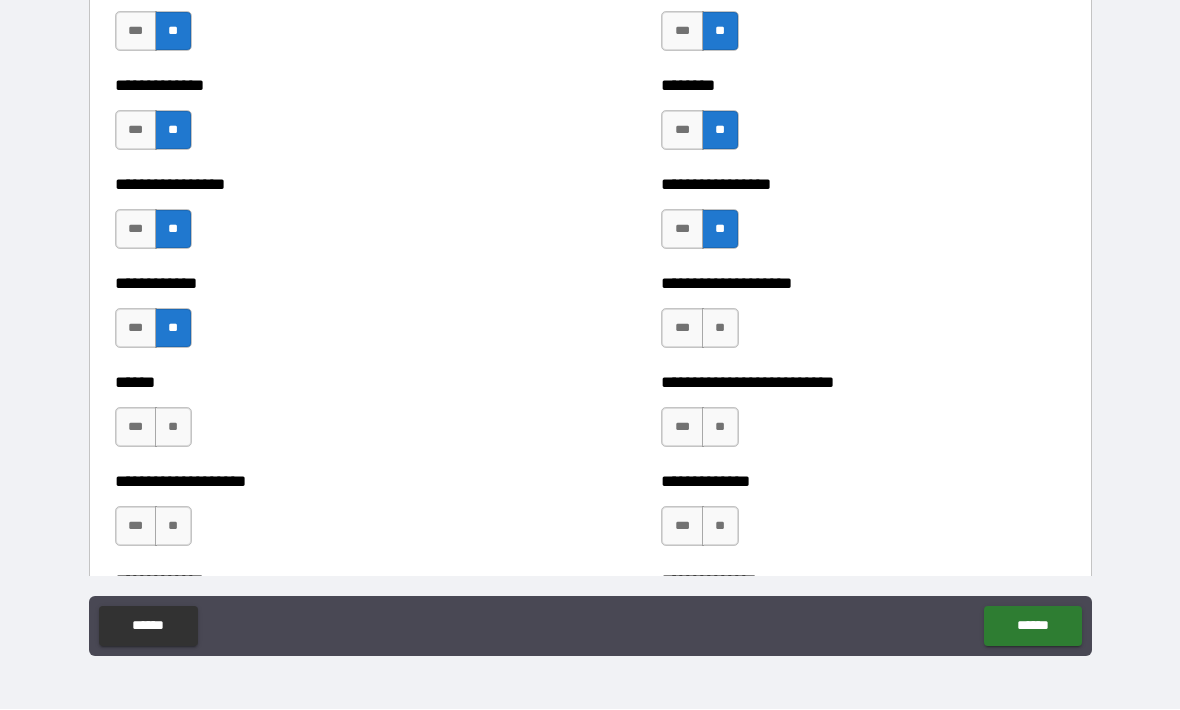 click on "**" at bounding box center (720, 329) 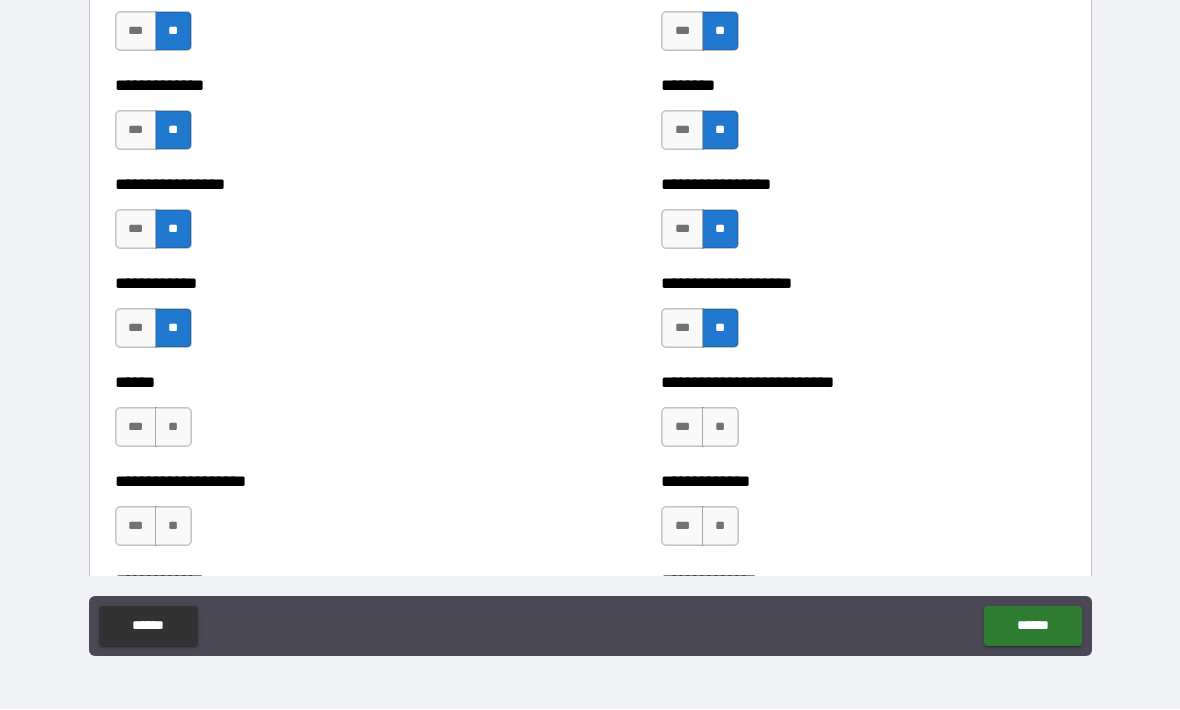 click on "**" at bounding box center [720, 428] 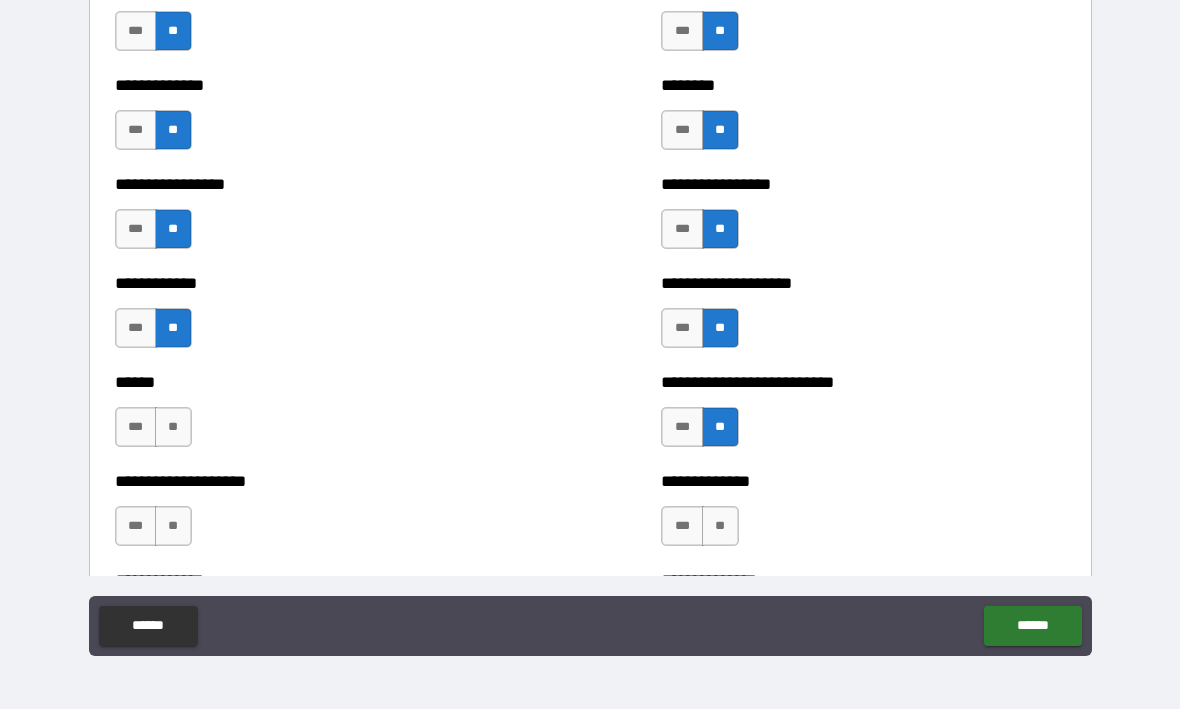 click on "**" at bounding box center [720, 527] 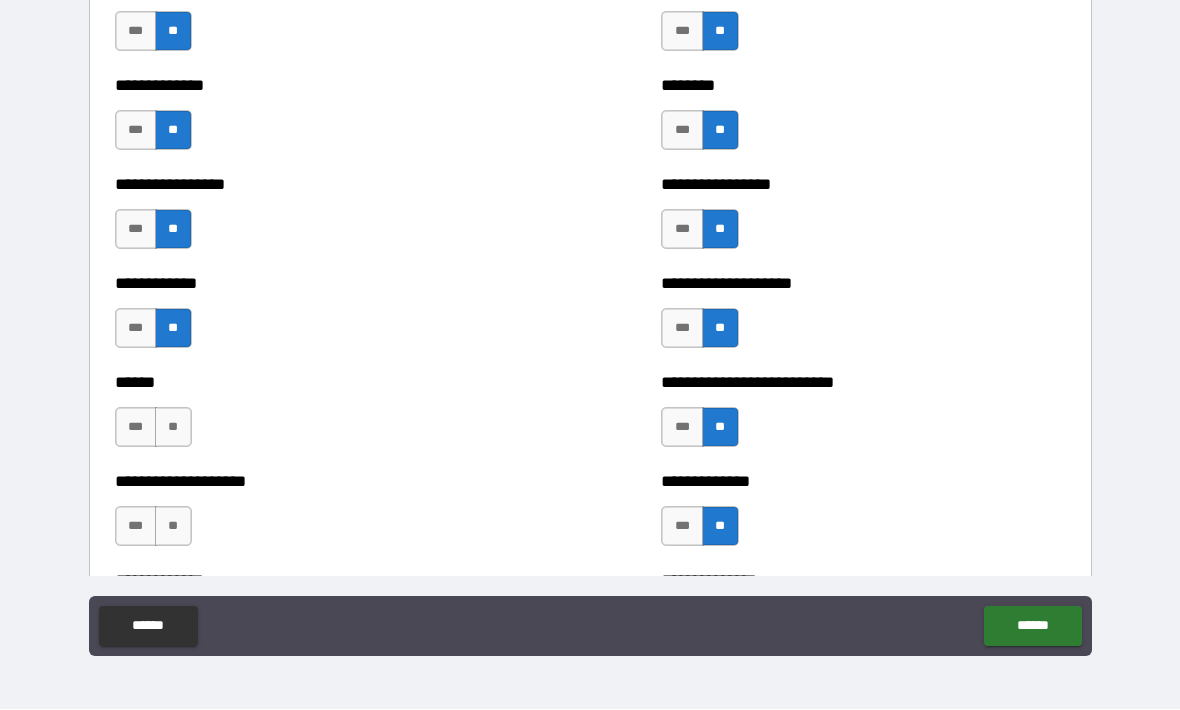 click on "**" at bounding box center [173, 428] 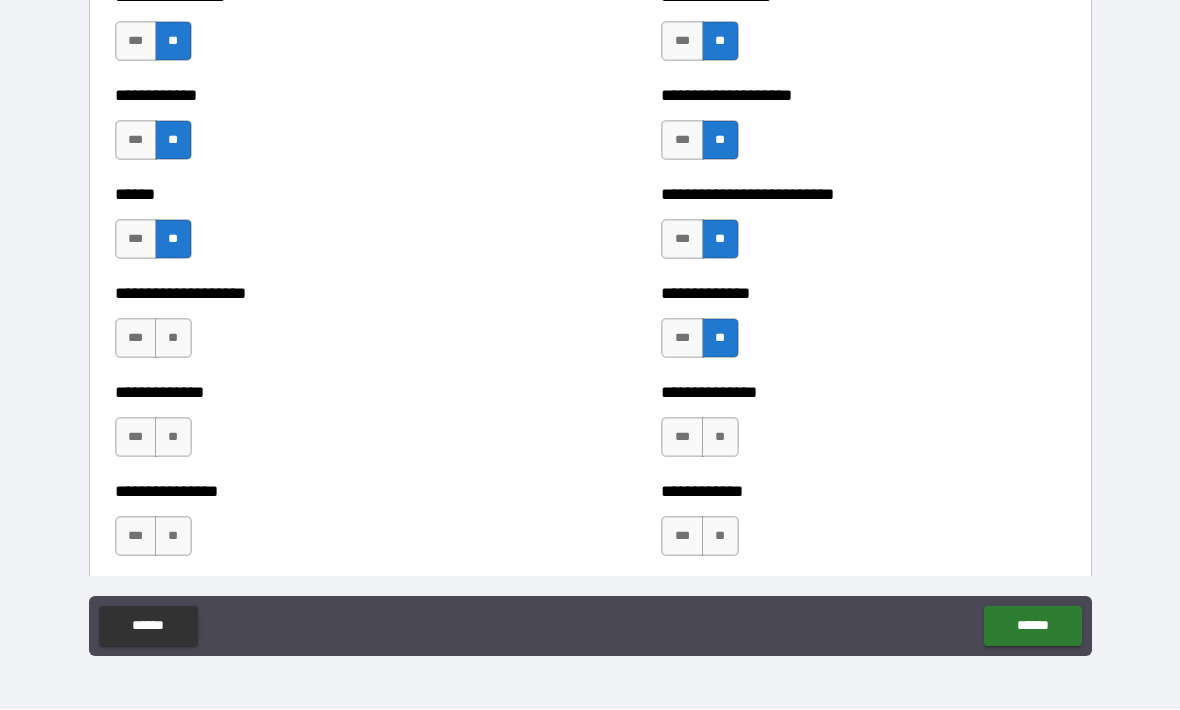 scroll, scrollTop: 3770, scrollLeft: 0, axis: vertical 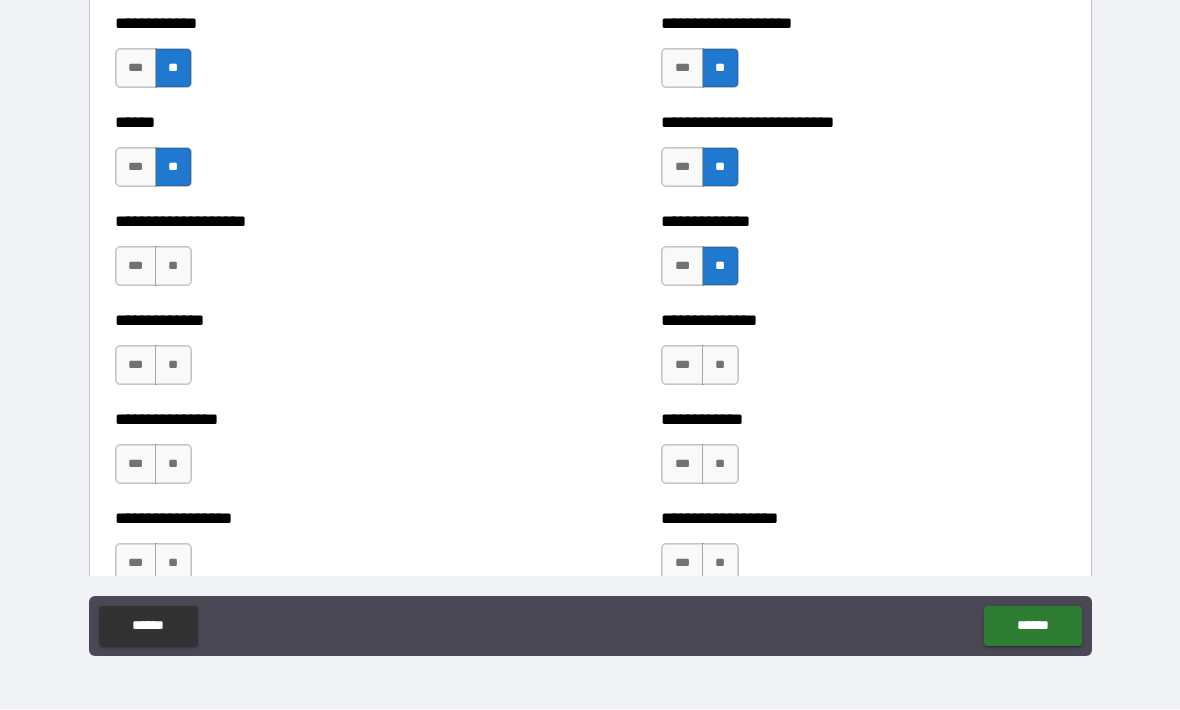 click on "**" at bounding box center [173, 267] 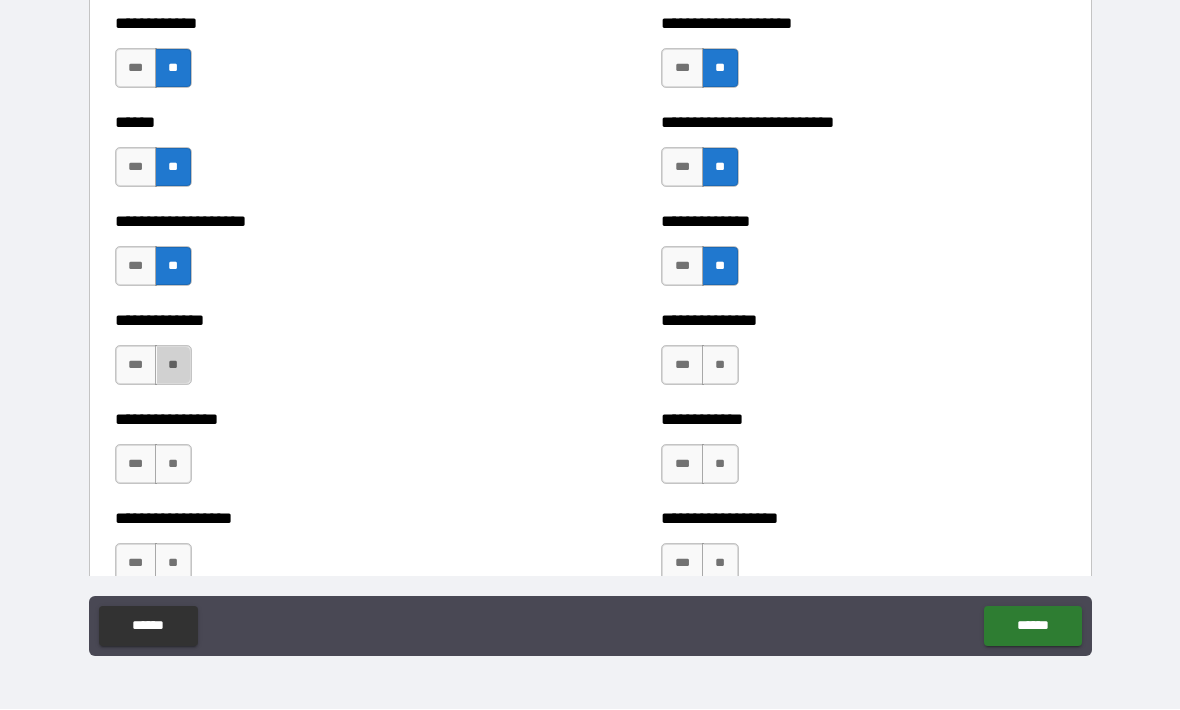click on "**" at bounding box center [173, 366] 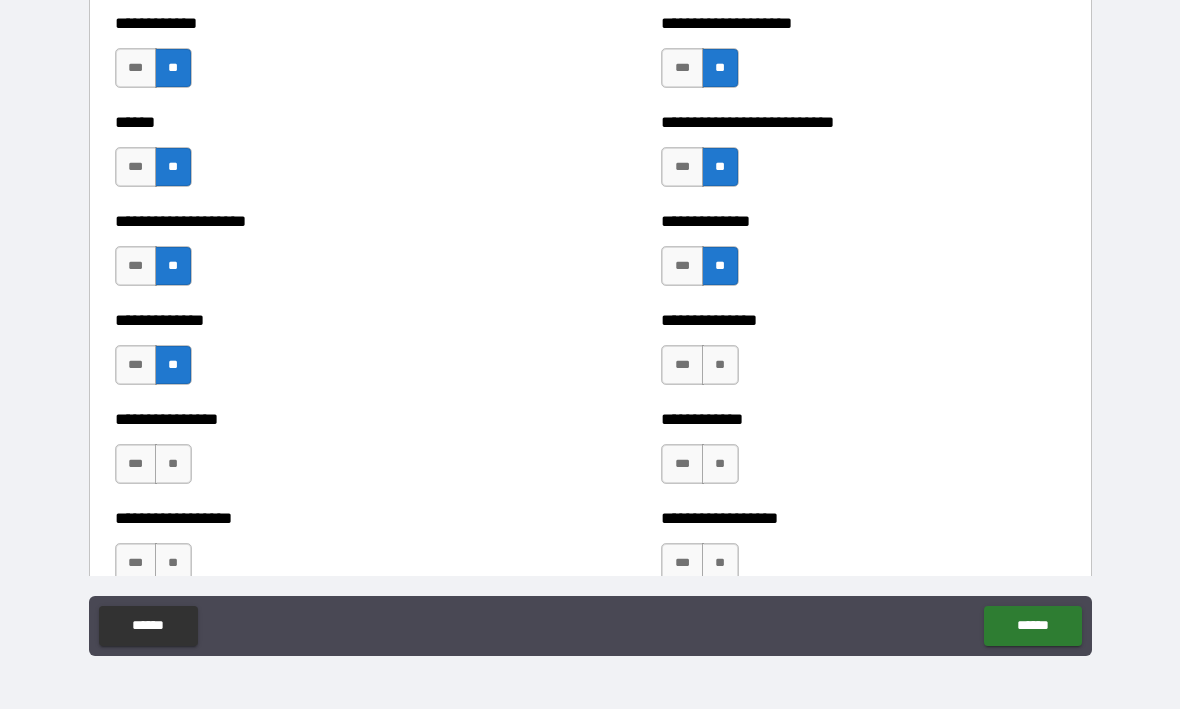 click on "**" at bounding box center [173, 465] 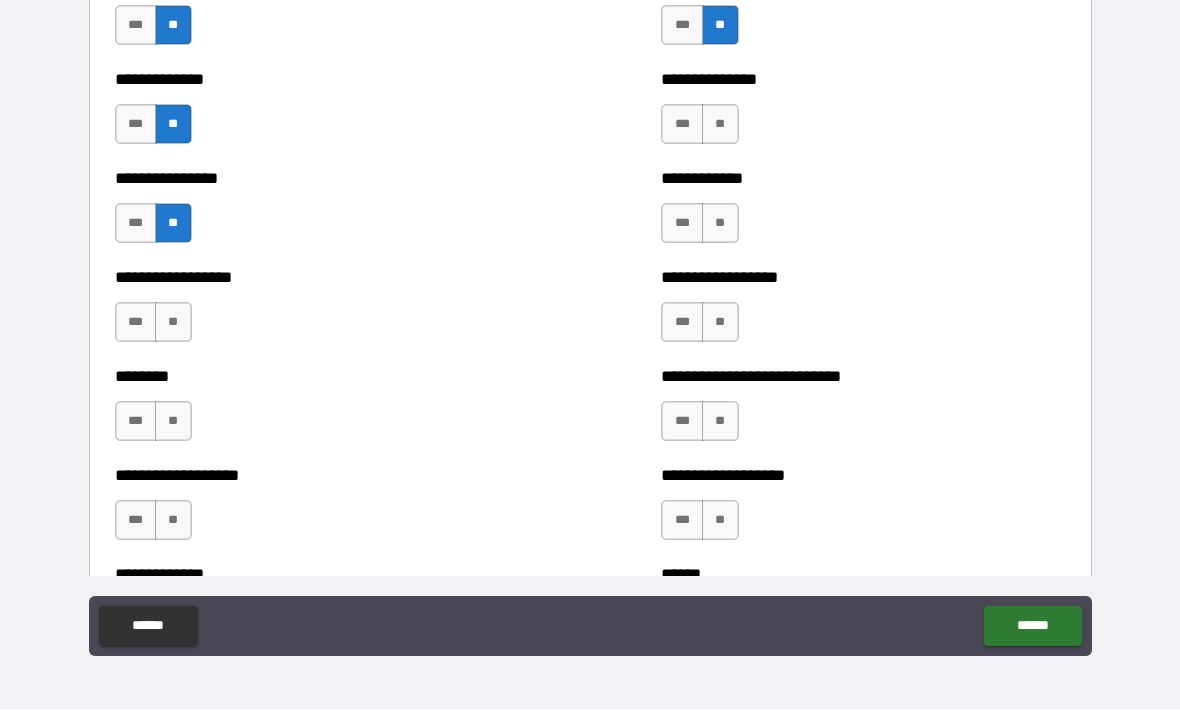 scroll, scrollTop: 4016, scrollLeft: 0, axis: vertical 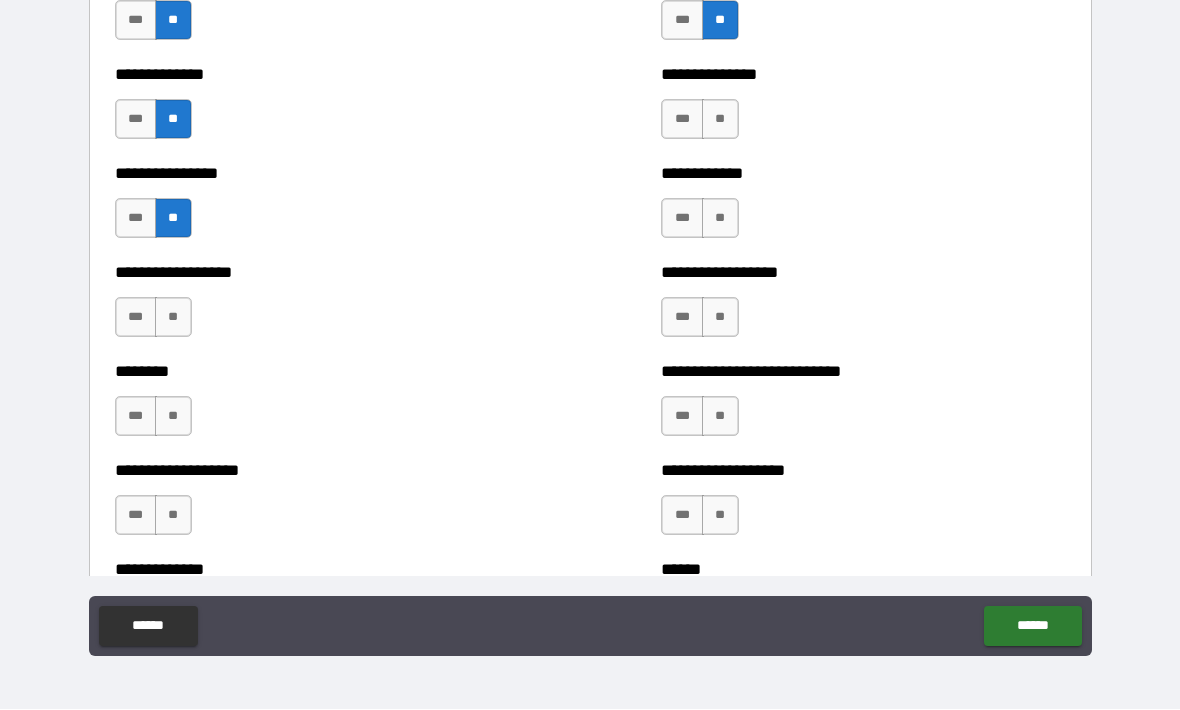 click on "**" at bounding box center [173, 318] 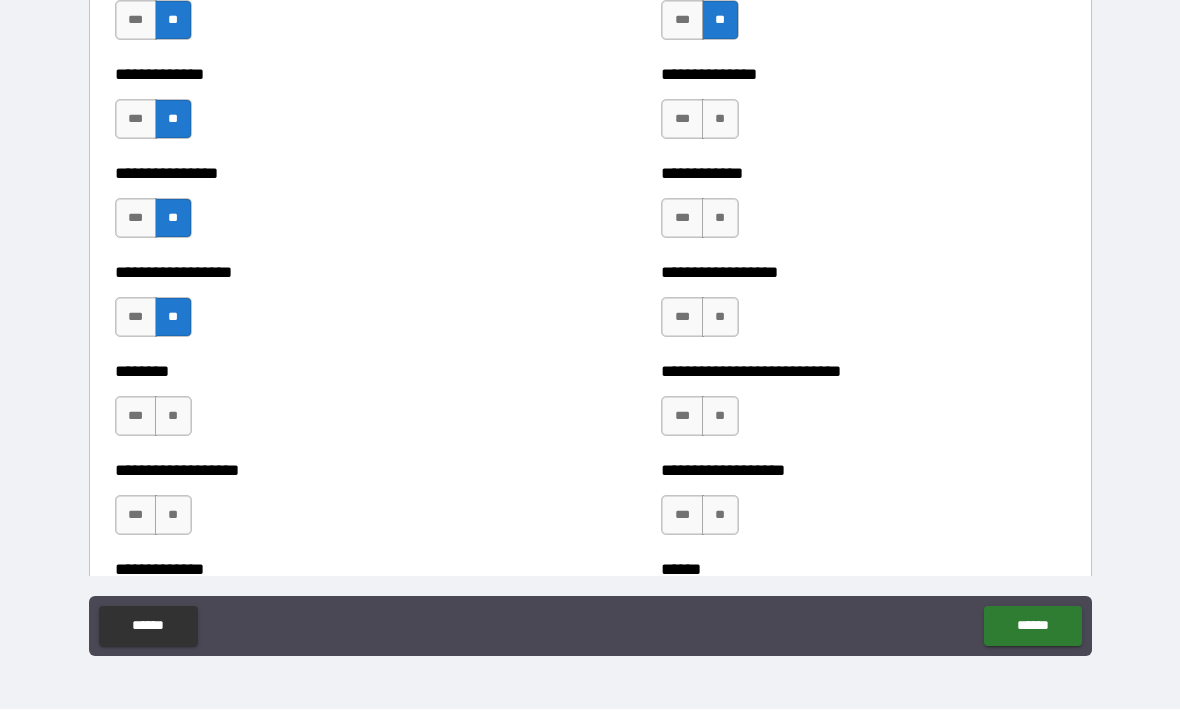 click on "**" at bounding box center [173, 417] 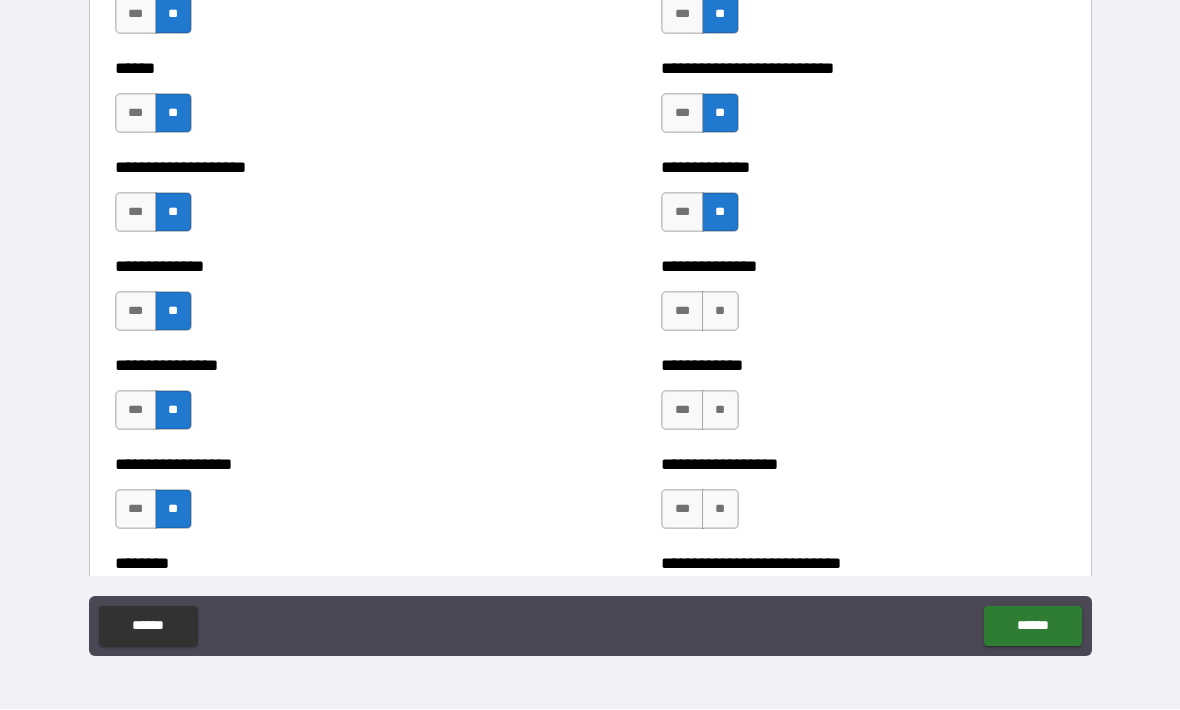 scroll, scrollTop: 3803, scrollLeft: 0, axis: vertical 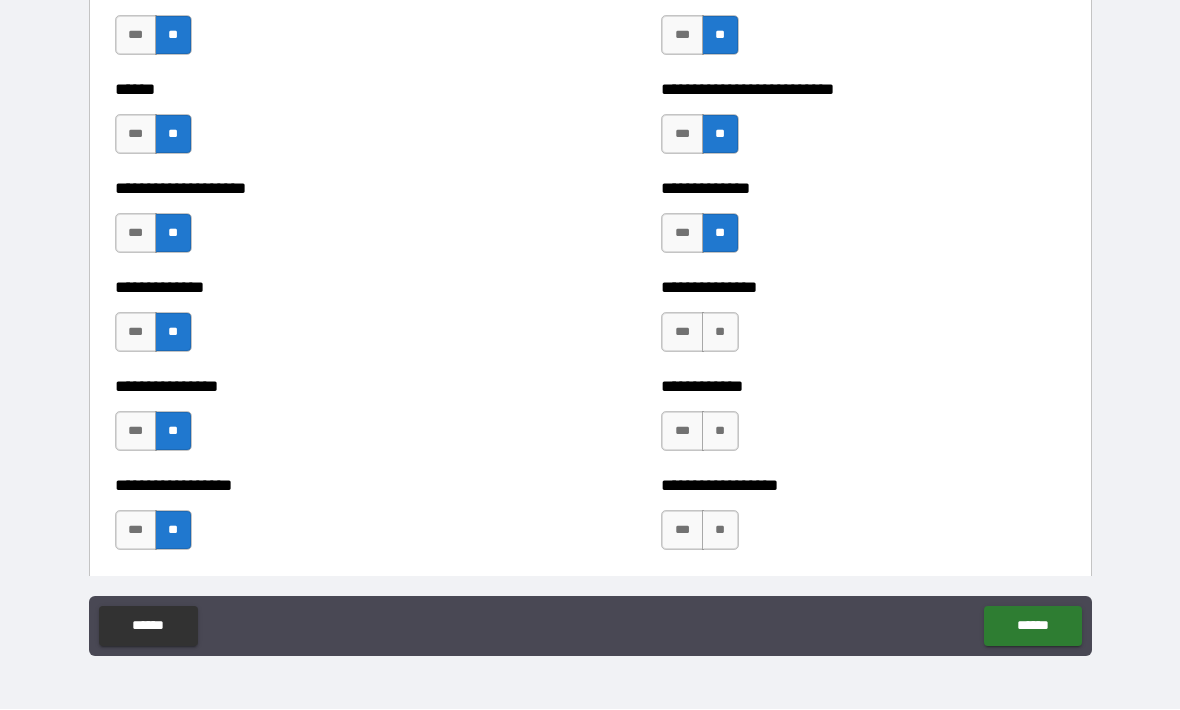 click on "***" at bounding box center (136, 234) 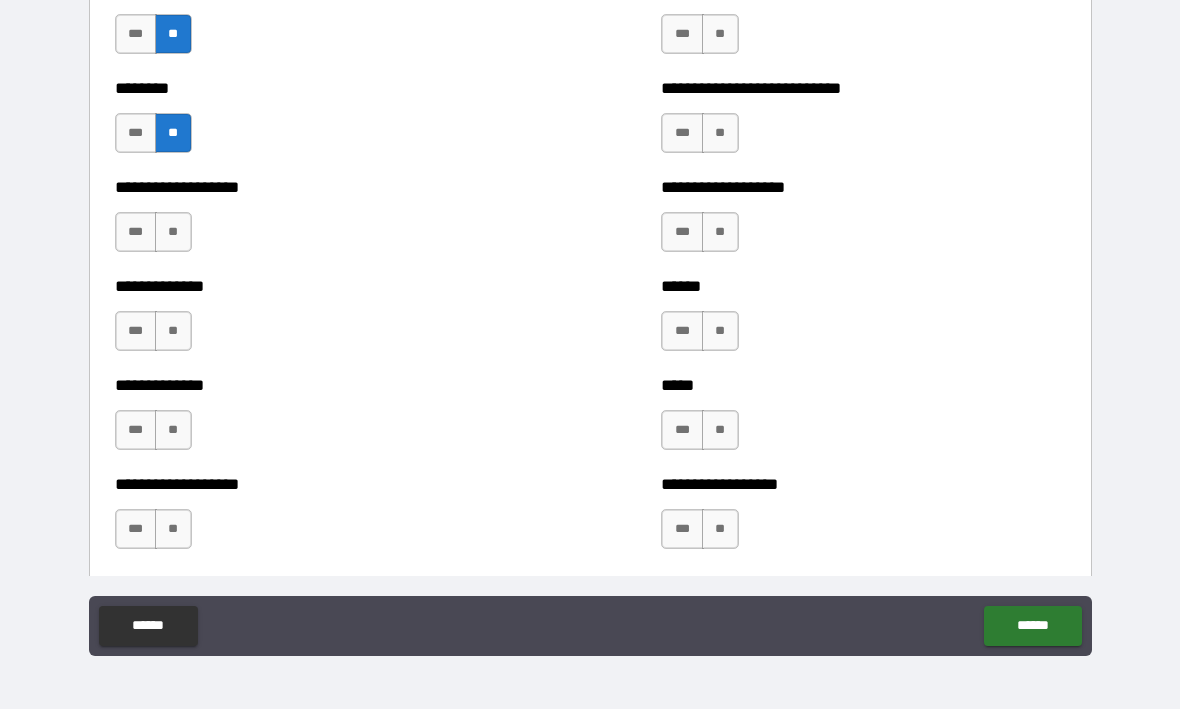 scroll, scrollTop: 4301, scrollLeft: 0, axis: vertical 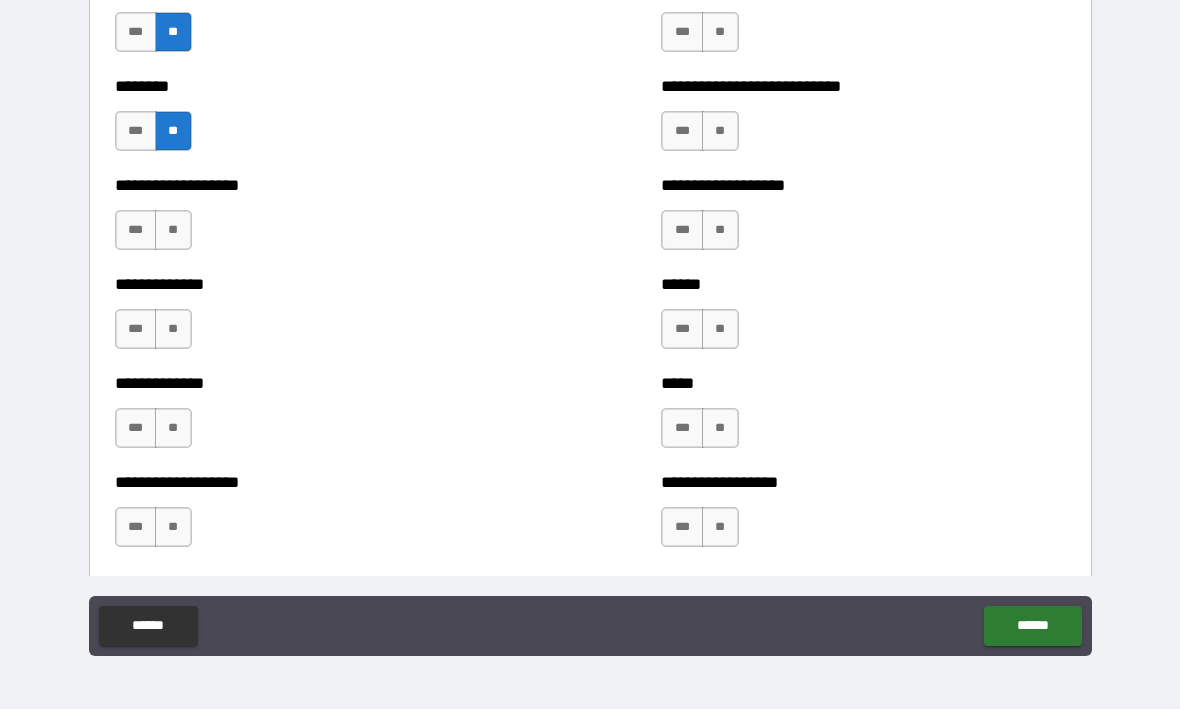 click on "**" at bounding box center [173, 231] 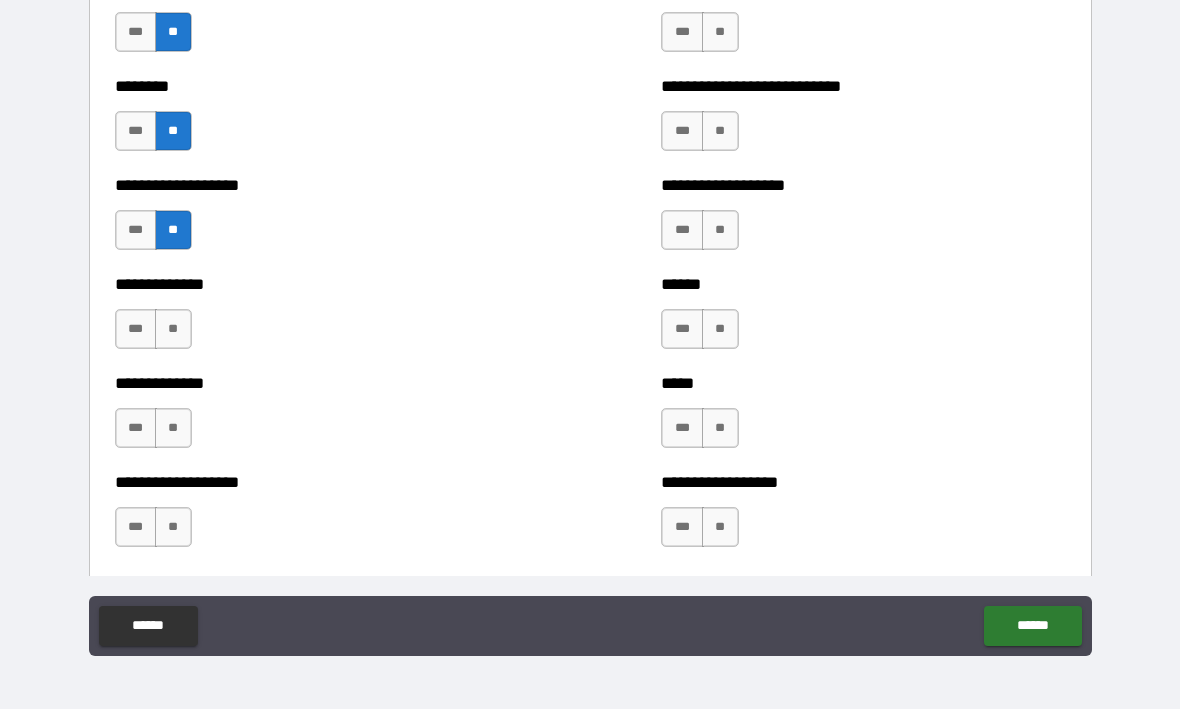 click on "**" at bounding box center [173, 330] 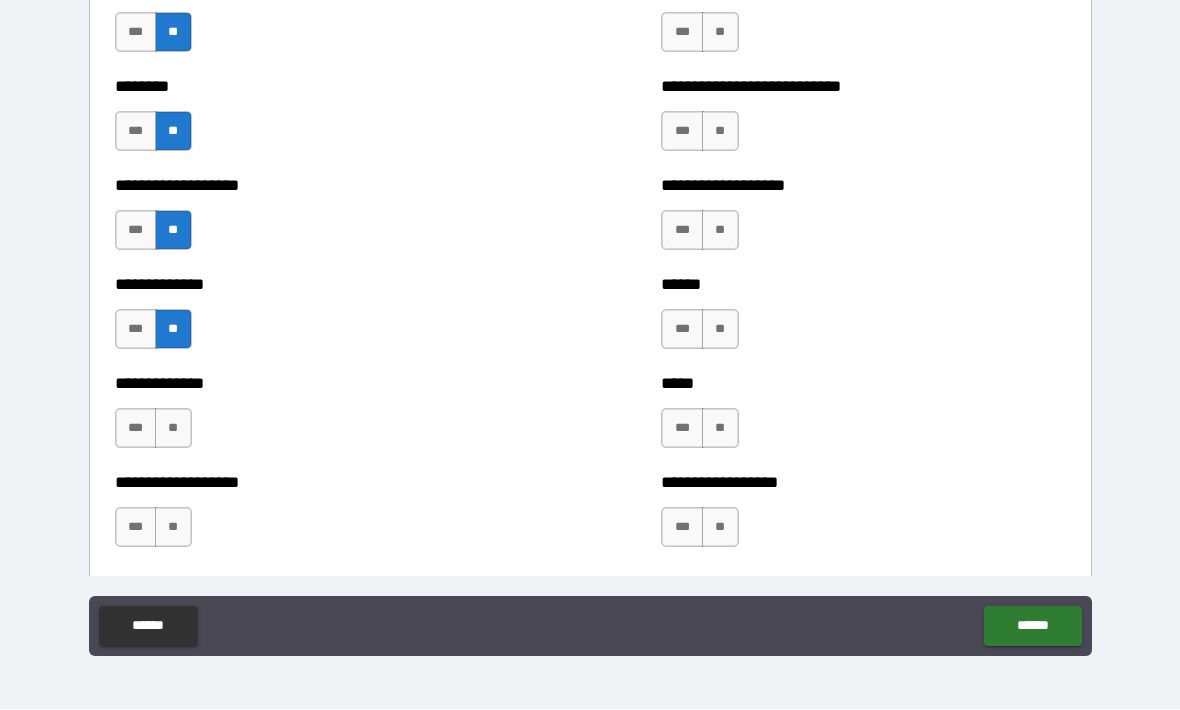 click on "**" at bounding box center (173, 429) 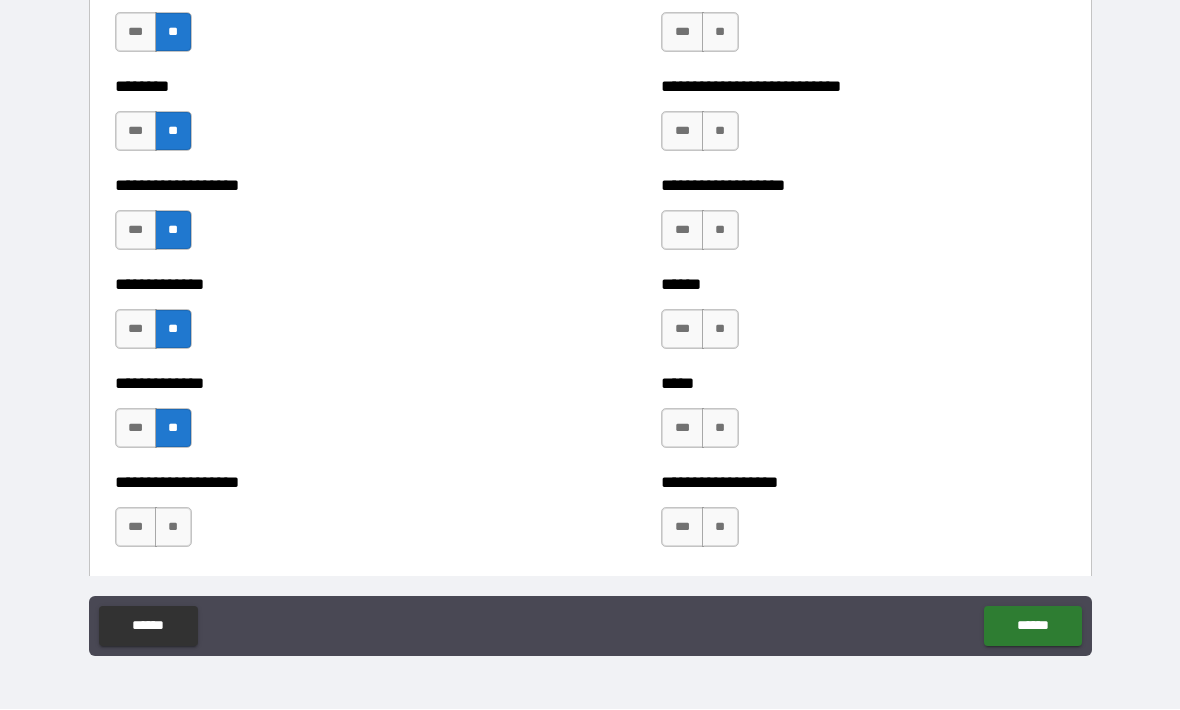 click on "**" at bounding box center [173, 528] 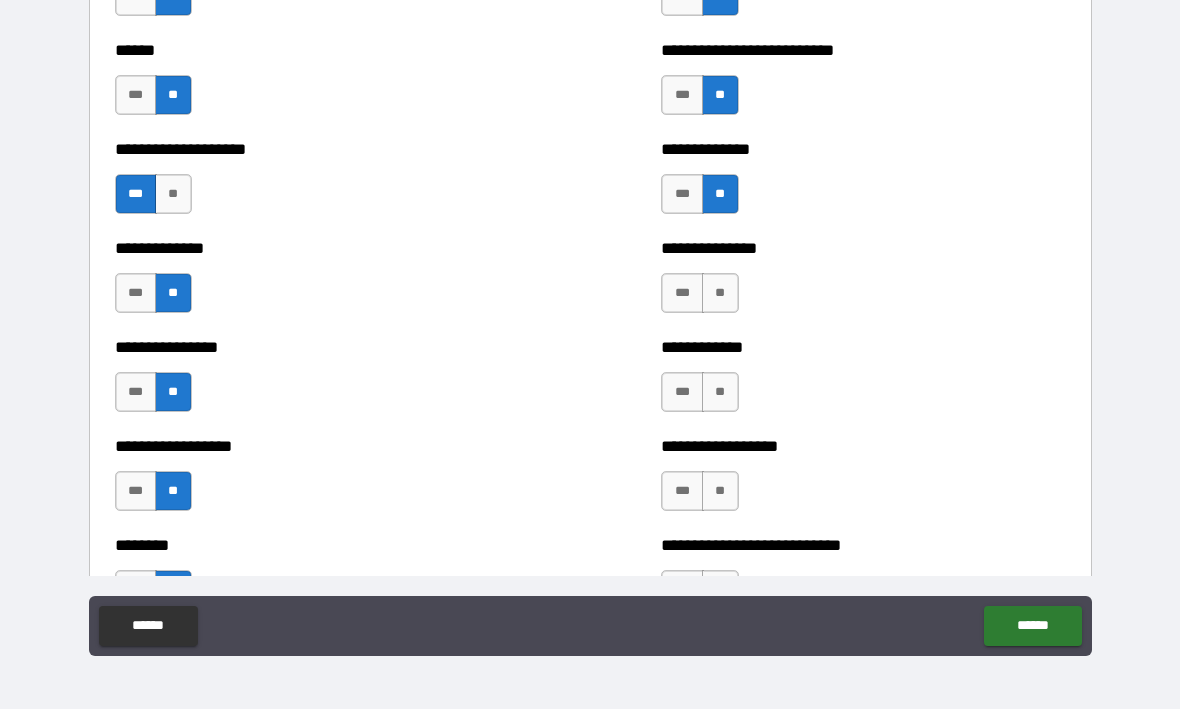 scroll, scrollTop: 3840, scrollLeft: 0, axis: vertical 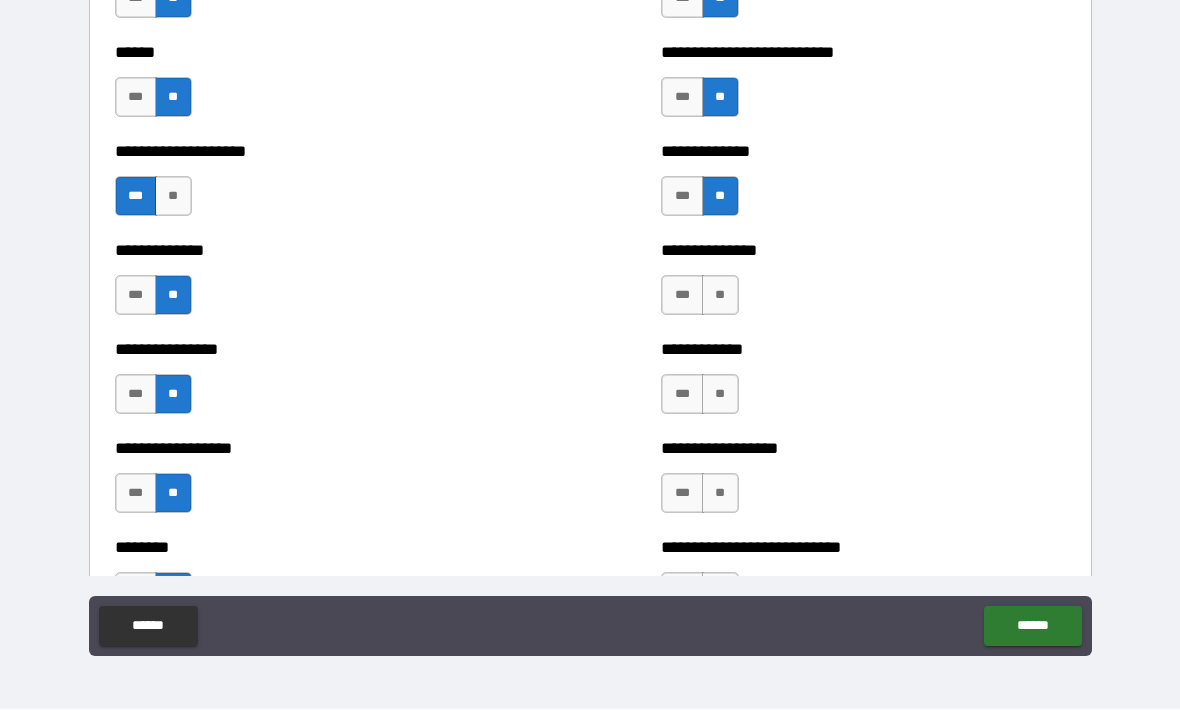 click on "**" at bounding box center [720, 296] 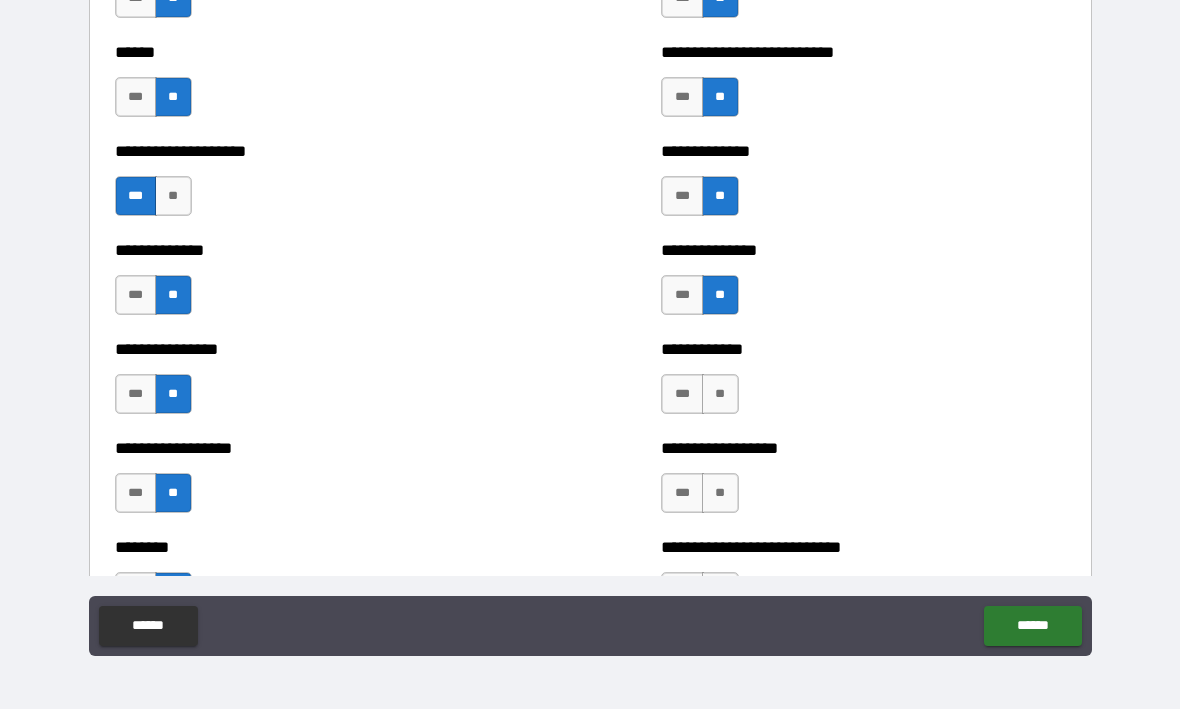 click on "**" at bounding box center [720, 395] 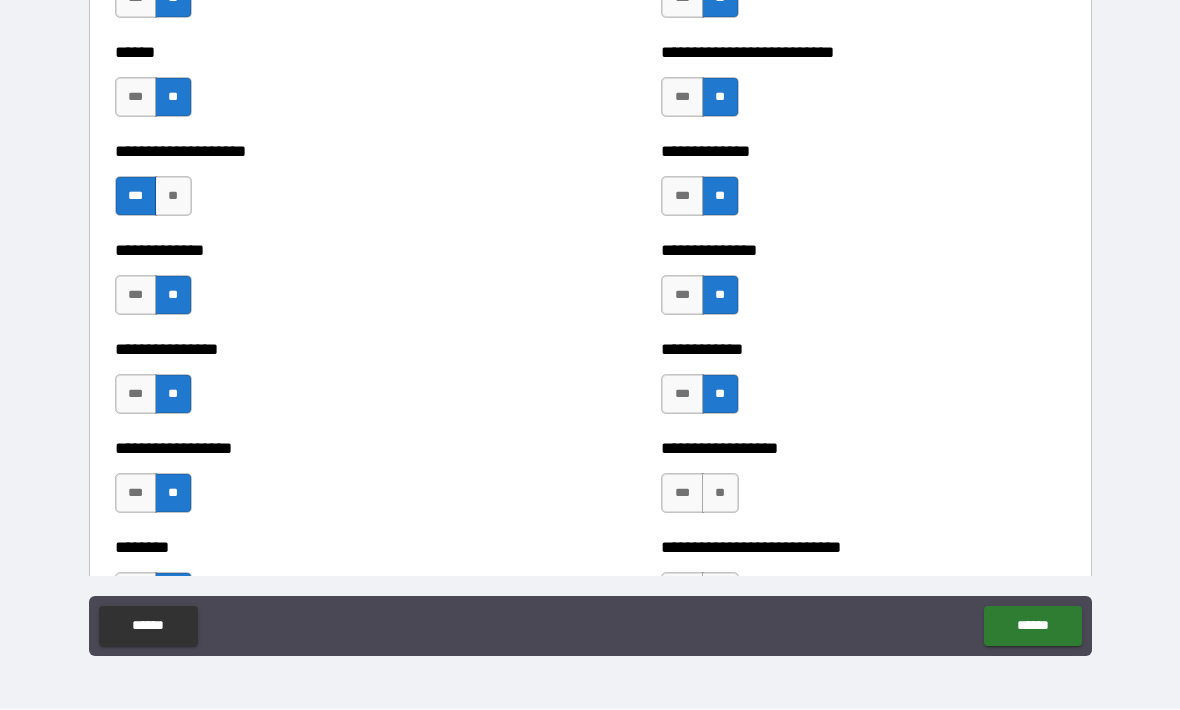 click on "**" at bounding box center (720, 494) 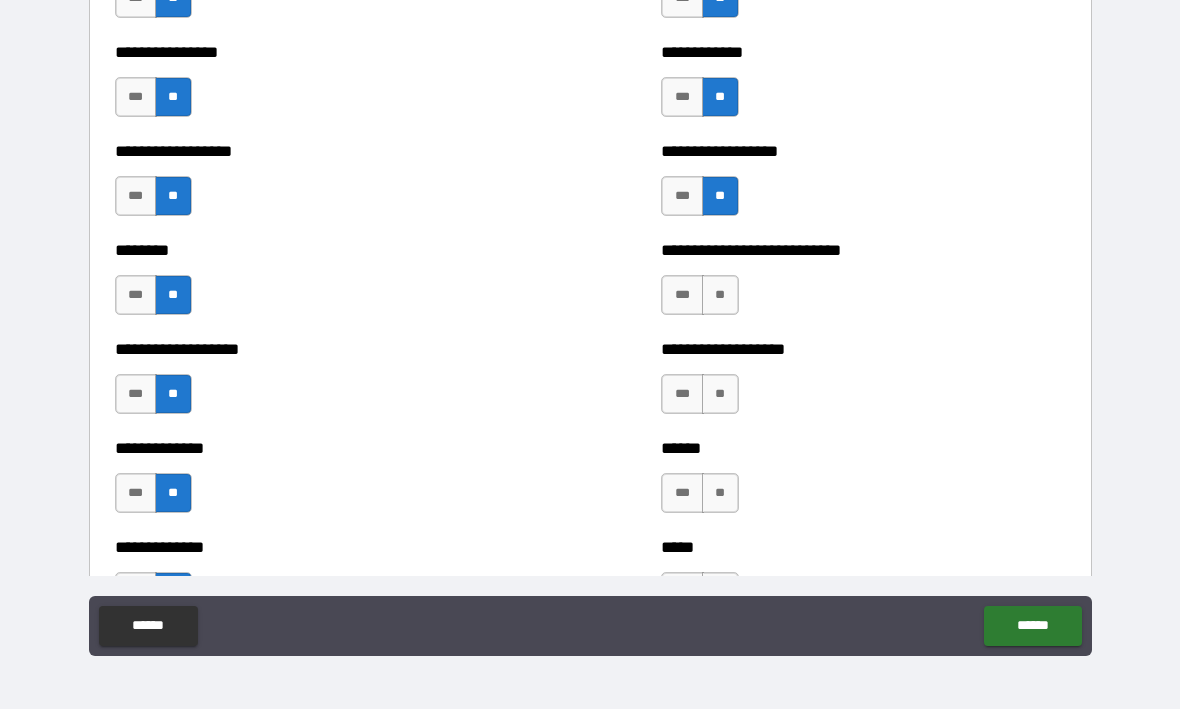 scroll, scrollTop: 4152, scrollLeft: 0, axis: vertical 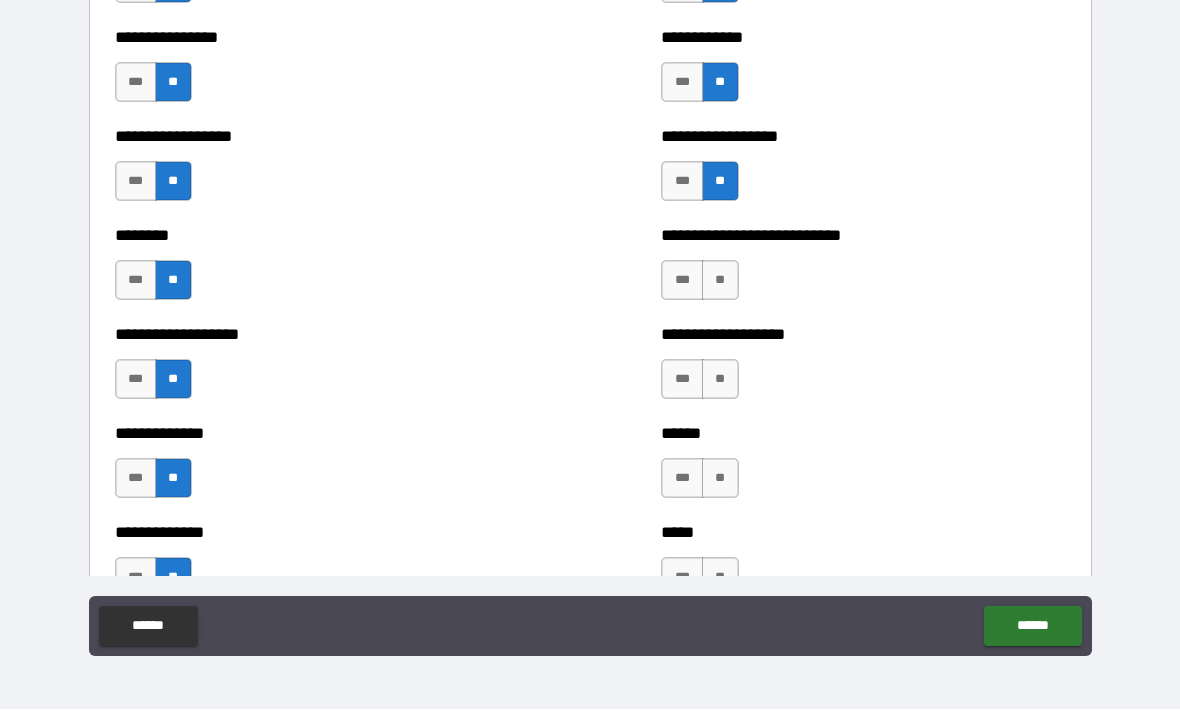 click on "**" at bounding box center [720, 281] 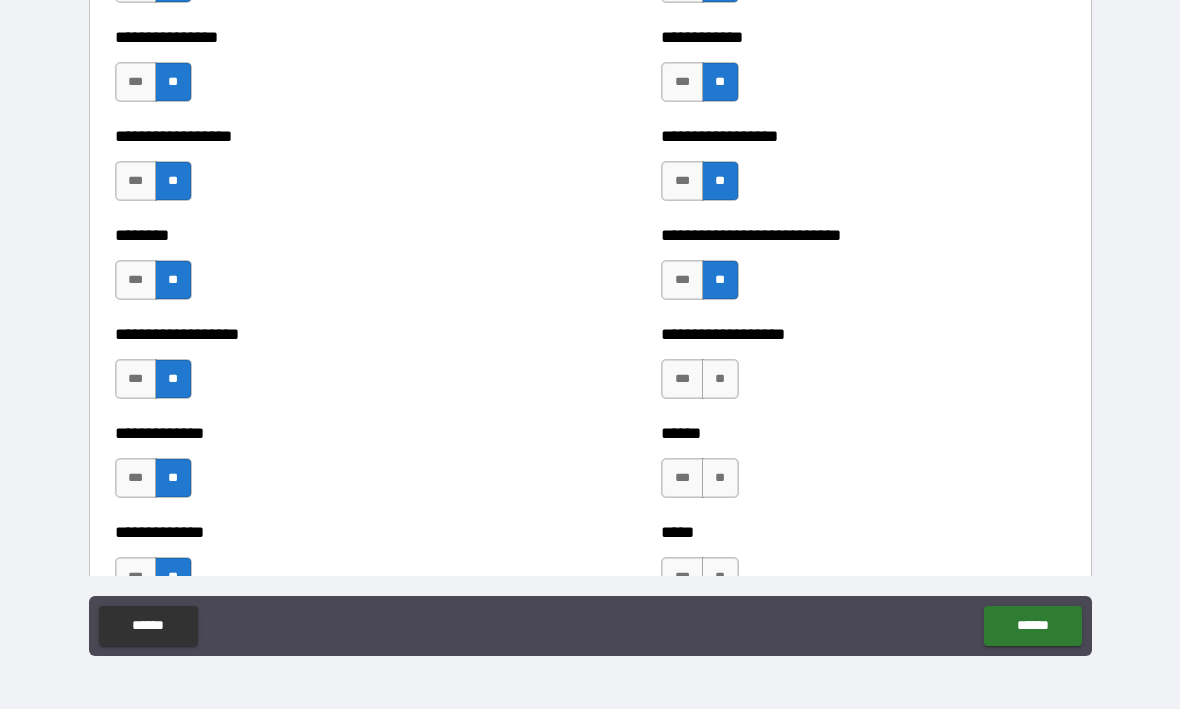 click on "***" at bounding box center (682, 380) 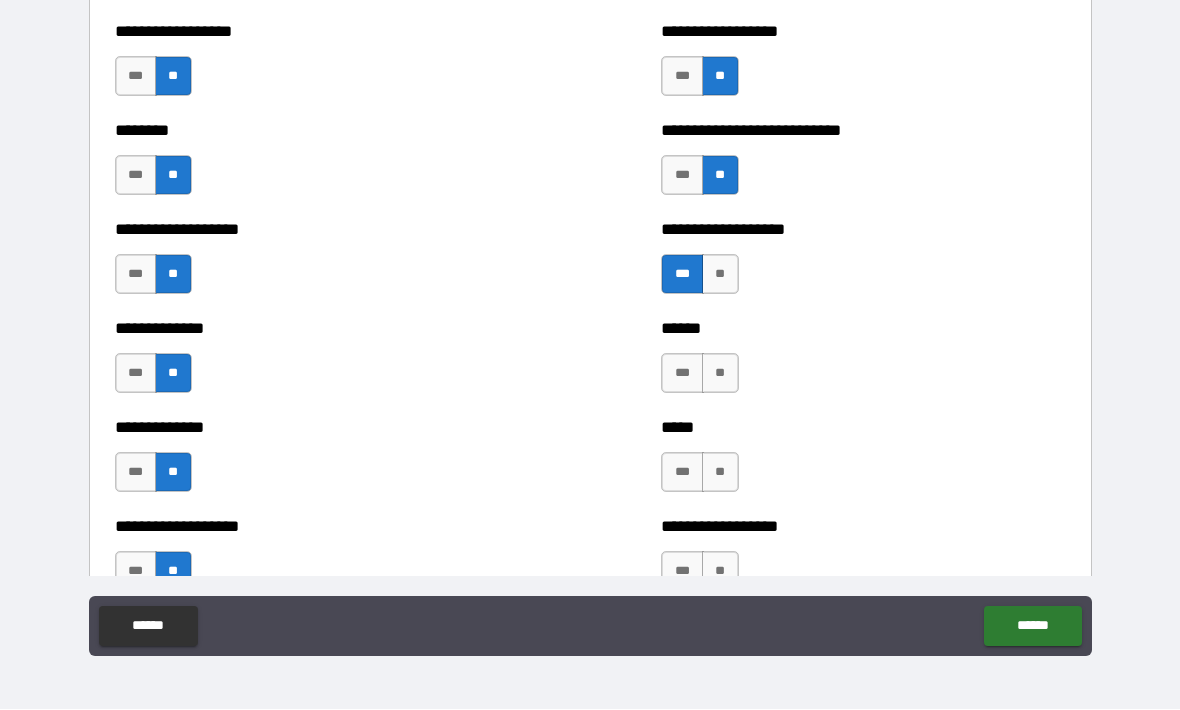 scroll, scrollTop: 4258, scrollLeft: 0, axis: vertical 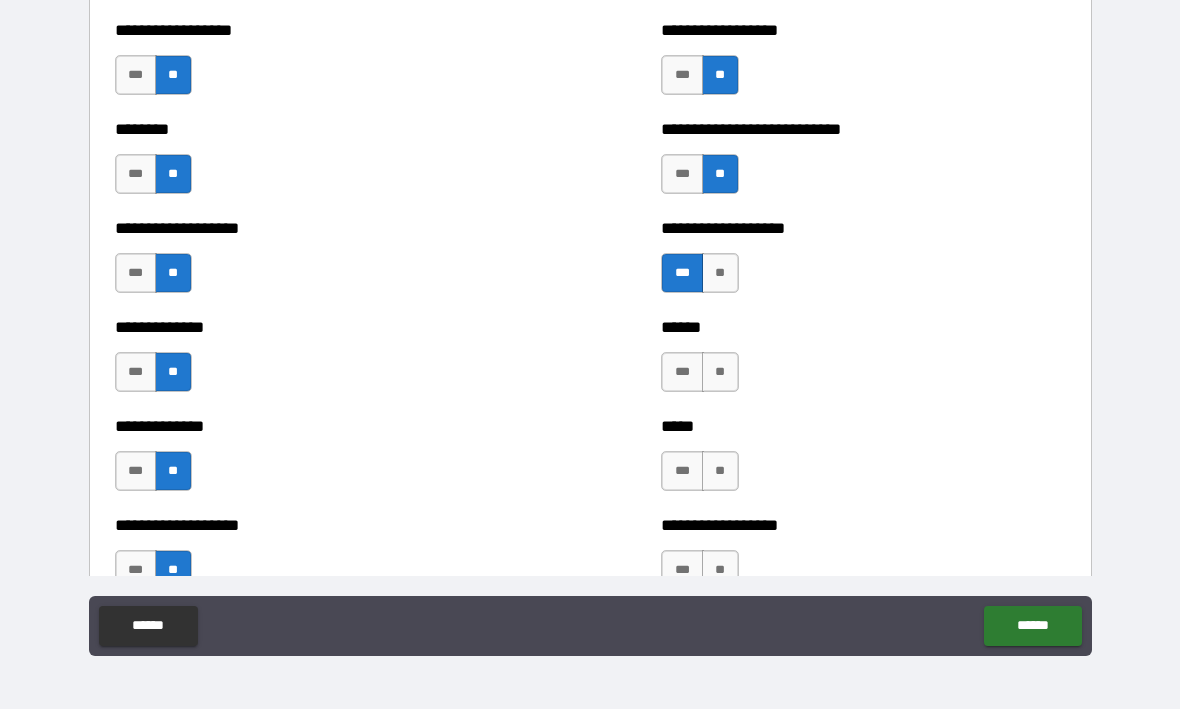 click on "**" at bounding box center [720, 274] 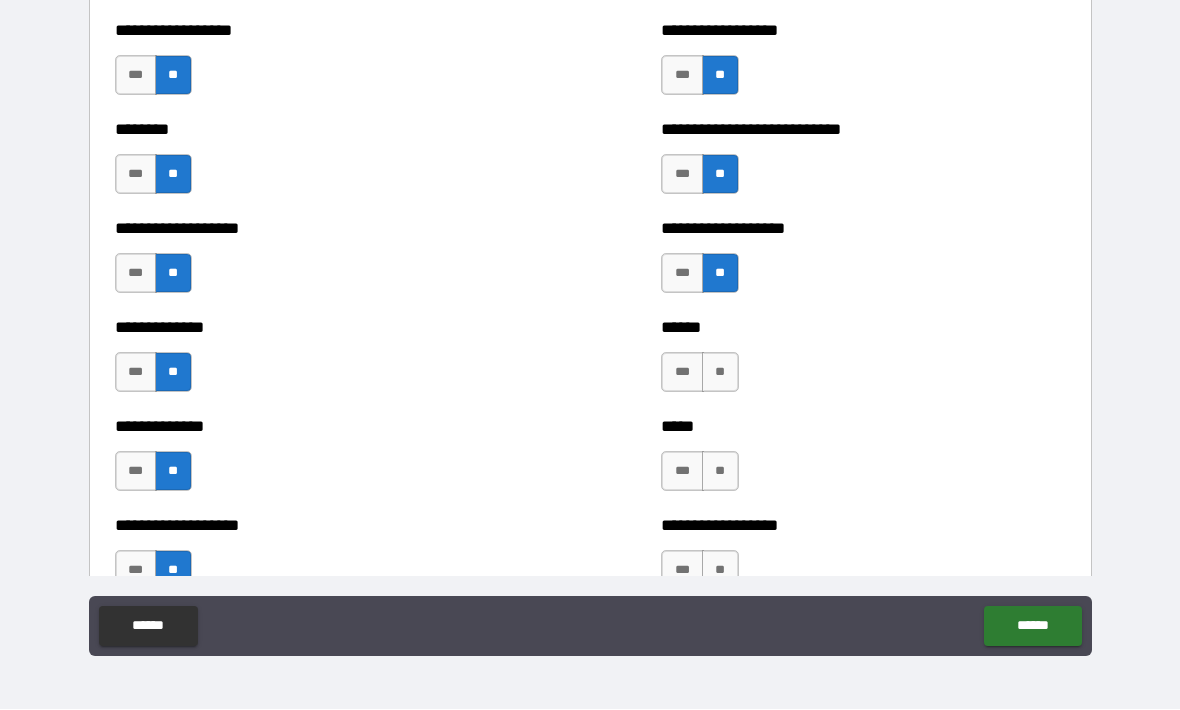 click on "**" at bounding box center [720, 373] 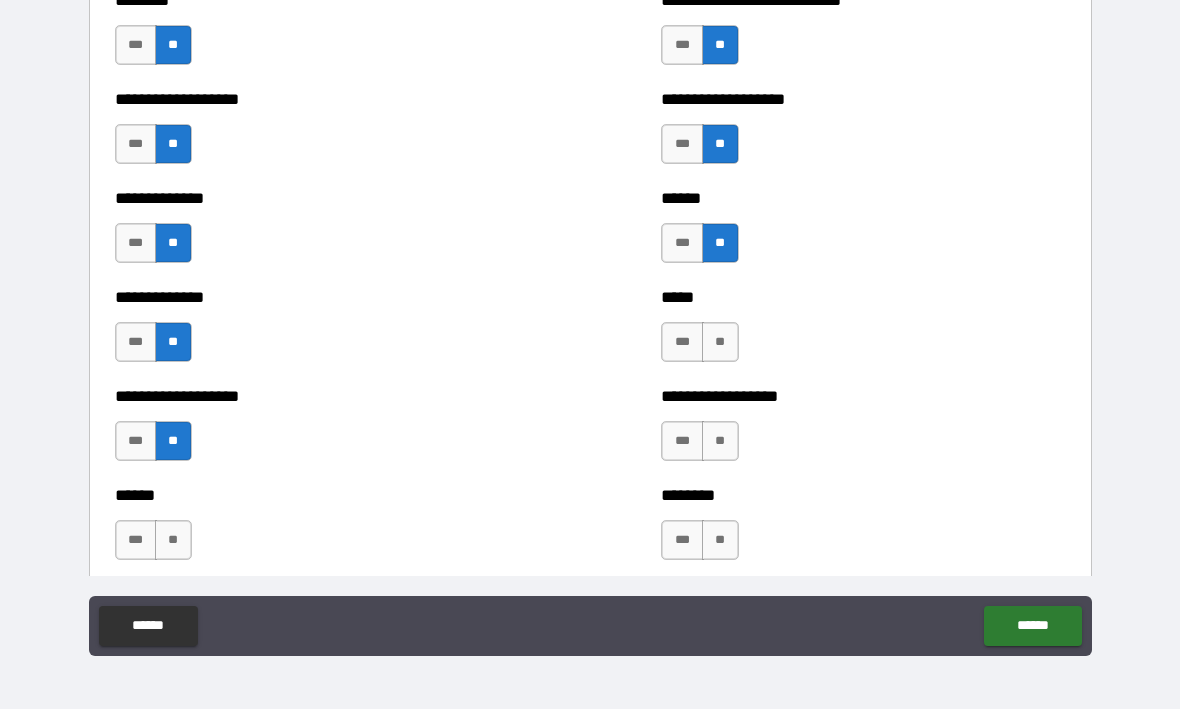 scroll, scrollTop: 4389, scrollLeft: 0, axis: vertical 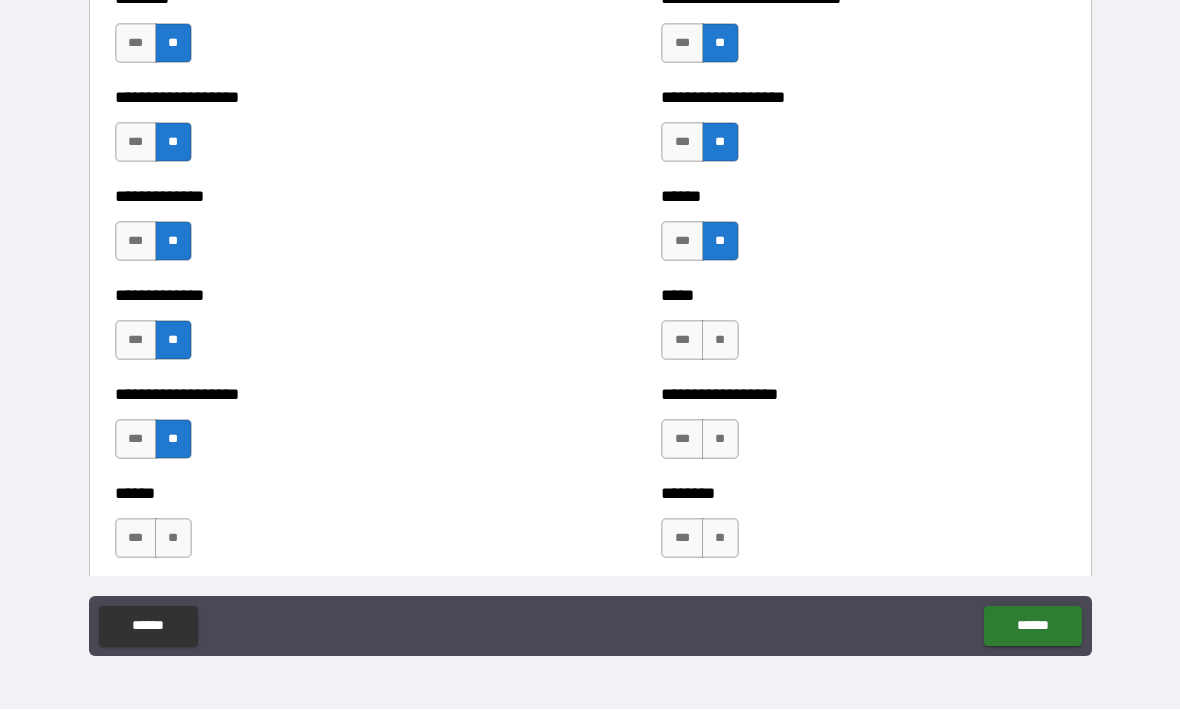 click on "***" at bounding box center [682, 341] 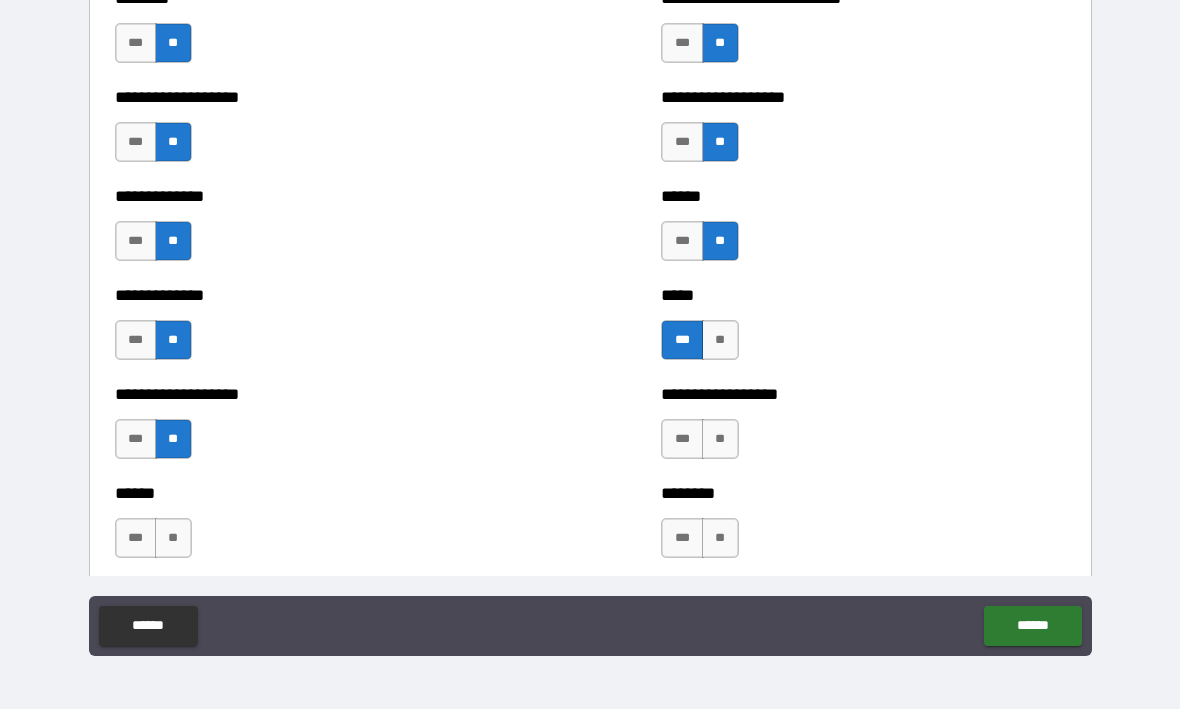 click on "**" at bounding box center [720, 440] 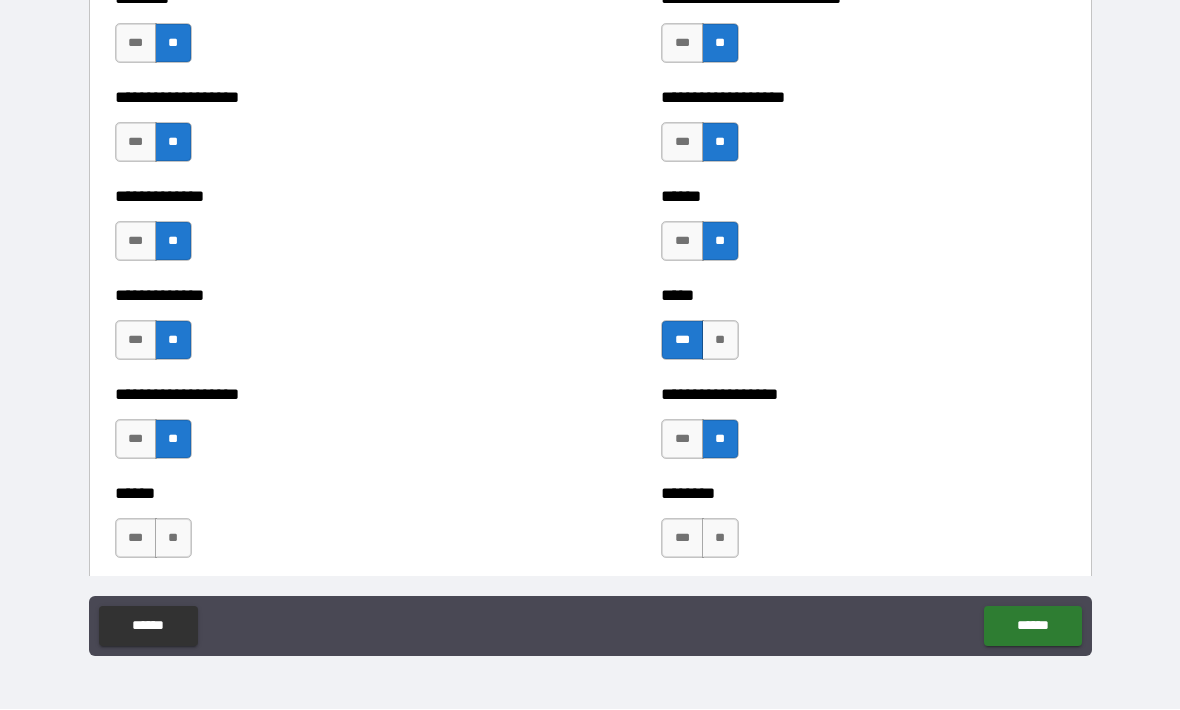 click on "**" at bounding box center (720, 539) 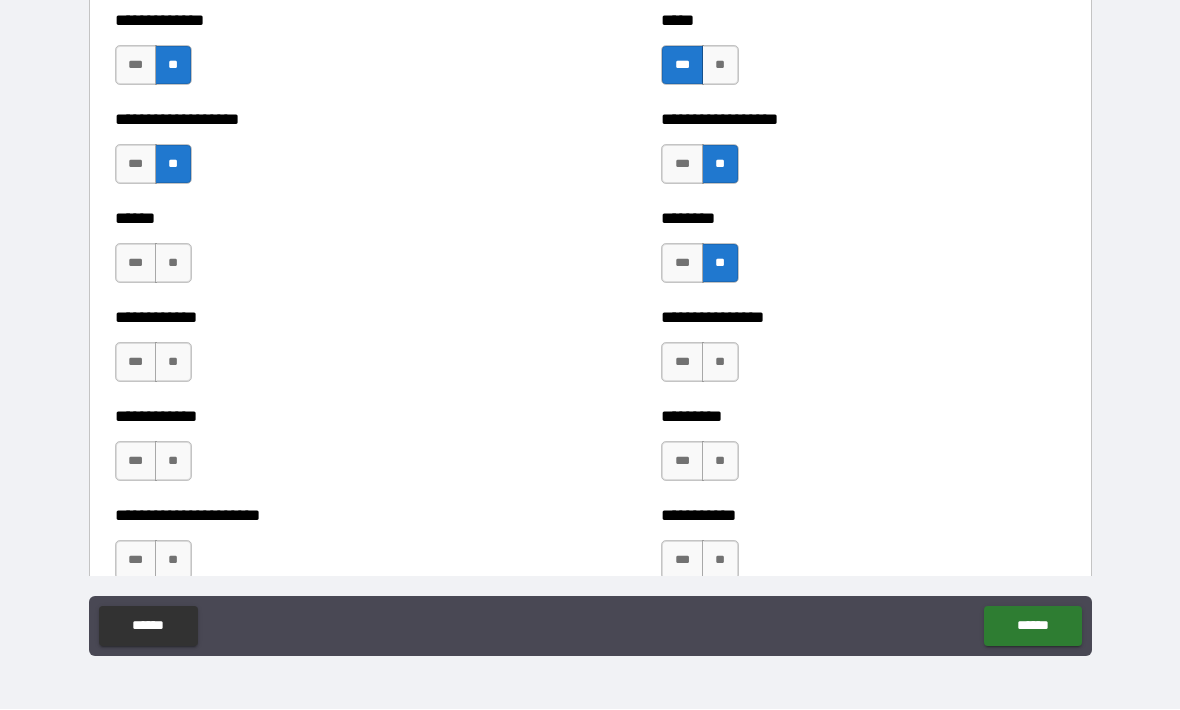 scroll, scrollTop: 4665, scrollLeft: 0, axis: vertical 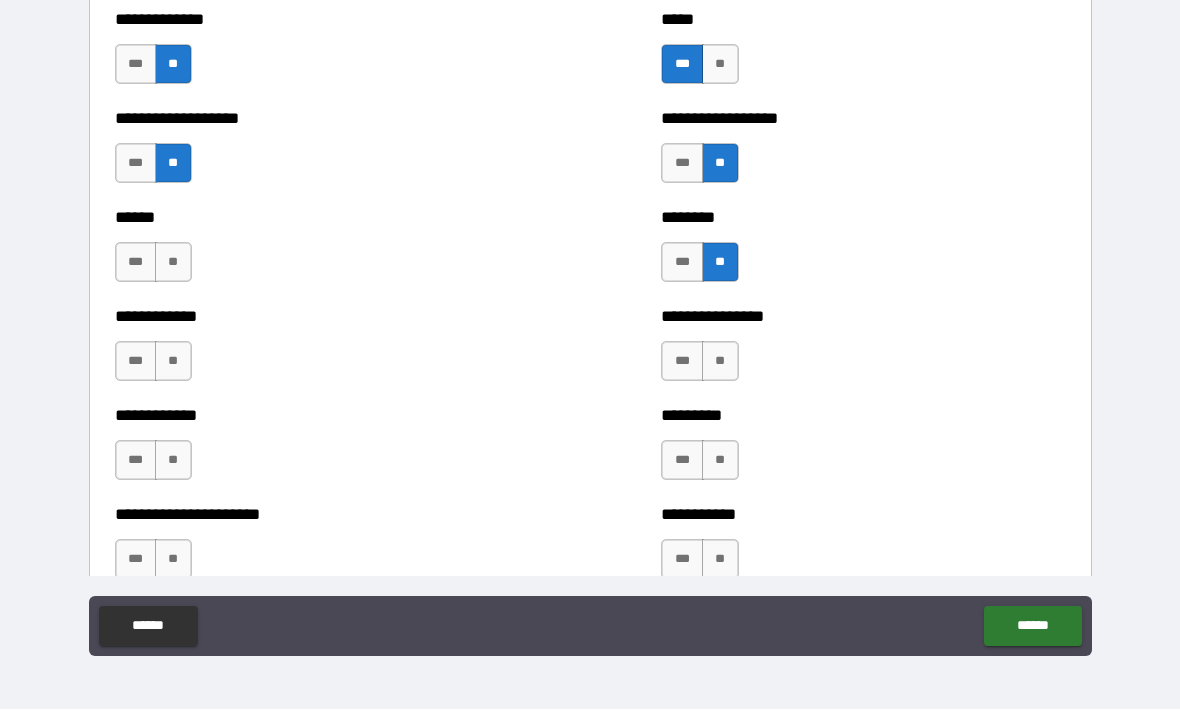 click on "**" at bounding box center (173, 263) 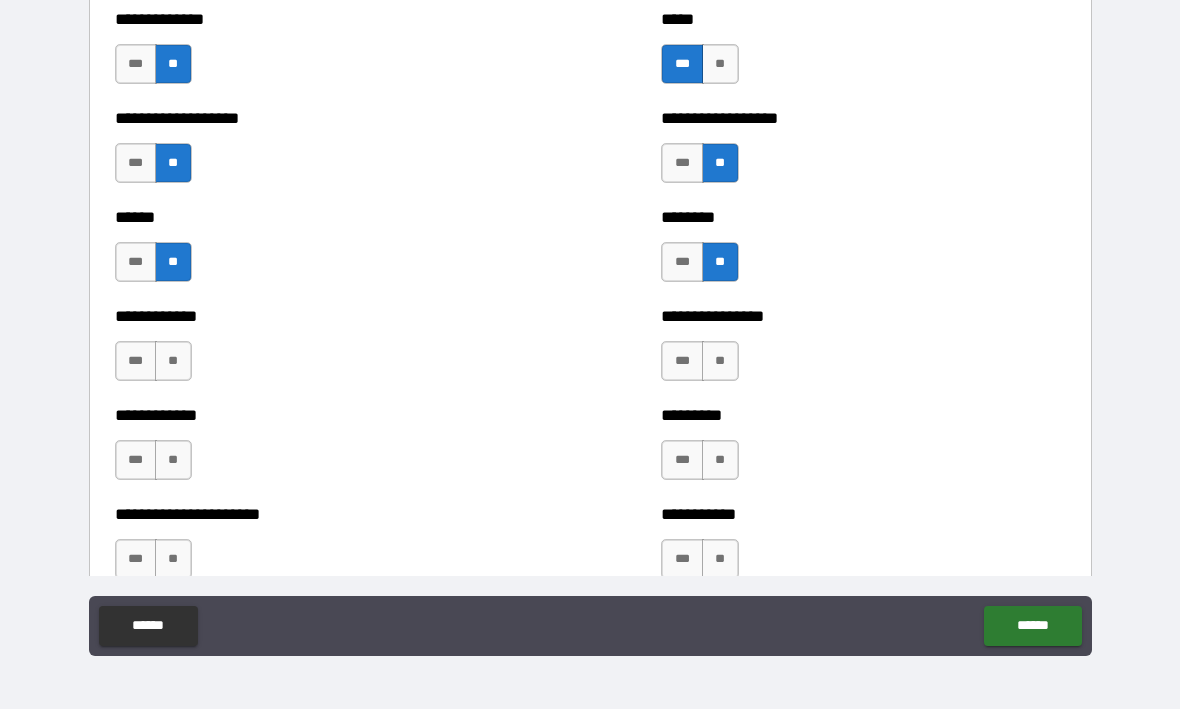 click on "**" at bounding box center [173, 362] 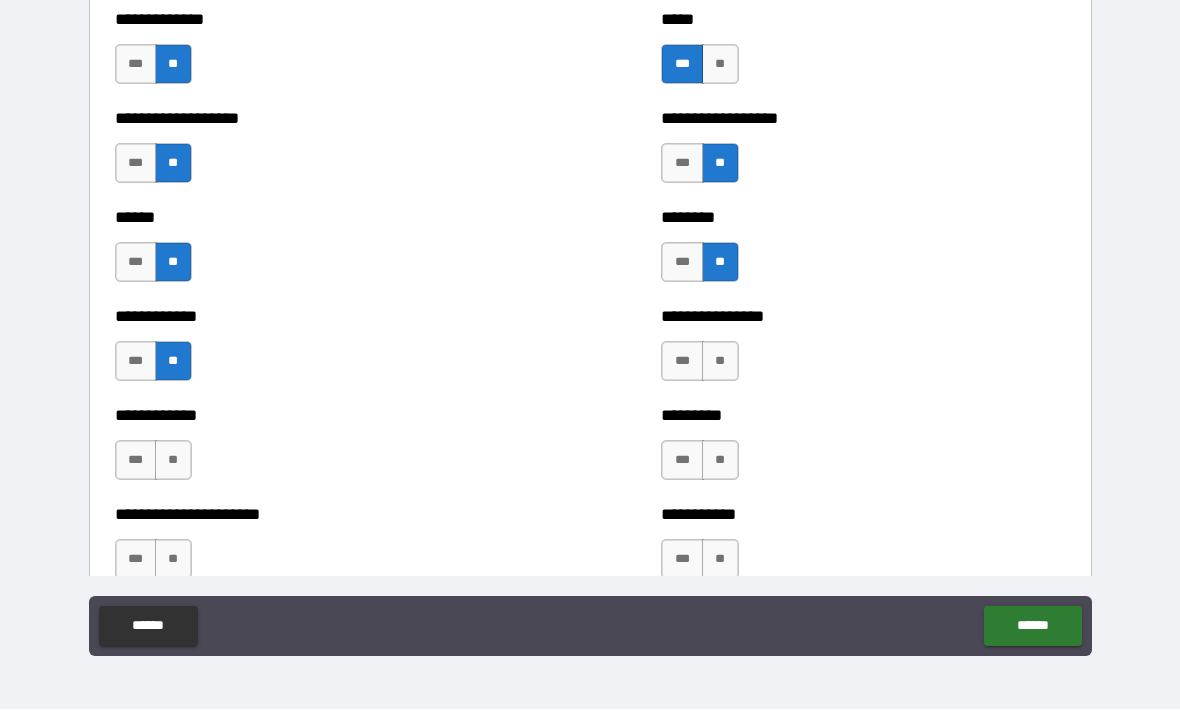 click on "**" at bounding box center [173, 461] 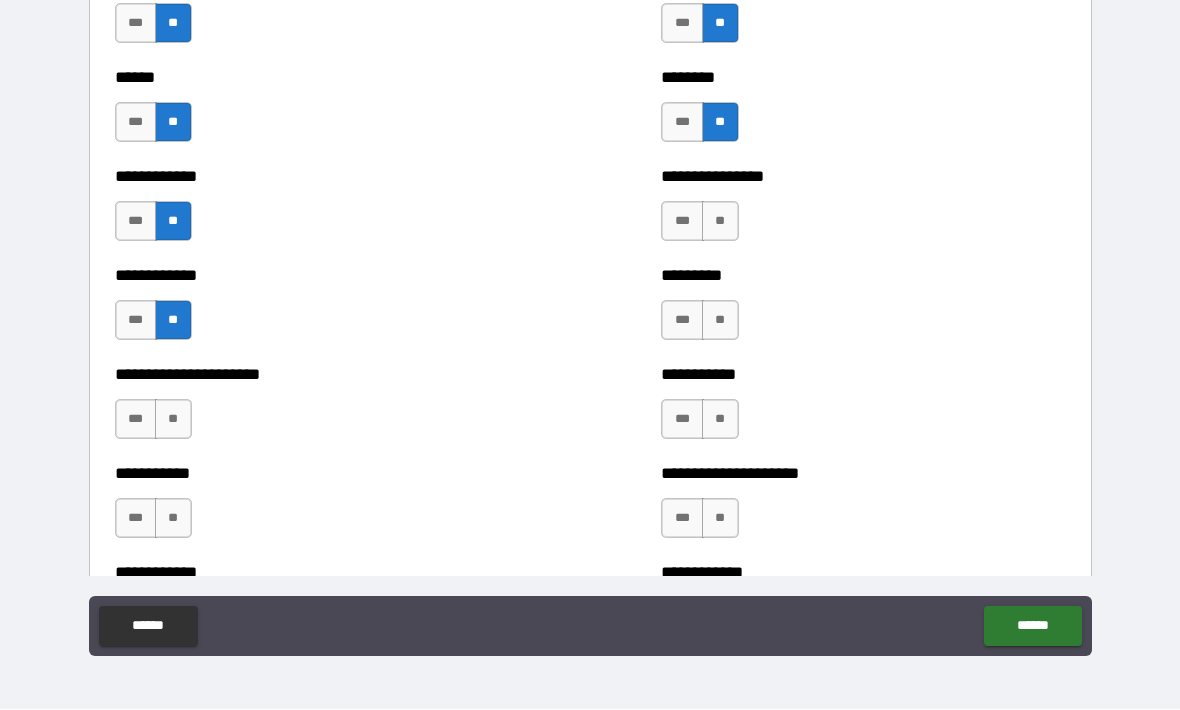 scroll, scrollTop: 4843, scrollLeft: 0, axis: vertical 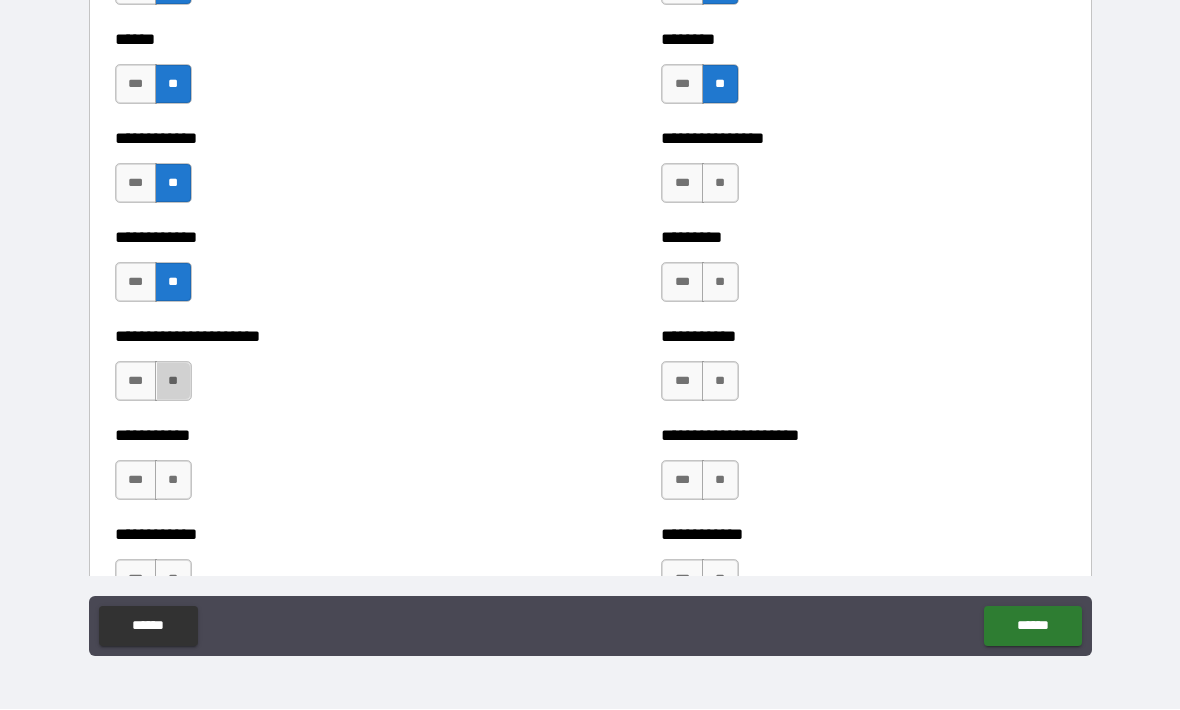 click on "**" at bounding box center (173, 382) 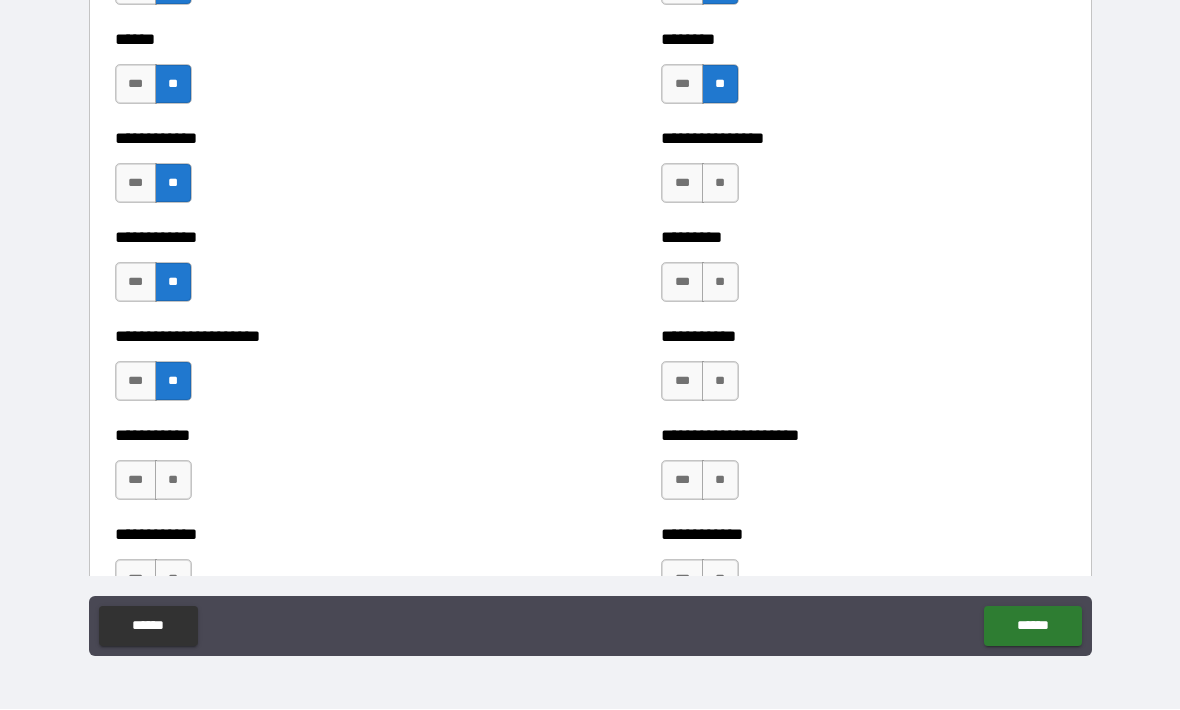 click on "**" at bounding box center (720, 184) 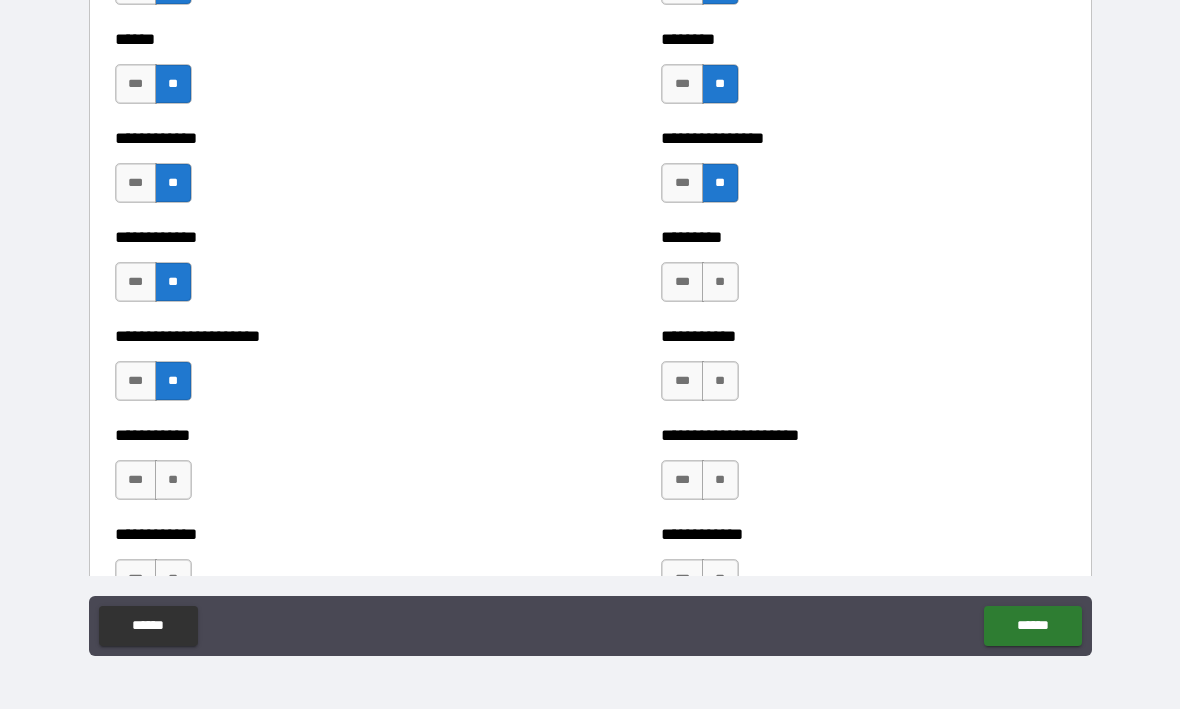 click on "**" at bounding box center (720, 283) 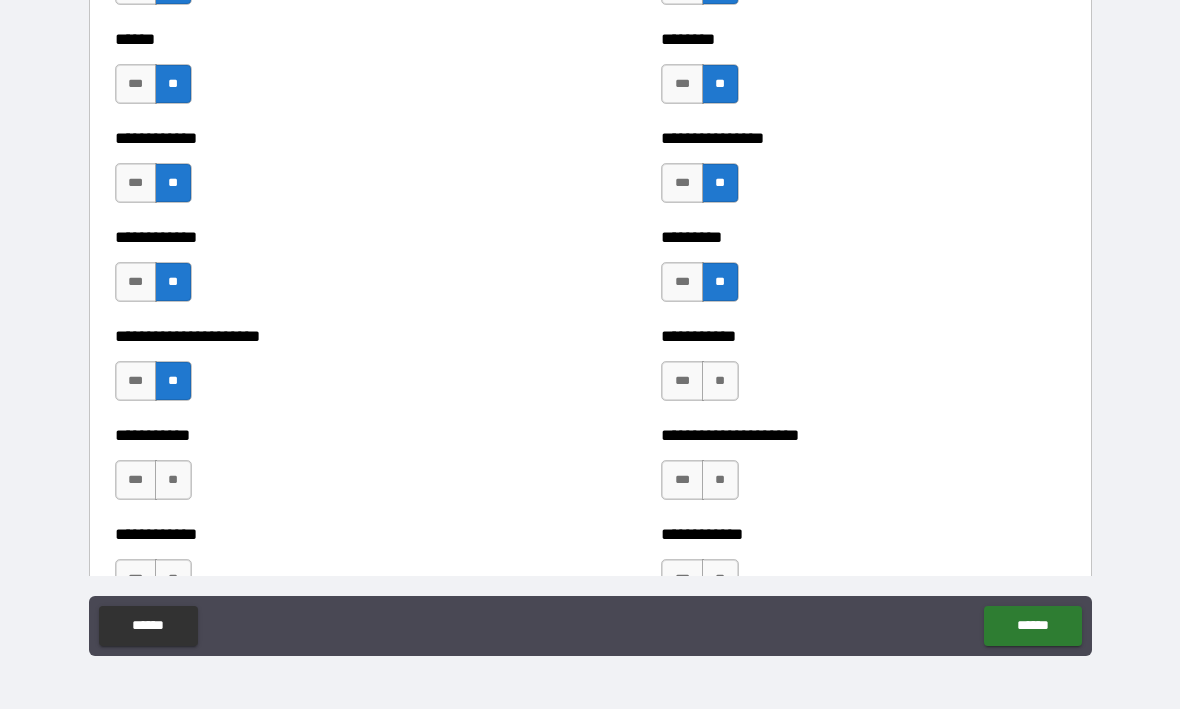 click on "**" at bounding box center [720, 382] 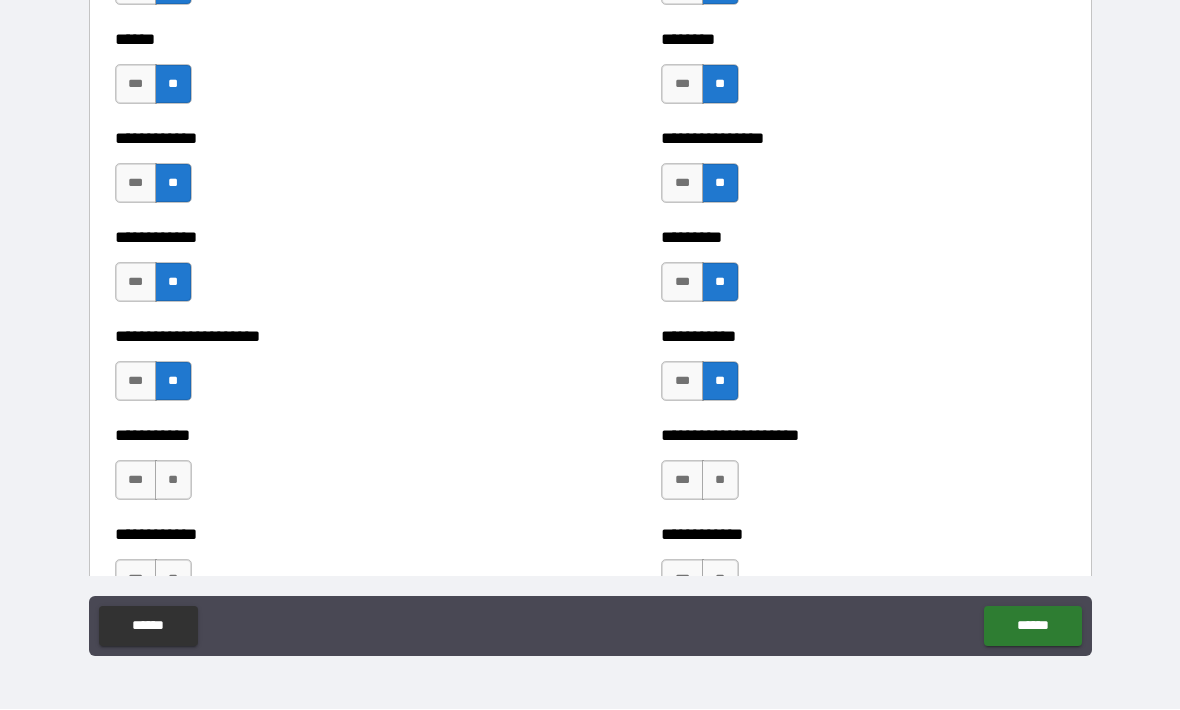 click on "**" at bounding box center [720, 481] 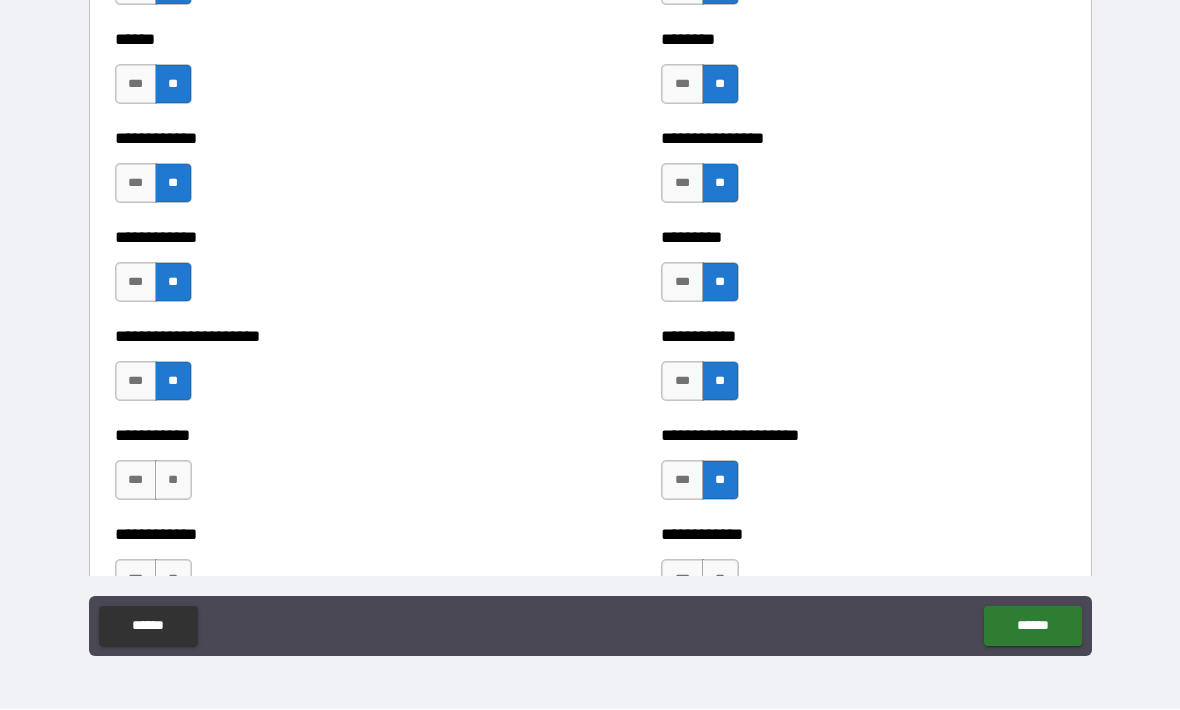 scroll, scrollTop: 4846, scrollLeft: 0, axis: vertical 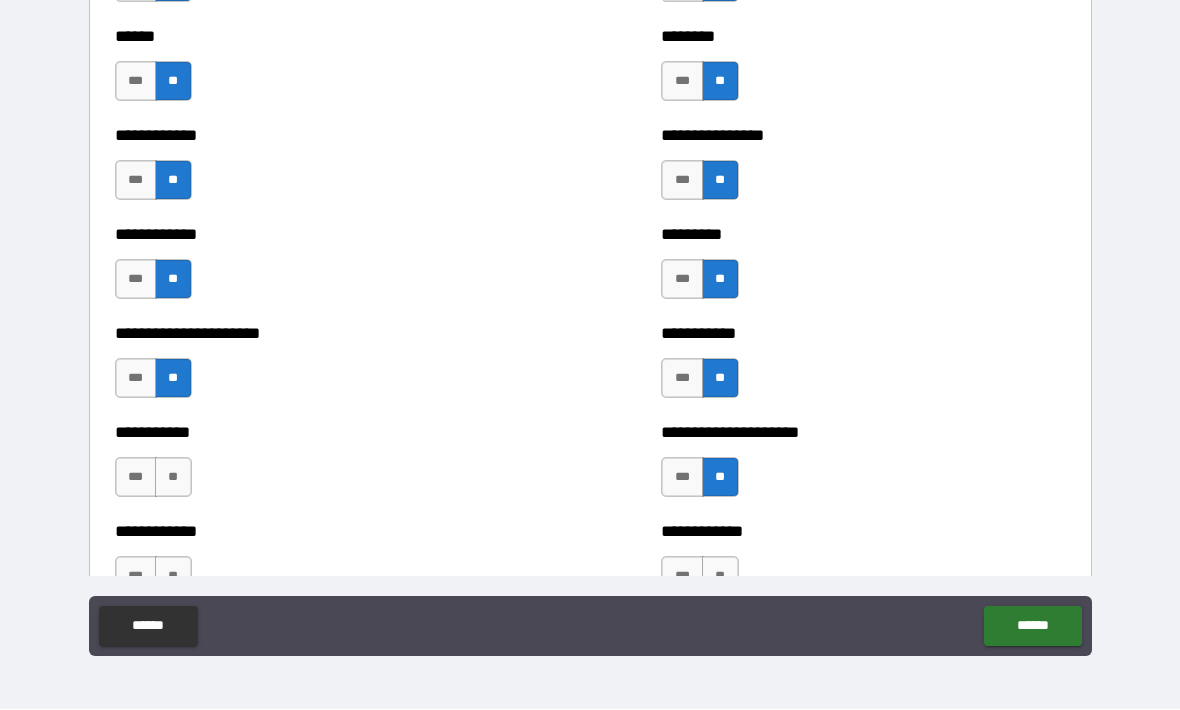 click on "**" at bounding box center (173, 478) 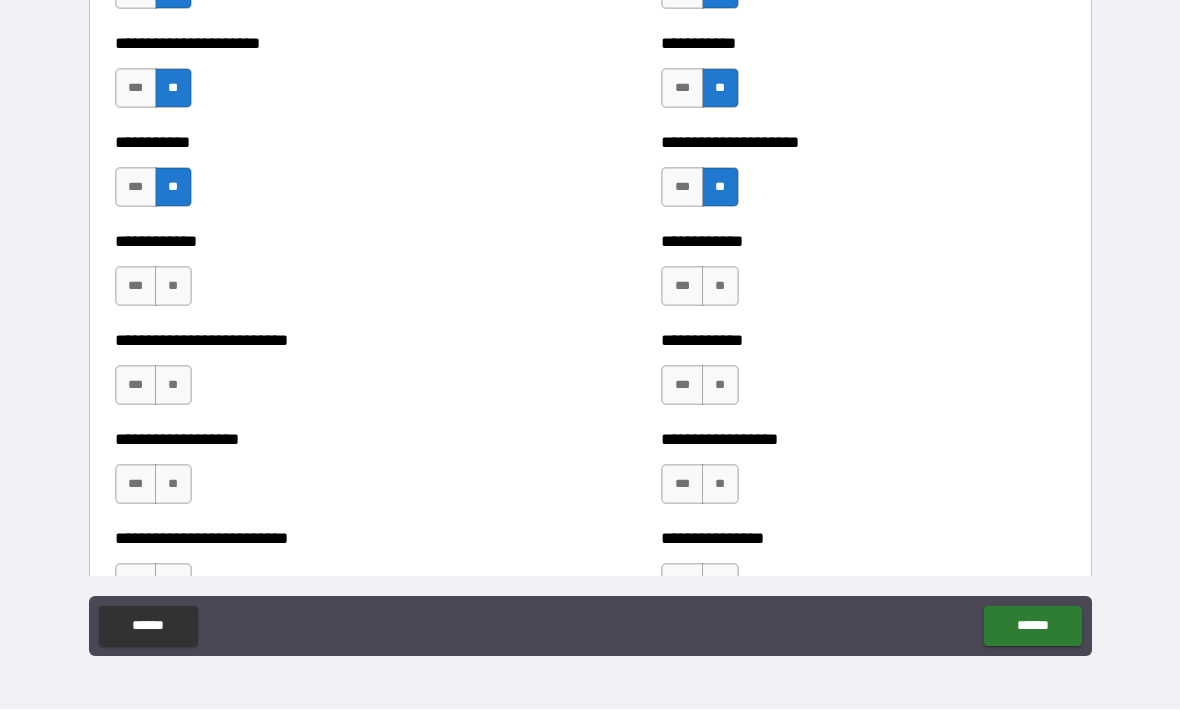 scroll, scrollTop: 5143, scrollLeft: 0, axis: vertical 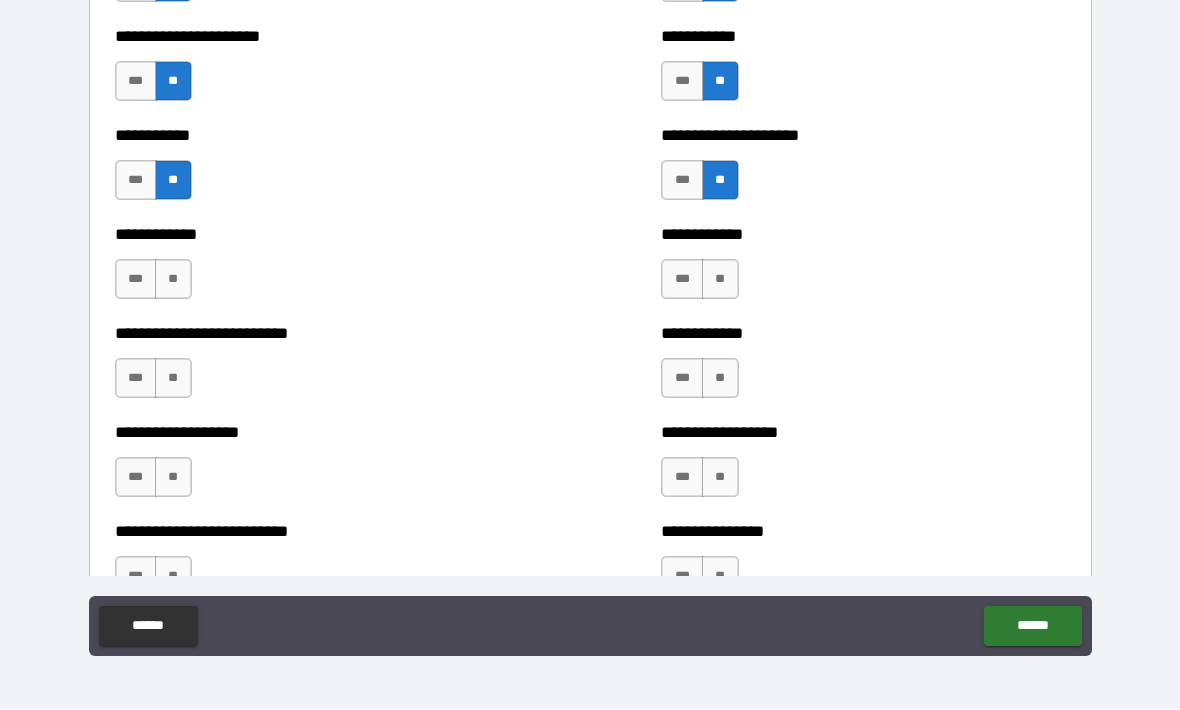click on "**" at bounding box center (173, 280) 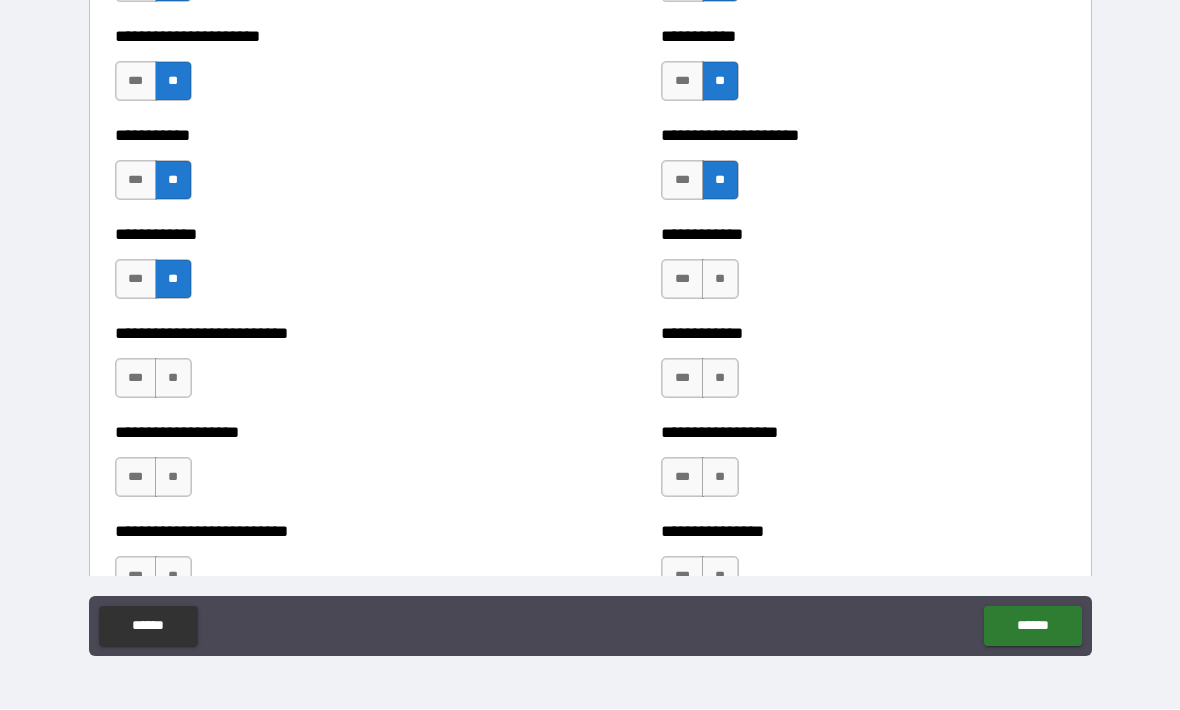 click on "**" at bounding box center (720, 280) 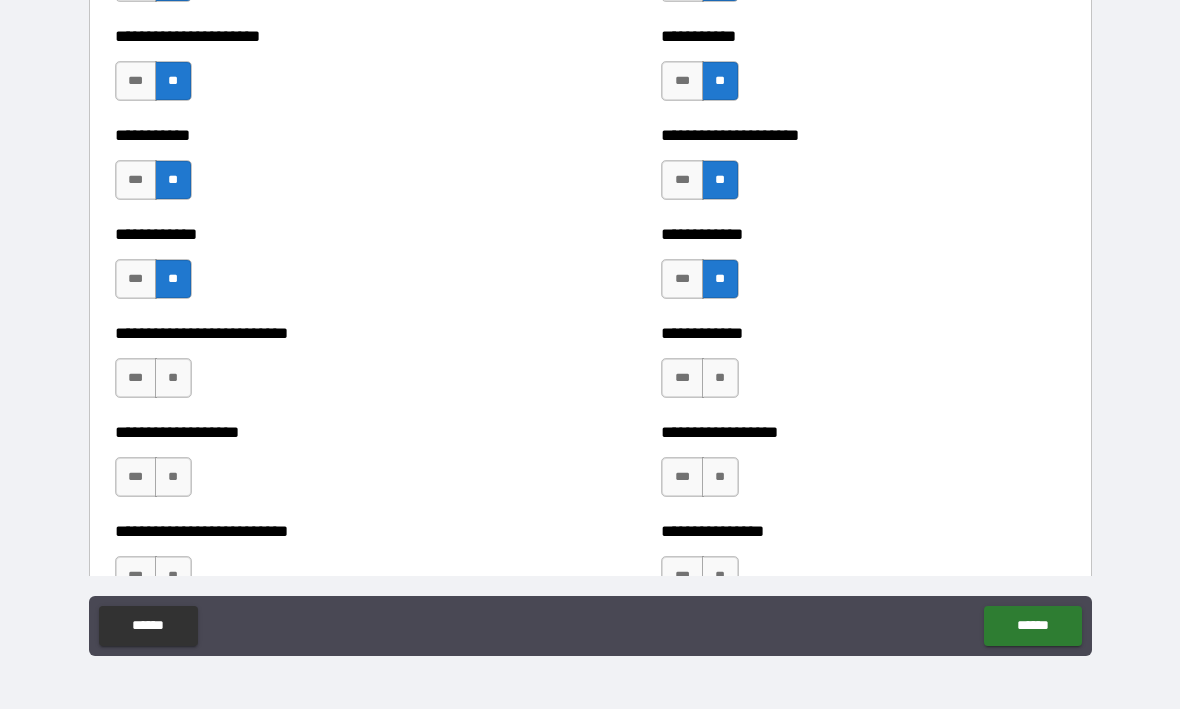 click on "**" at bounding box center [720, 379] 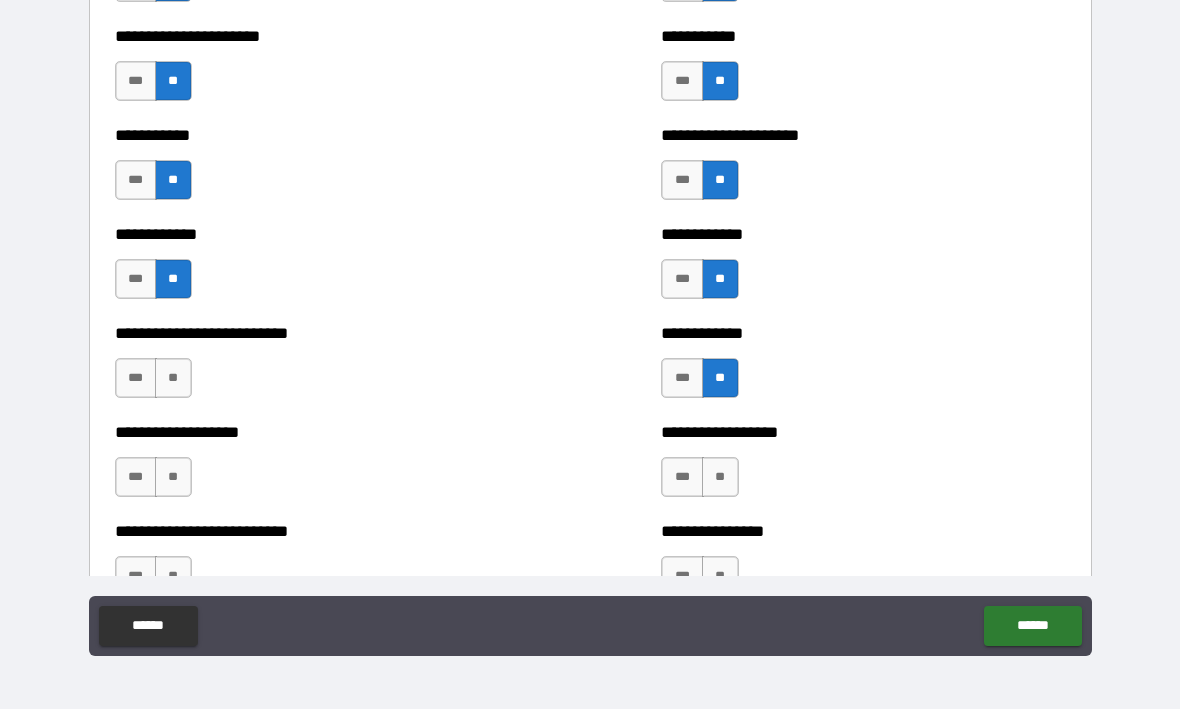click on "**" at bounding box center [720, 478] 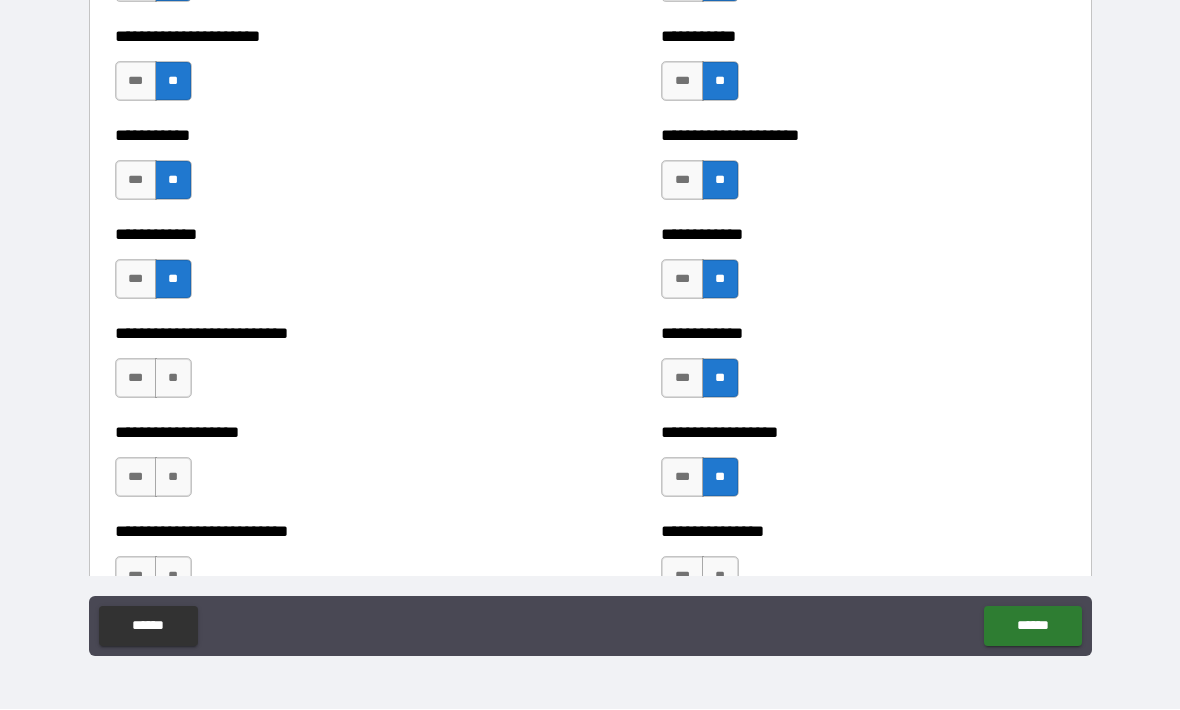 click on "**" at bounding box center (173, 379) 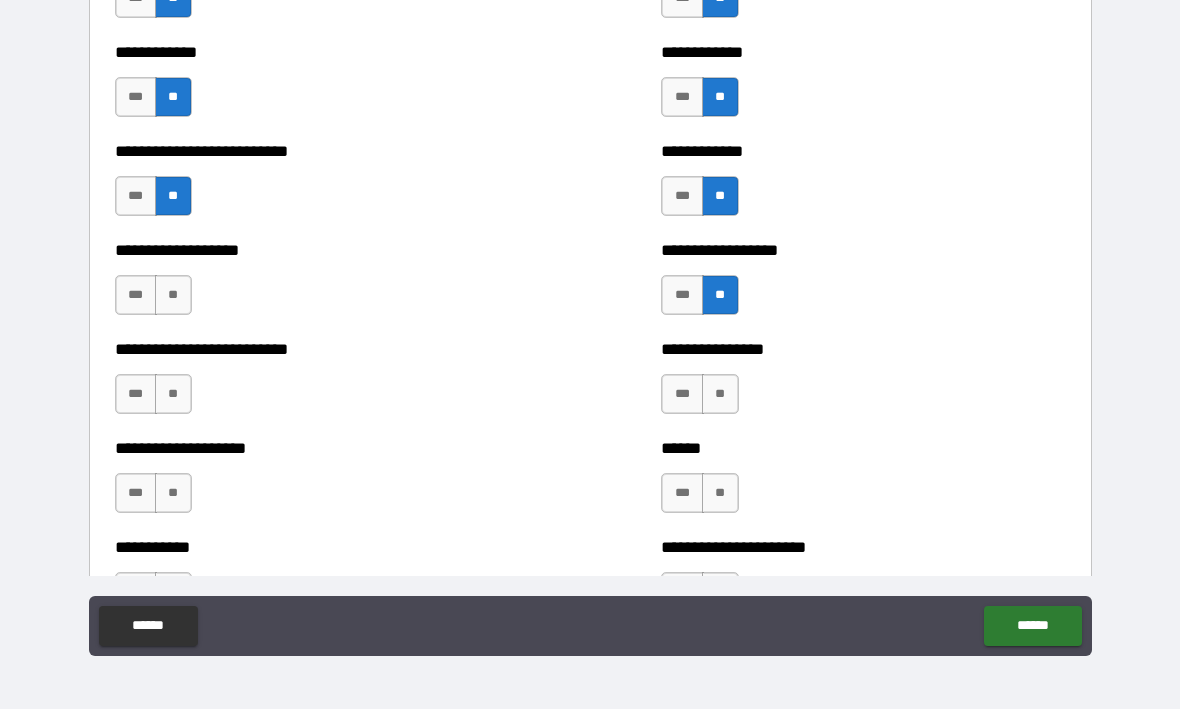 scroll, scrollTop: 5327, scrollLeft: 0, axis: vertical 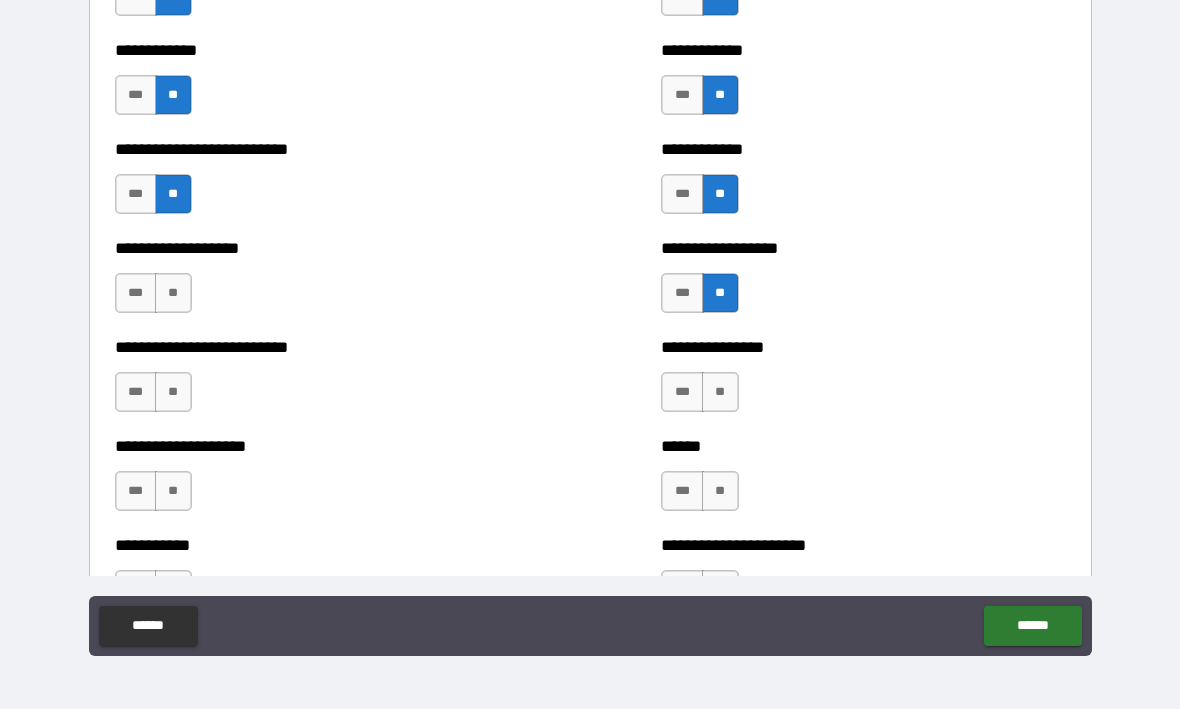 click on "**" at bounding box center [173, 294] 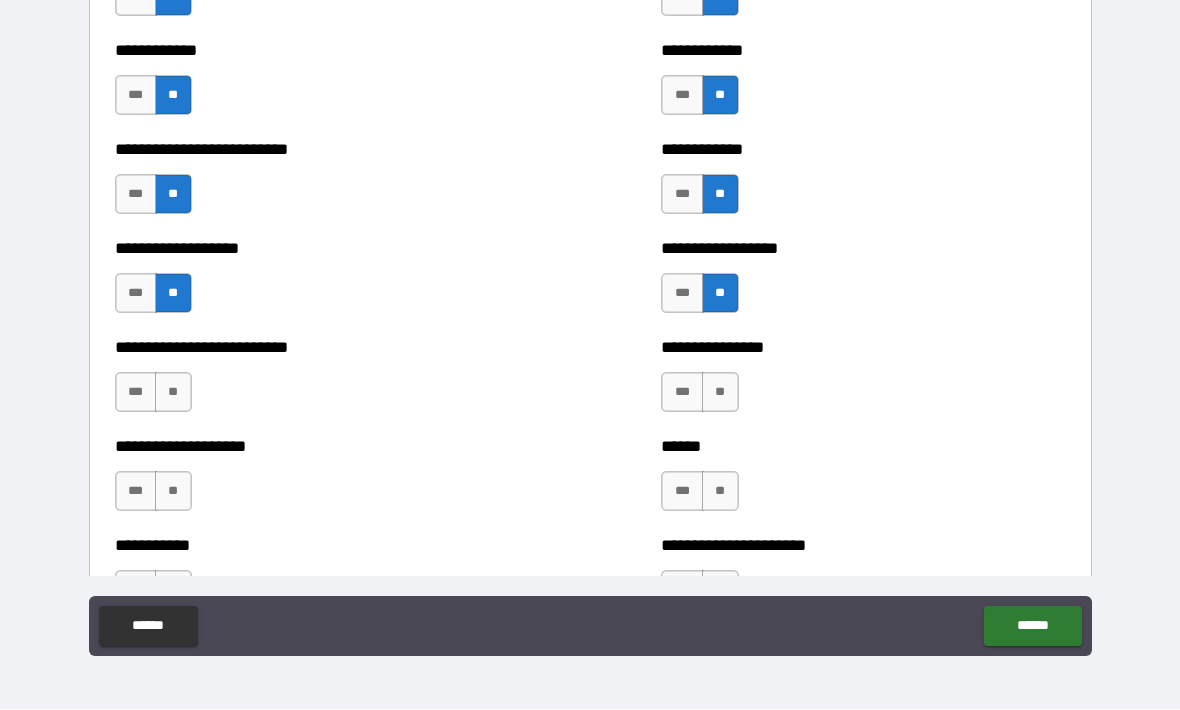 click on "**" at bounding box center (173, 393) 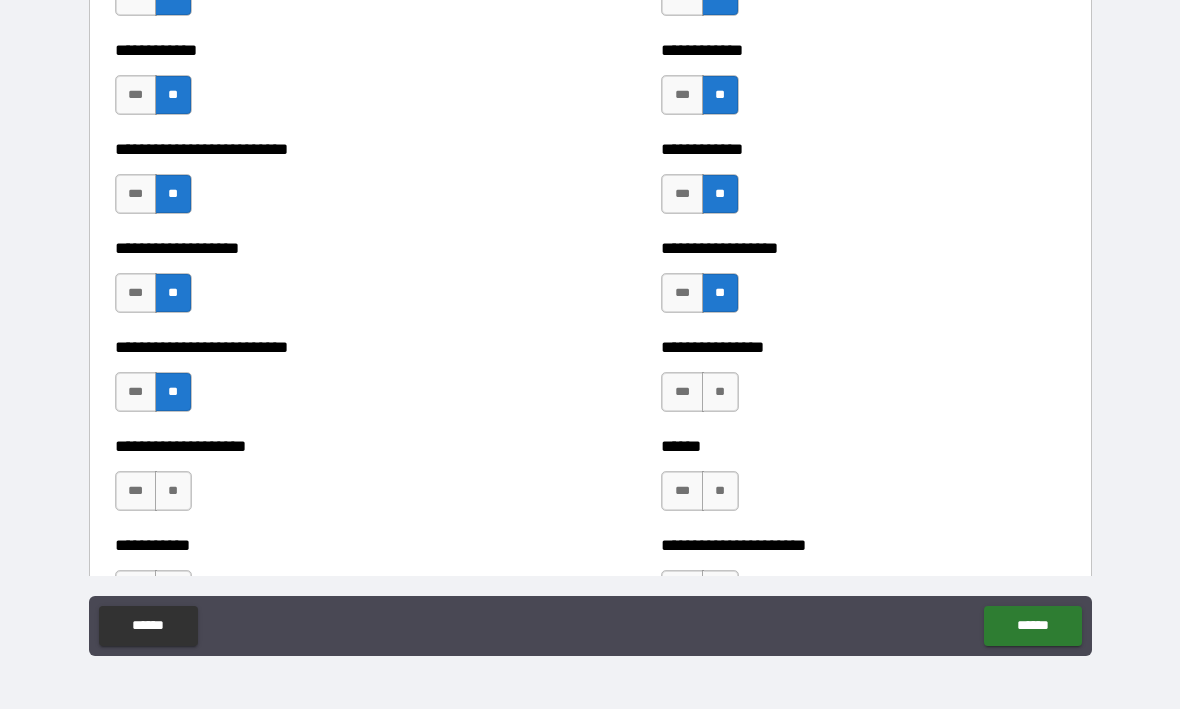 click on "**" at bounding box center [173, 492] 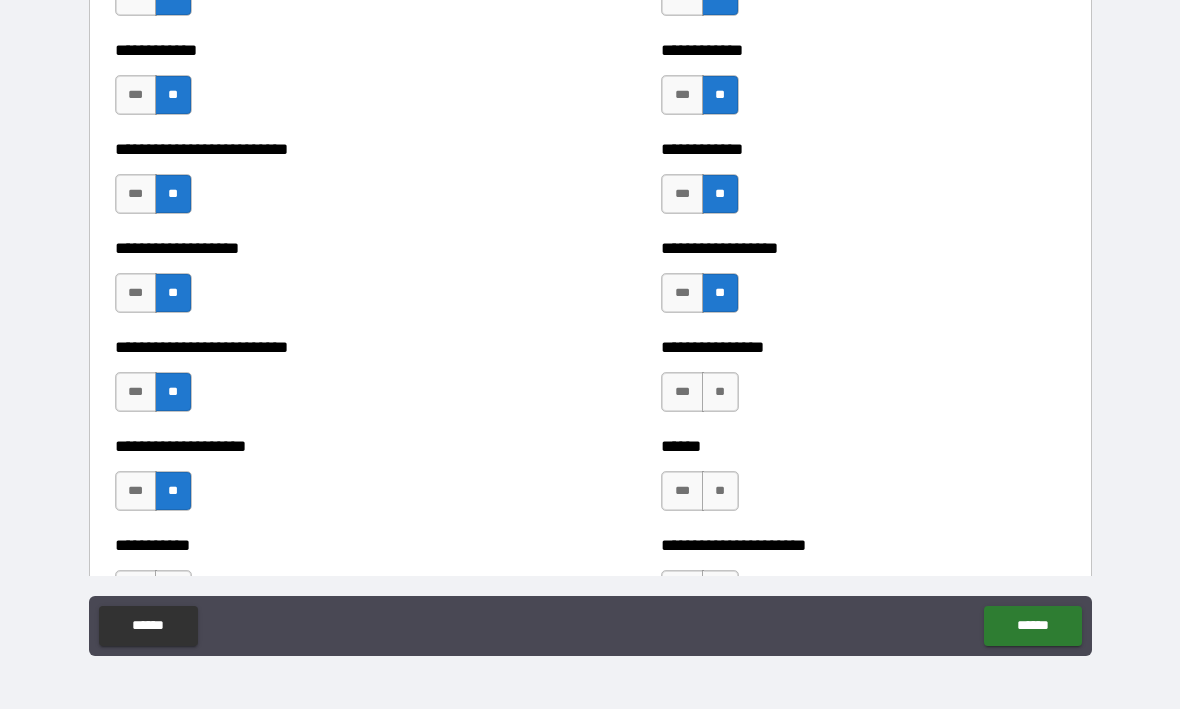 click on "**" at bounding box center (720, 393) 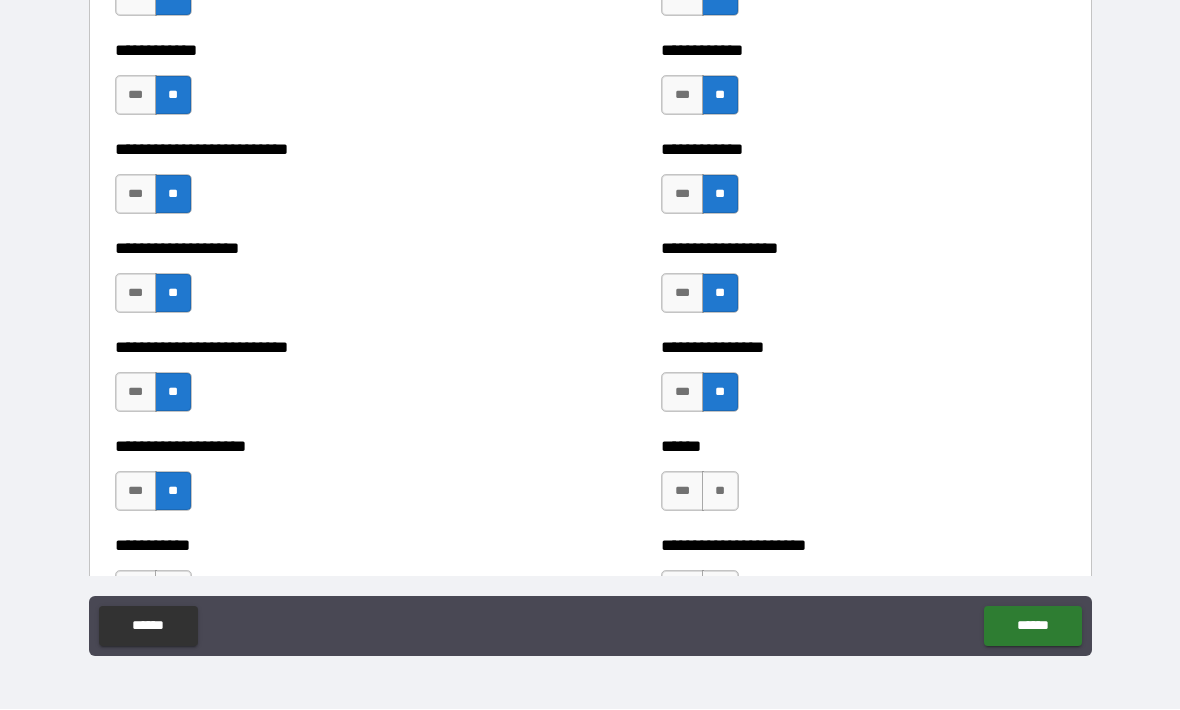 click on "**" at bounding box center [720, 492] 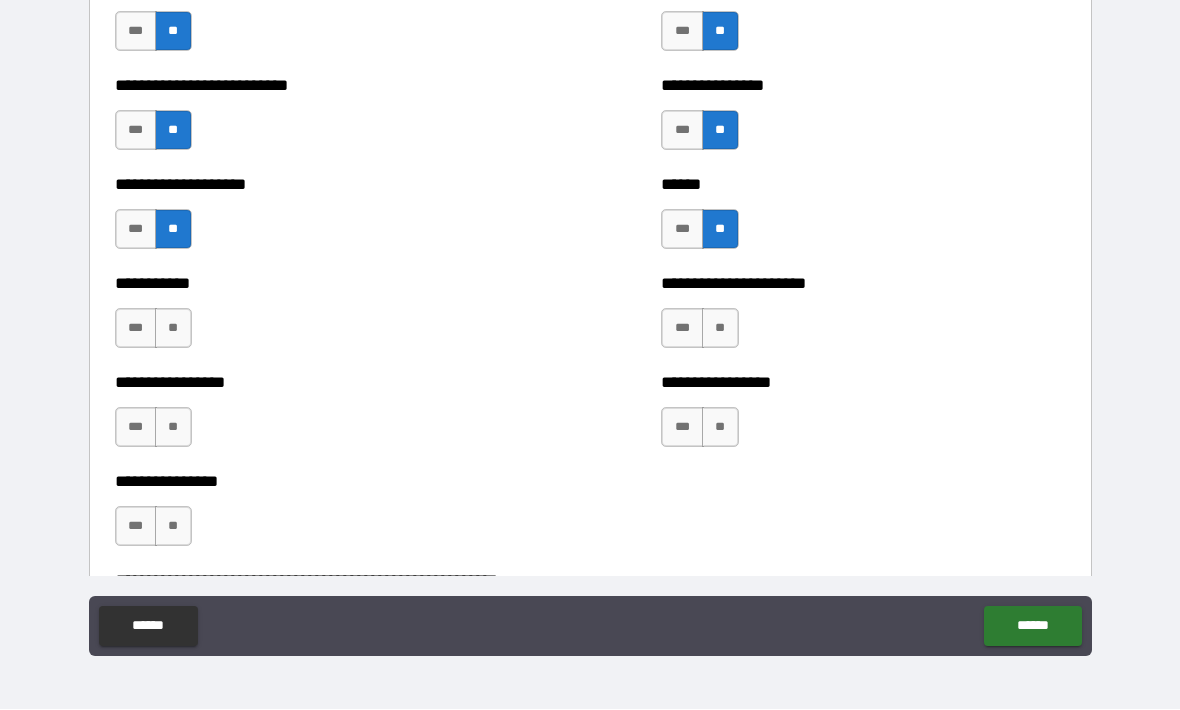 scroll, scrollTop: 5598, scrollLeft: 0, axis: vertical 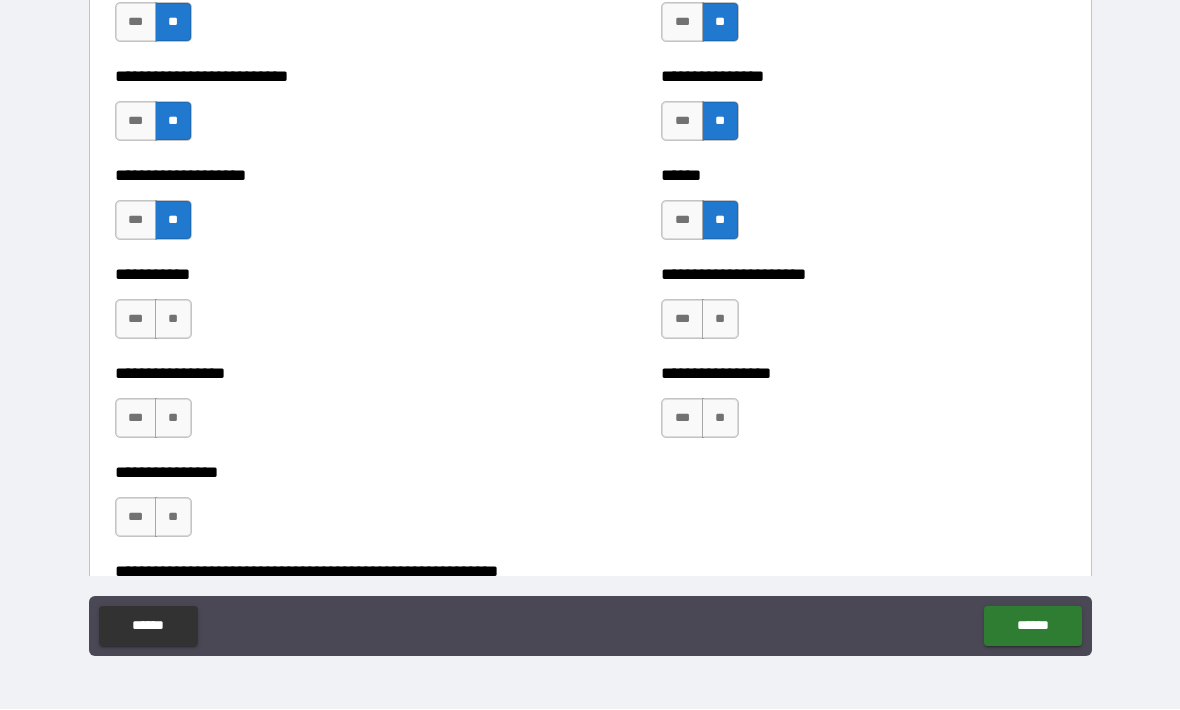 click on "**" at bounding box center (720, 320) 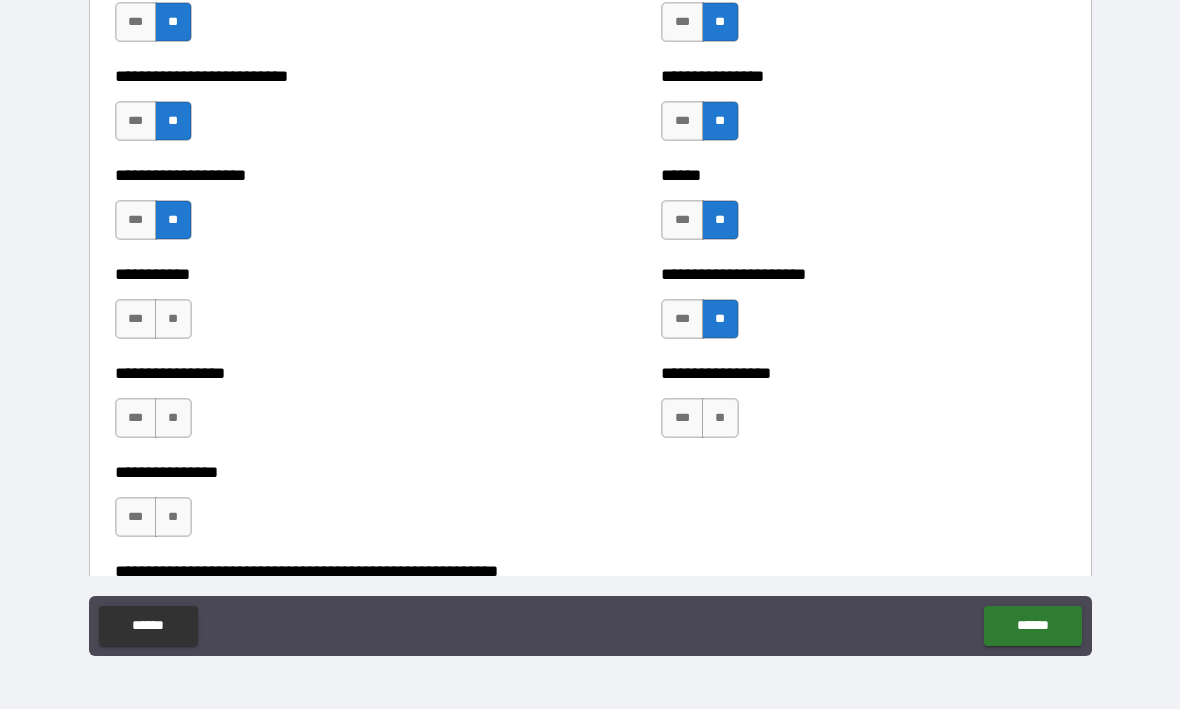 click on "**" at bounding box center (720, 419) 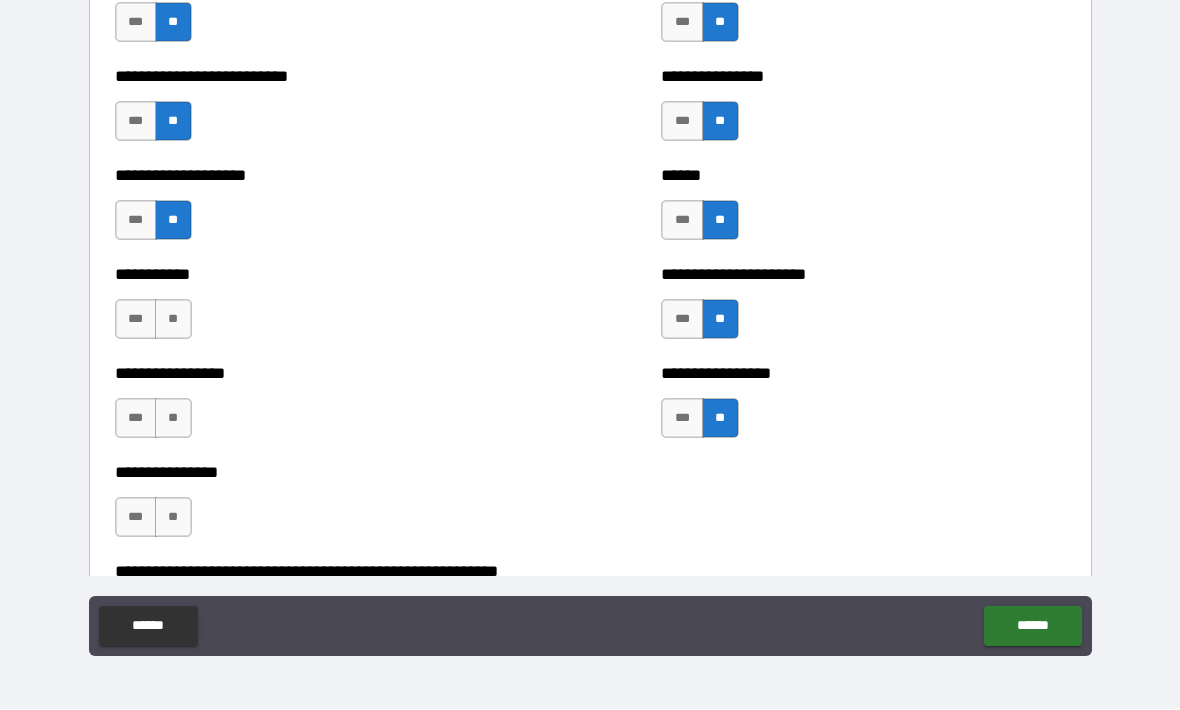 click on "**" at bounding box center (173, 320) 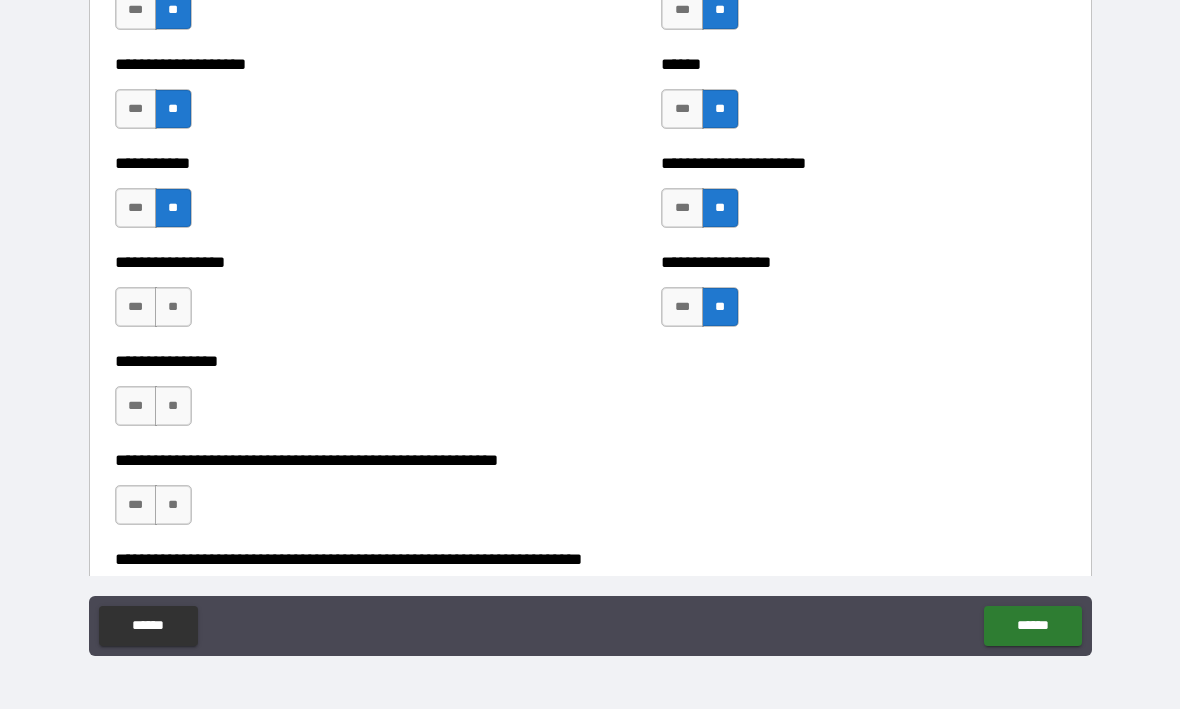 scroll, scrollTop: 5712, scrollLeft: 0, axis: vertical 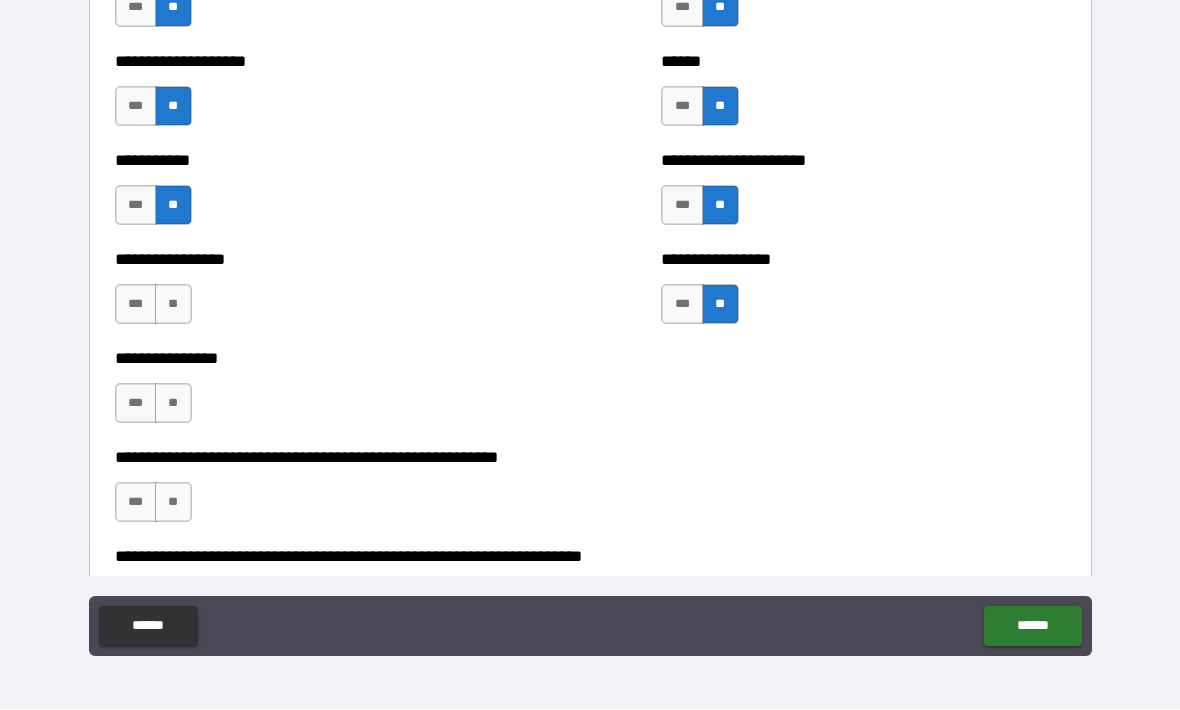 click on "**" at bounding box center [173, 305] 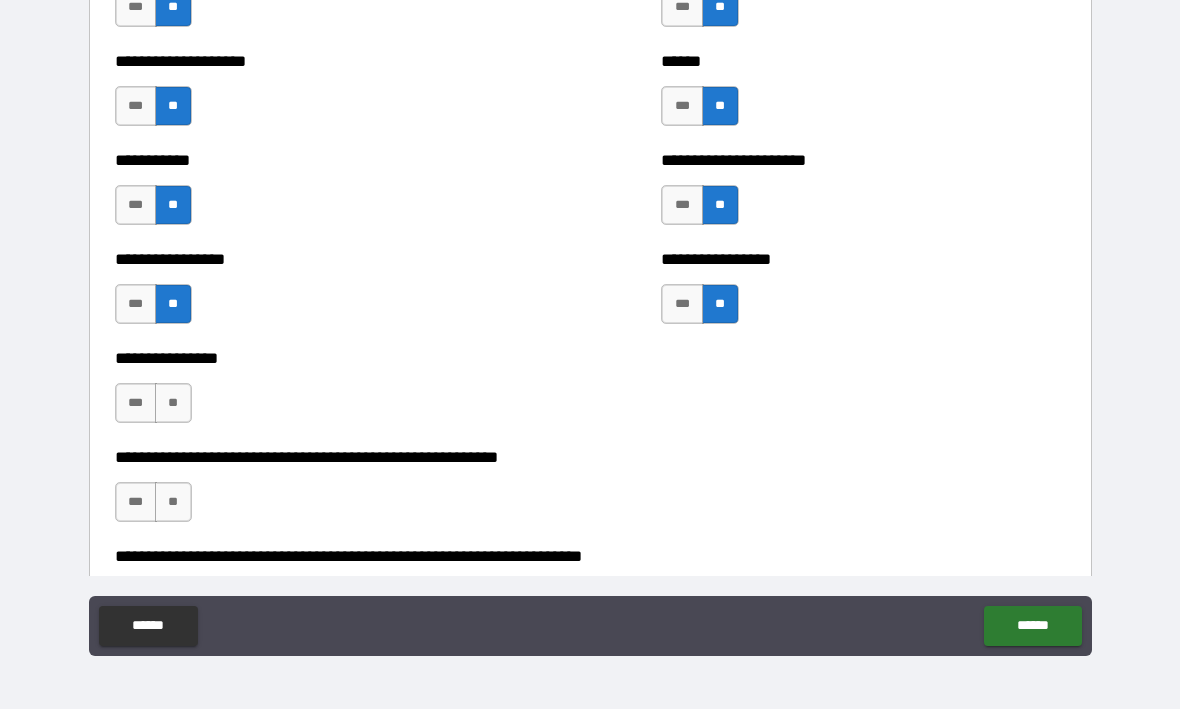 click on "**" at bounding box center [173, 404] 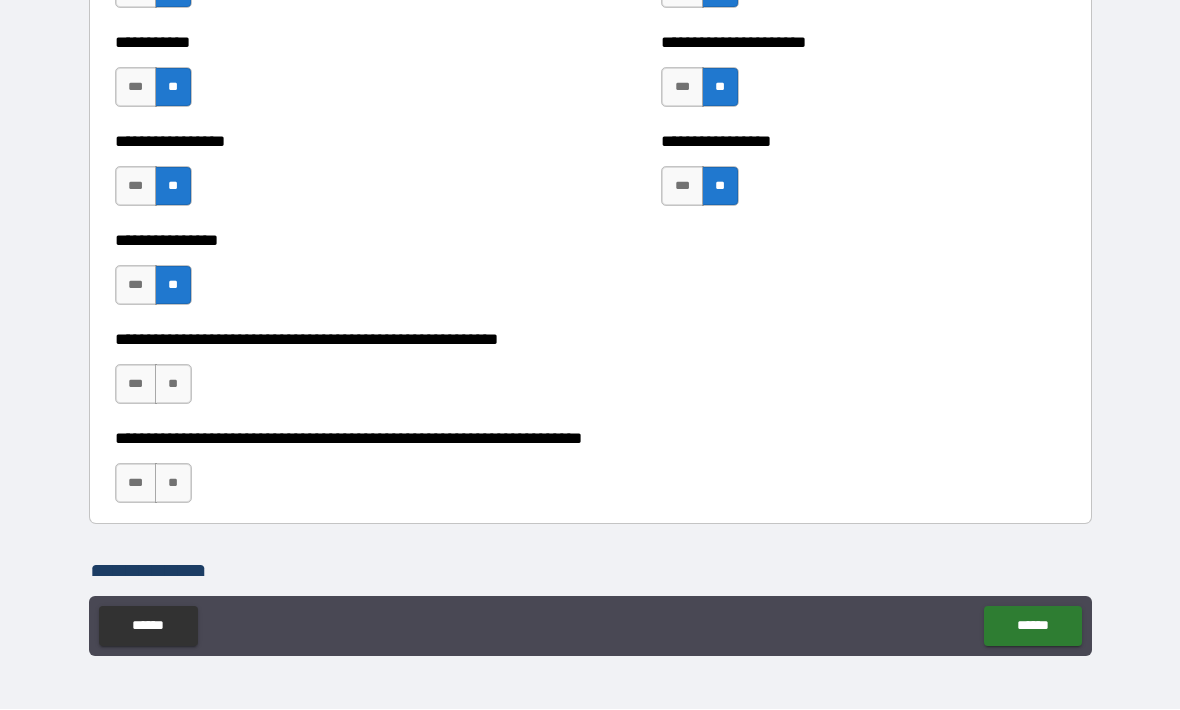 scroll, scrollTop: 5841, scrollLeft: 0, axis: vertical 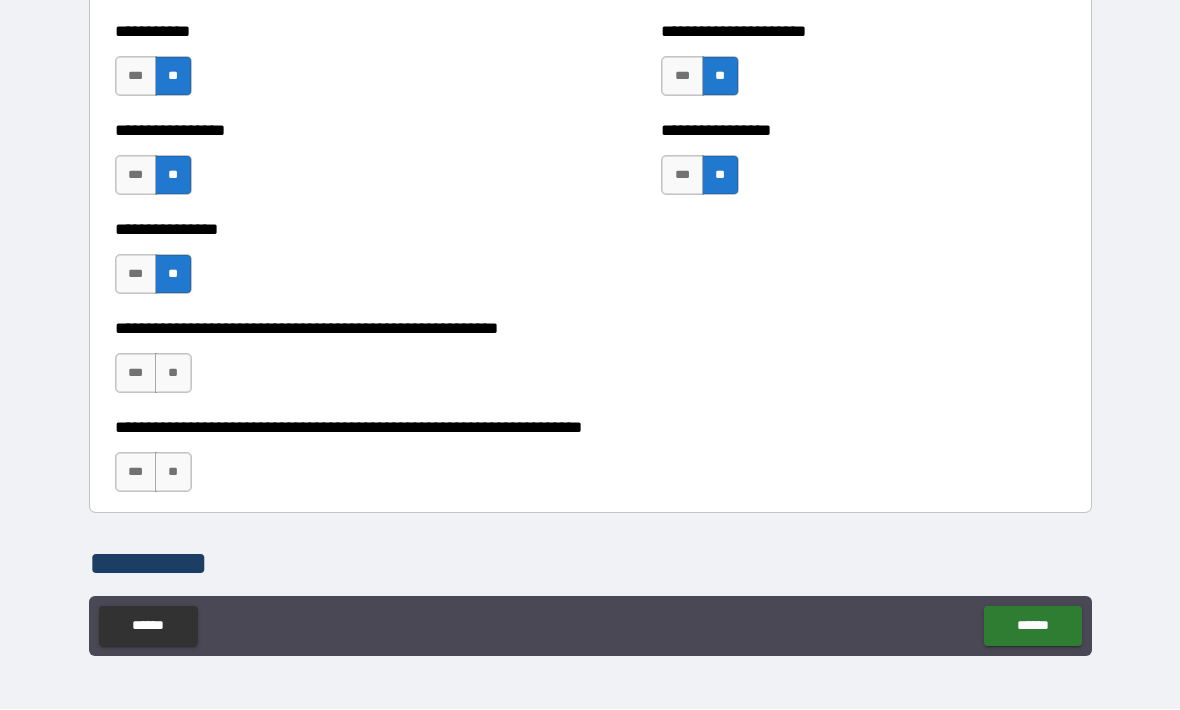 click on "**" at bounding box center [173, 374] 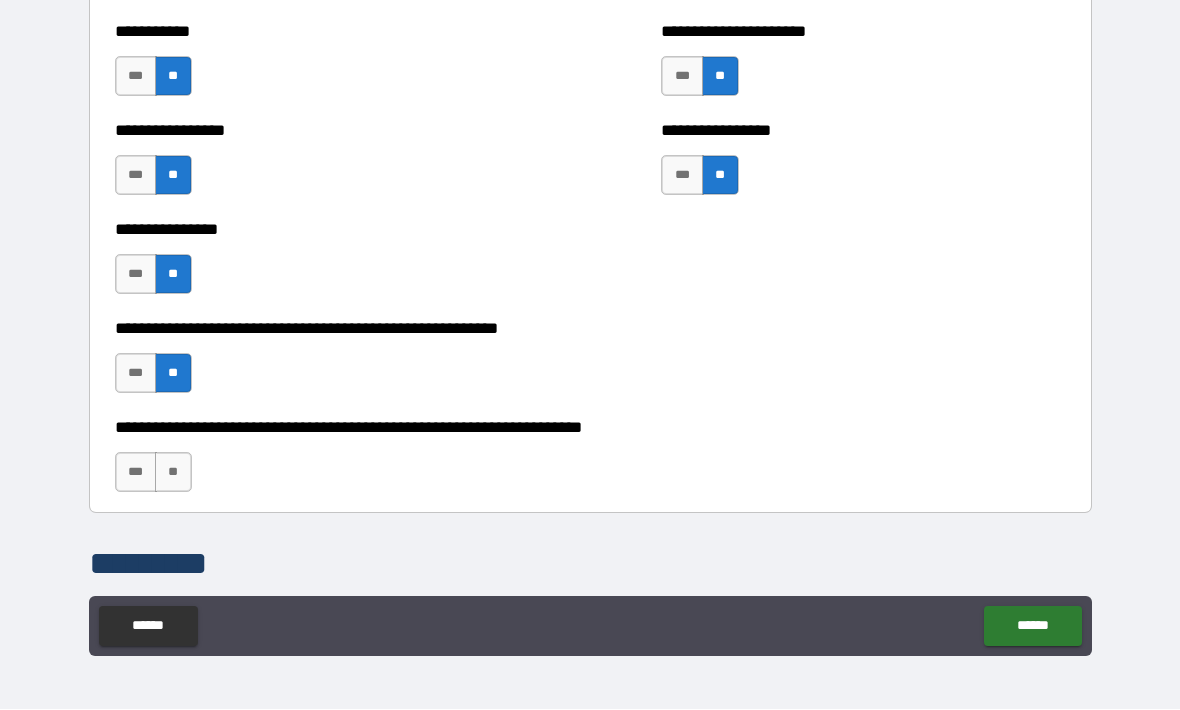 click on "**" at bounding box center [173, 473] 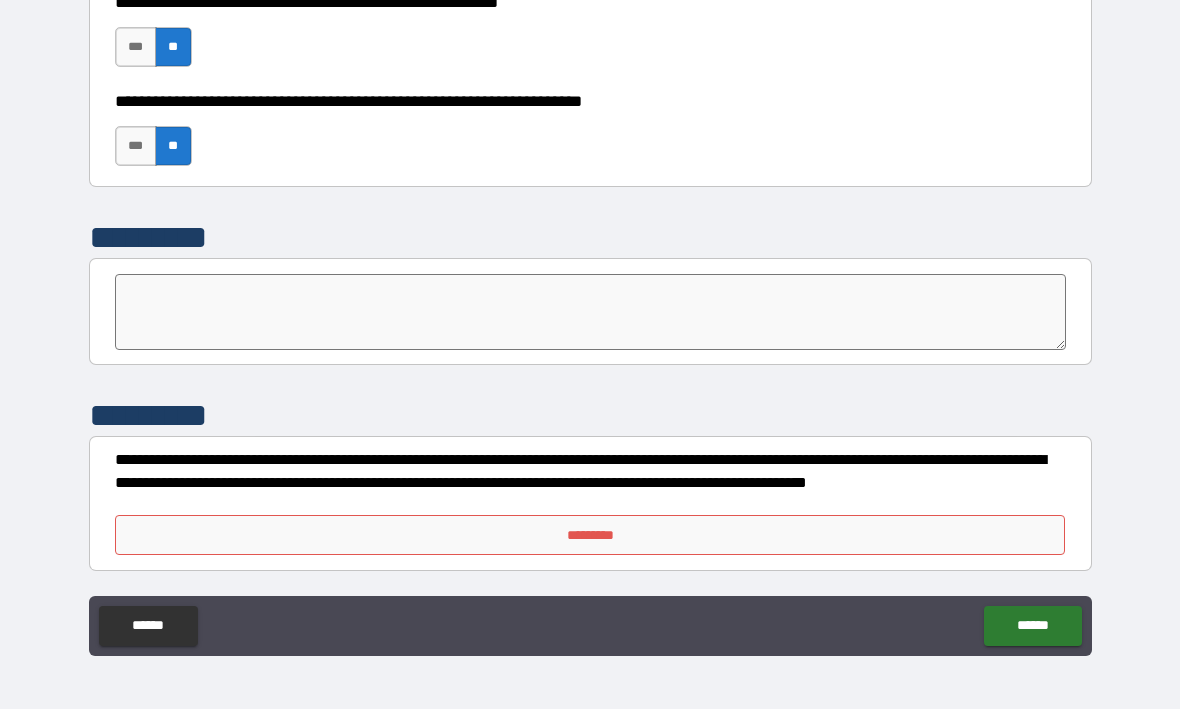 scroll, scrollTop: 6167, scrollLeft: 0, axis: vertical 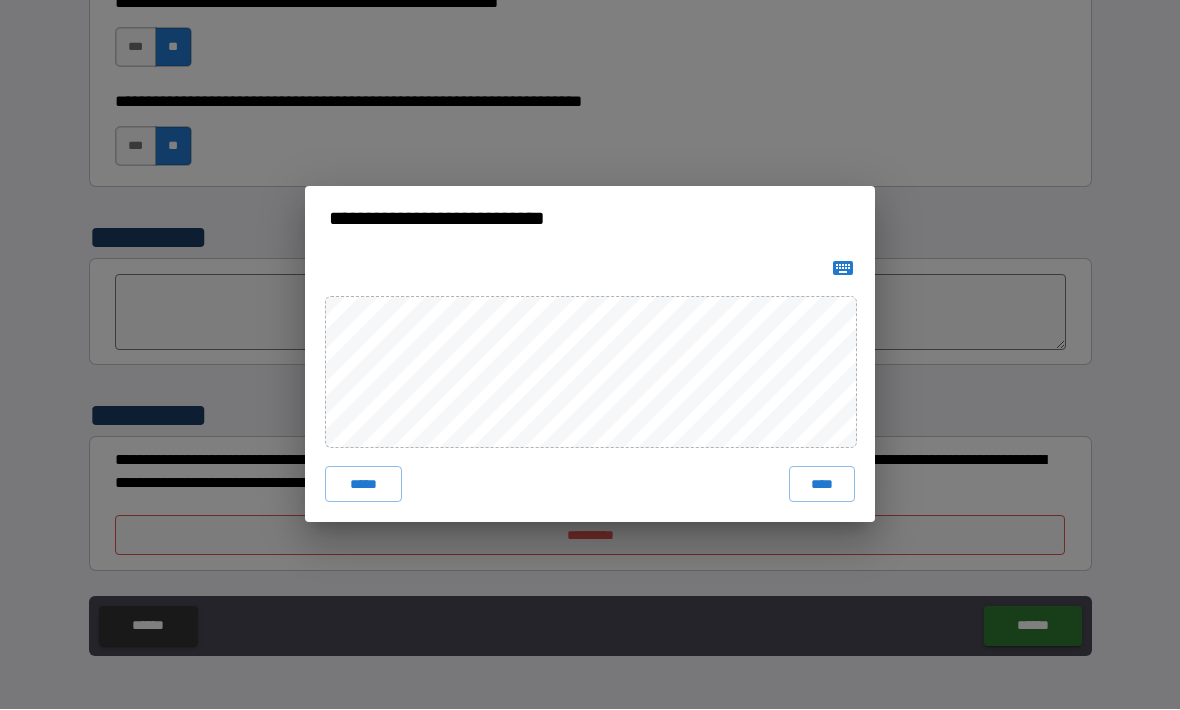 click on "****" at bounding box center (822, 485) 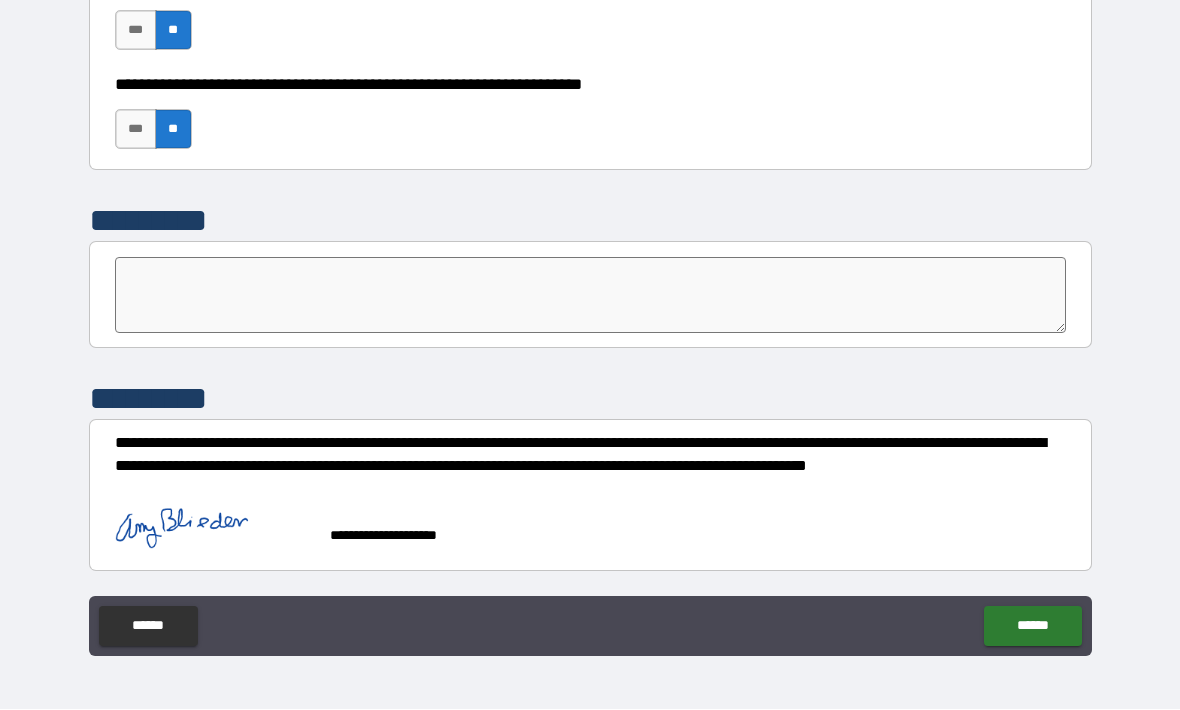 scroll, scrollTop: 6184, scrollLeft: 0, axis: vertical 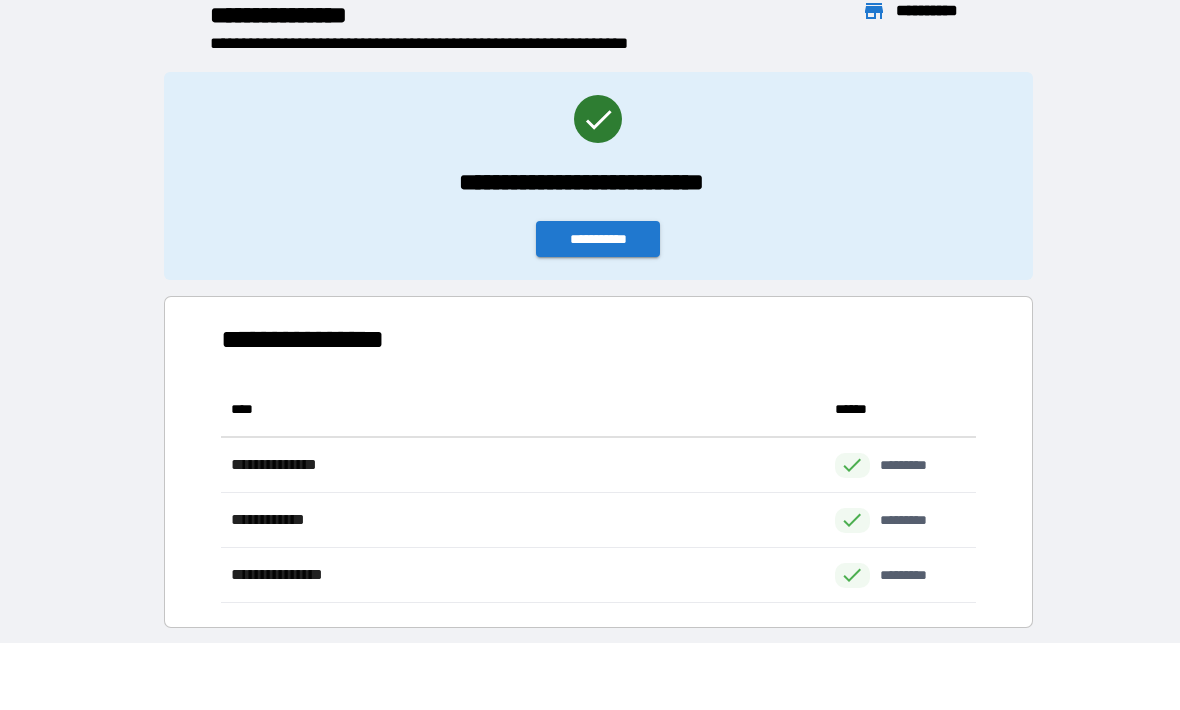 click on "**********" at bounding box center [598, 240] 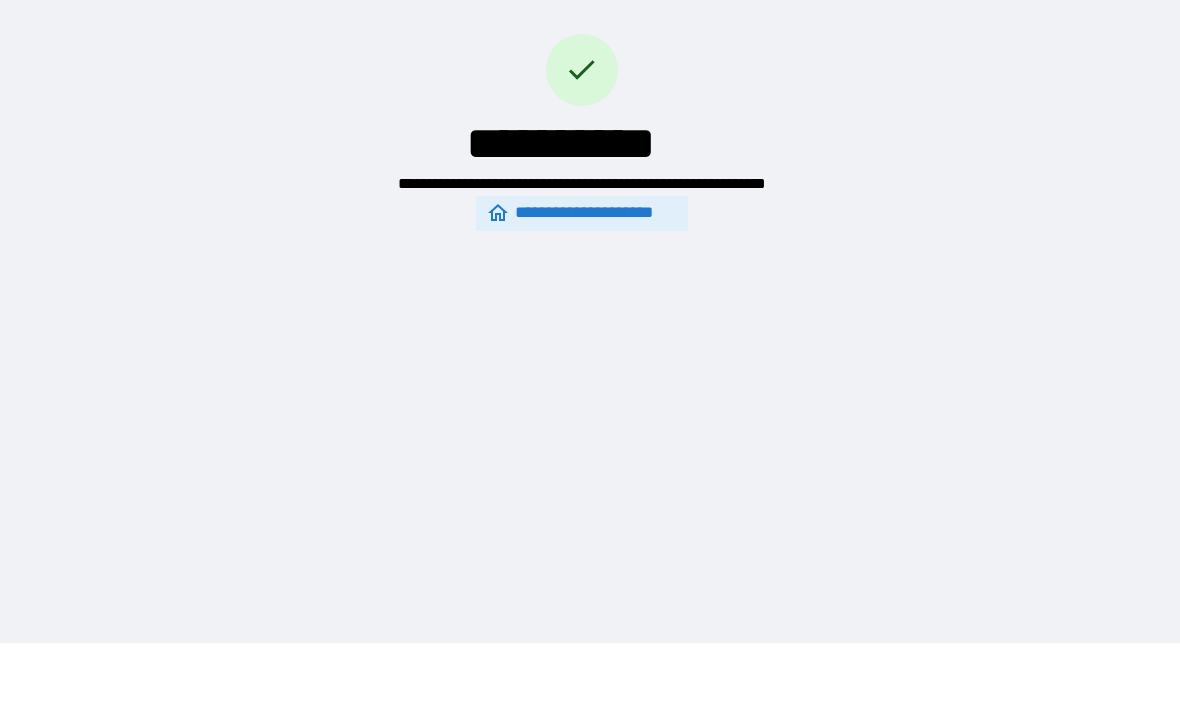 click on "**********" at bounding box center [582, 214] 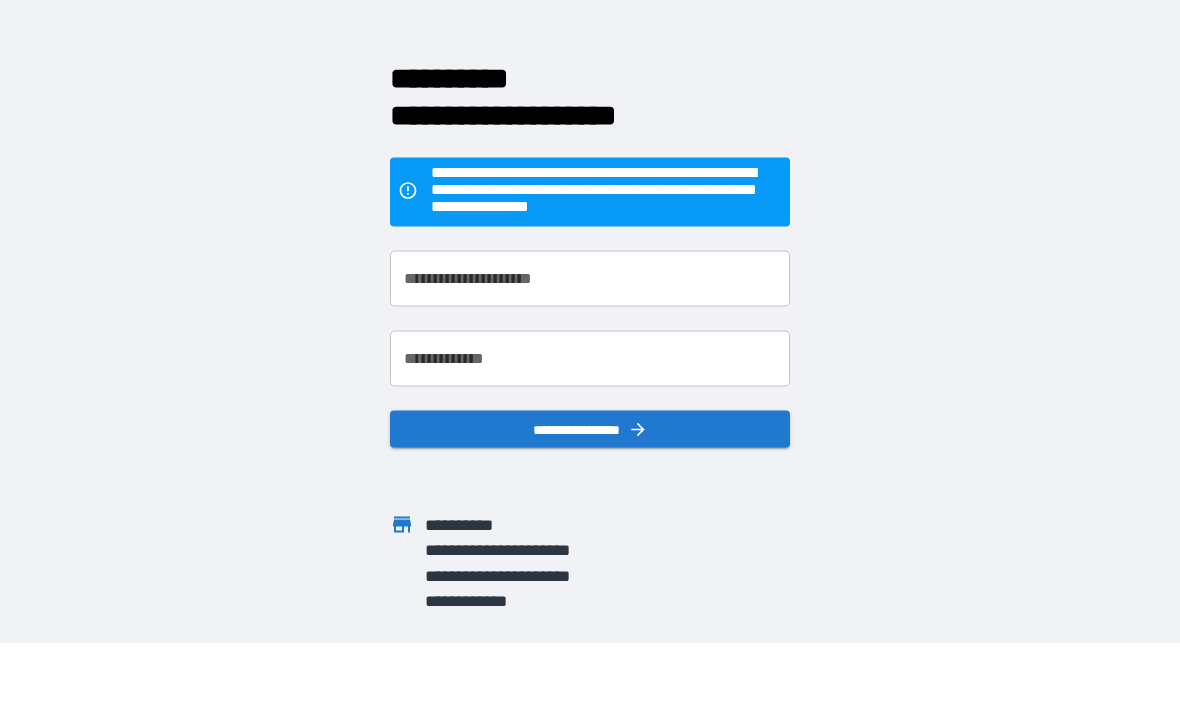 click on "**********" at bounding box center [590, 289] 